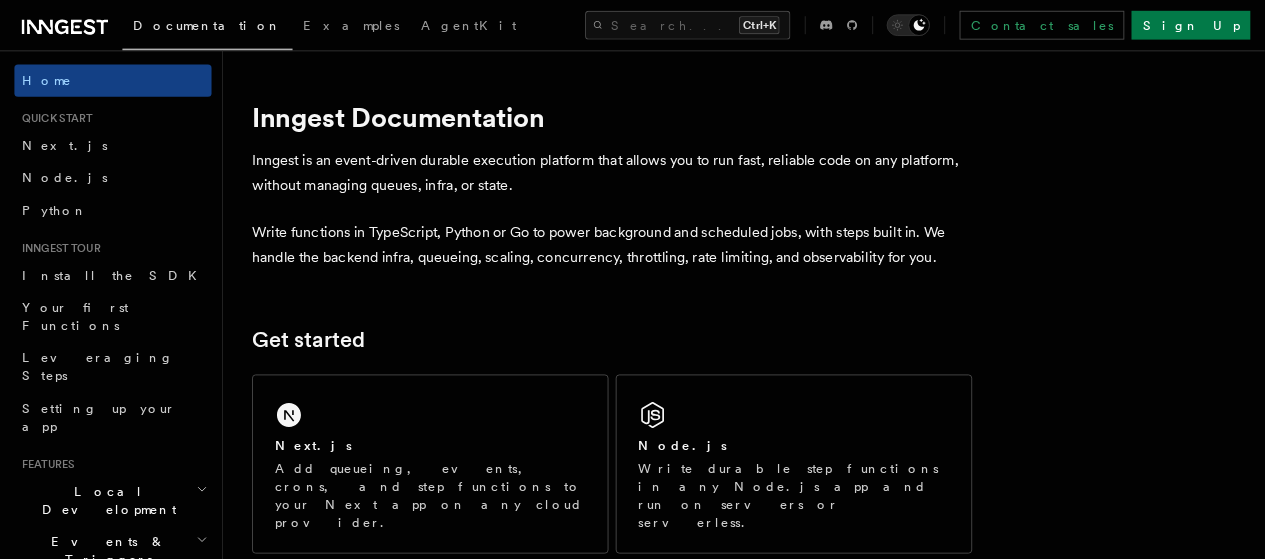 scroll, scrollTop: 0, scrollLeft: 0, axis: both 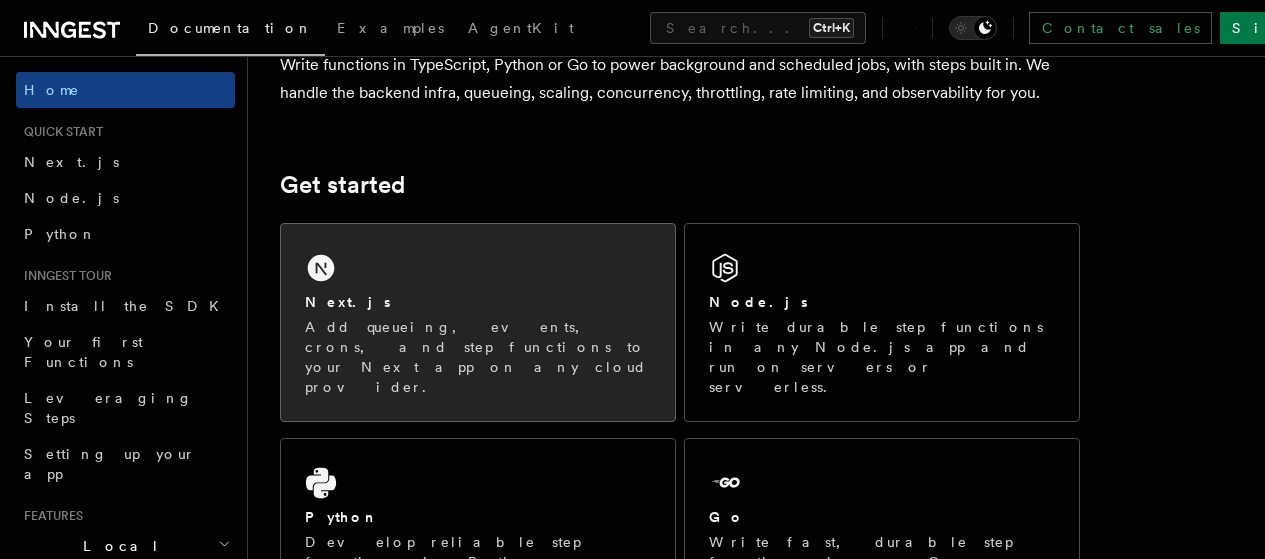 click on "Next.js" at bounding box center [478, 302] 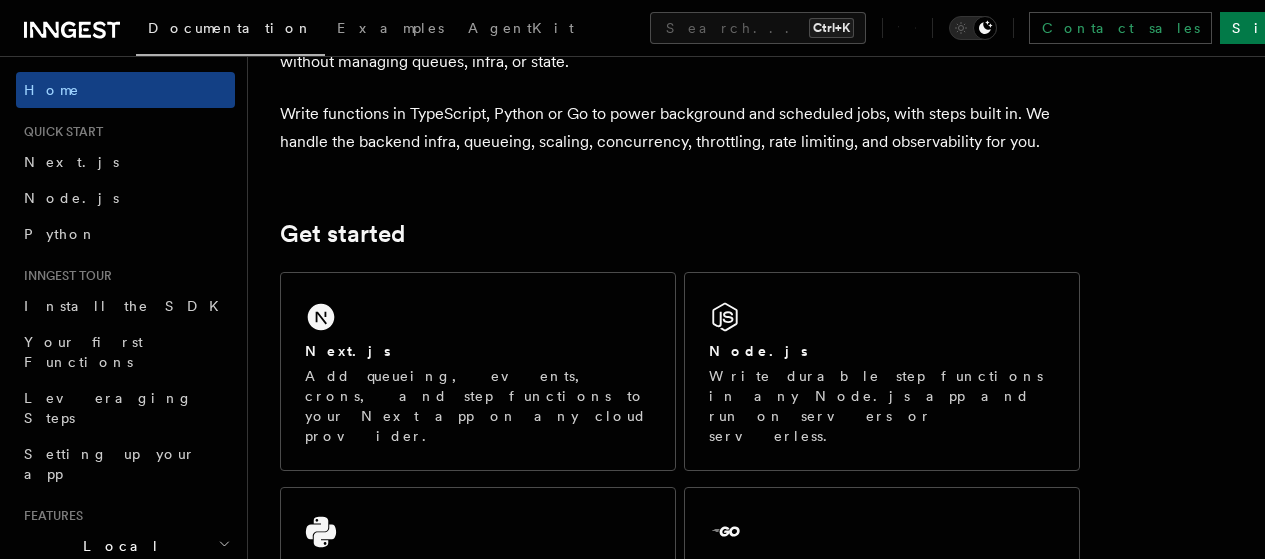 scroll, scrollTop: 93, scrollLeft: 0, axis: vertical 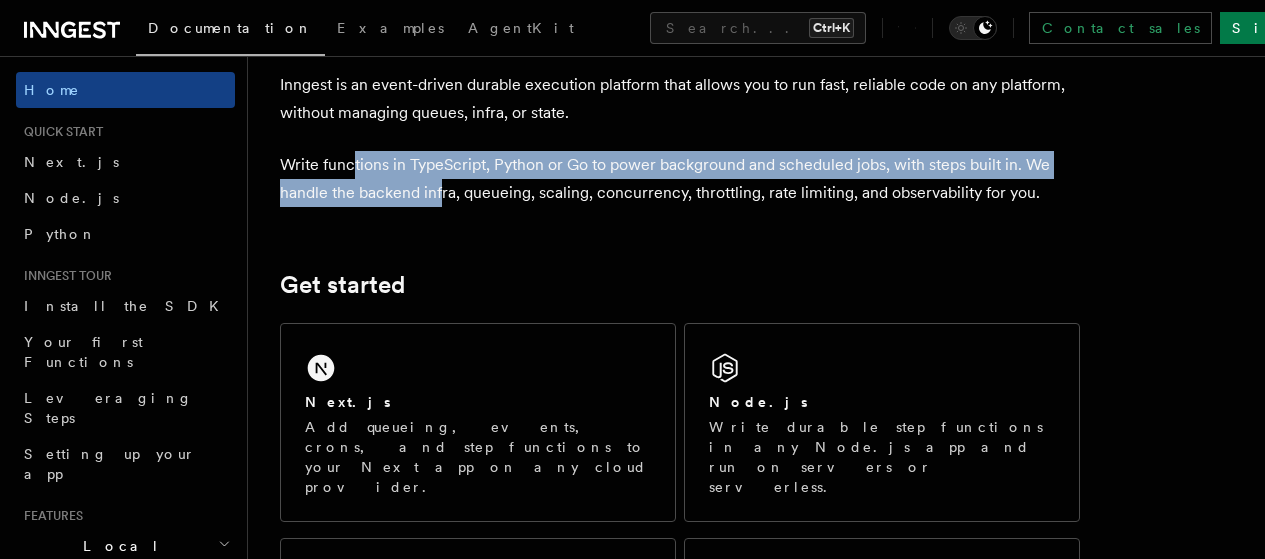 drag, startPoint x: 357, startPoint y: 160, endPoint x: 469, endPoint y: 184, distance: 114.54257 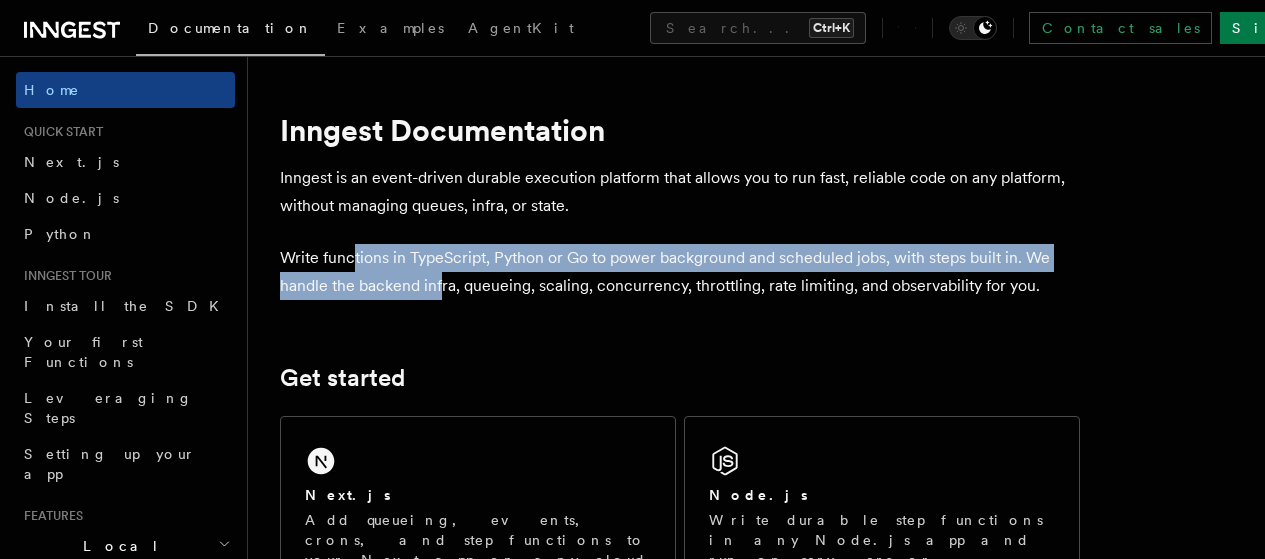 scroll, scrollTop: 0, scrollLeft: 0, axis: both 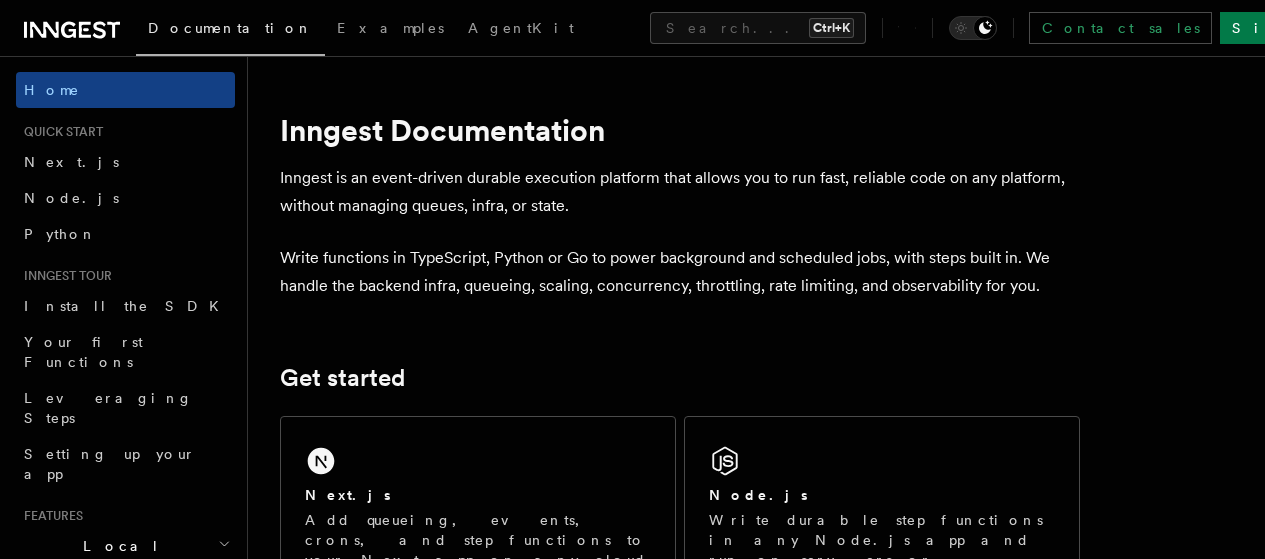 click on "Inngest is an event-driven durable execution platform that allows you to run fast, reliable code on any platform, without managing queues, infra, or state." at bounding box center (680, 192) 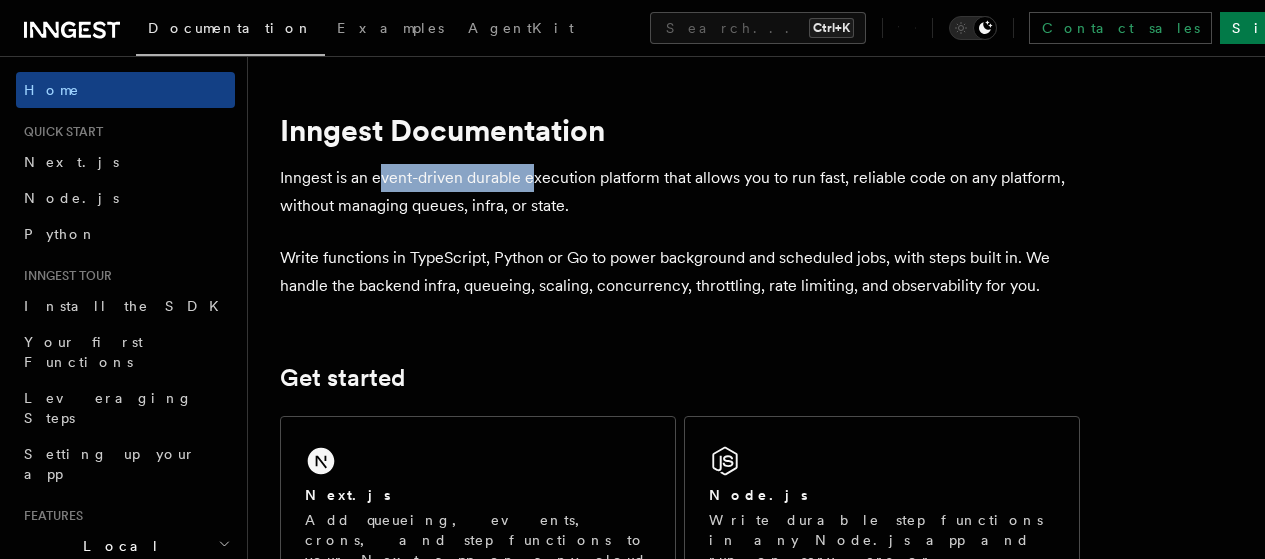 drag, startPoint x: 384, startPoint y: 179, endPoint x: 535, endPoint y: 186, distance: 151.16217 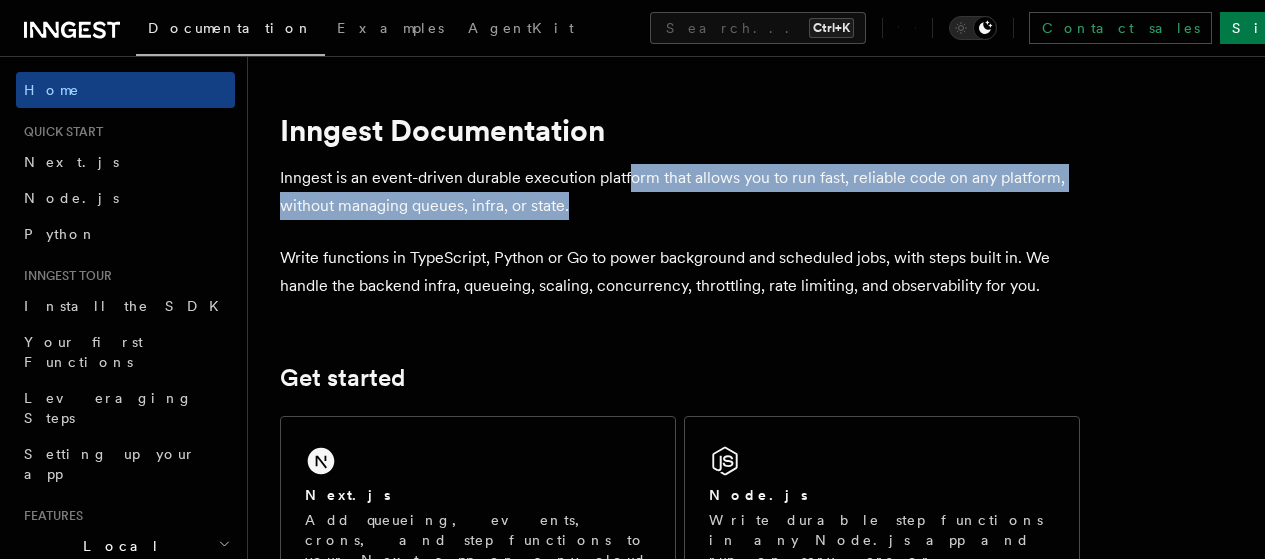 drag, startPoint x: 630, startPoint y: 191, endPoint x: 729, endPoint y: 219, distance: 102.88343 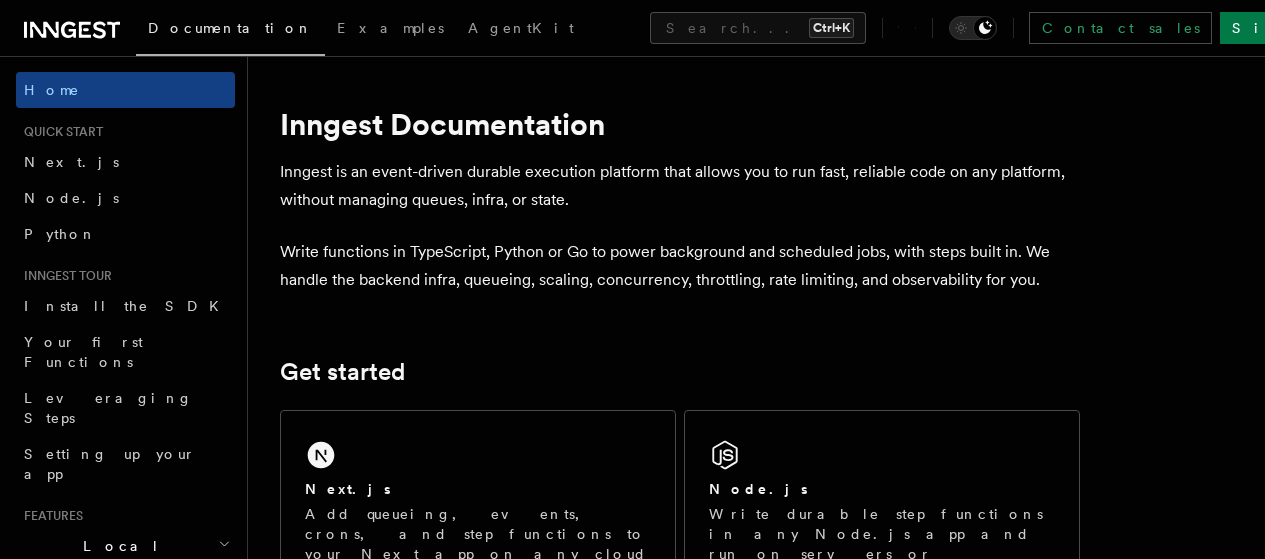 scroll, scrollTop: 26, scrollLeft: 0, axis: vertical 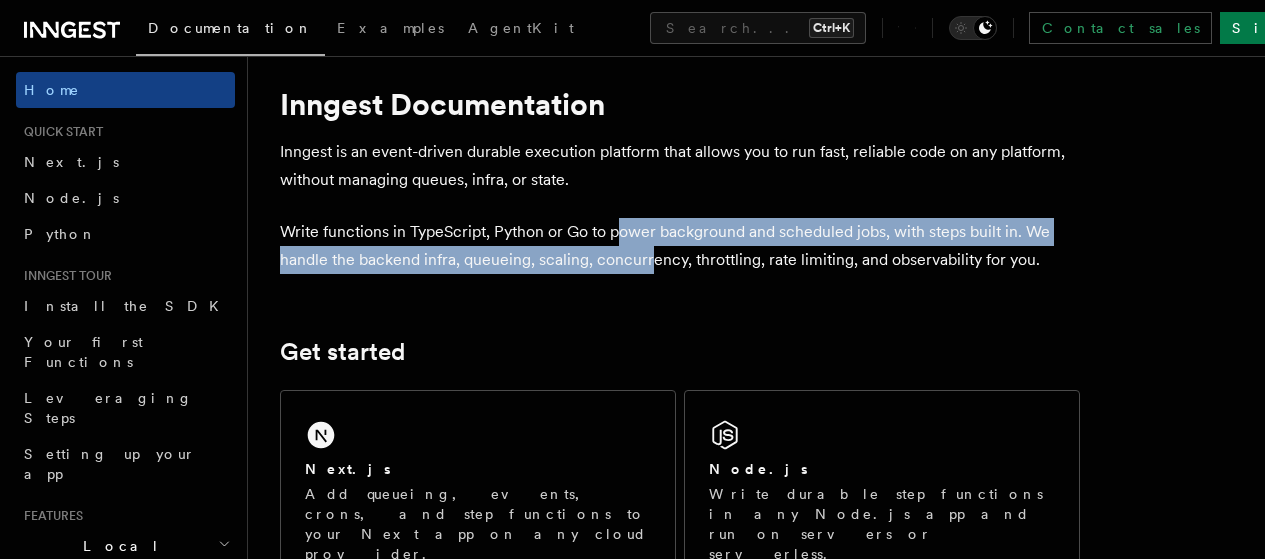 drag, startPoint x: 620, startPoint y: 220, endPoint x: 677, endPoint y: 254, distance: 66.37017 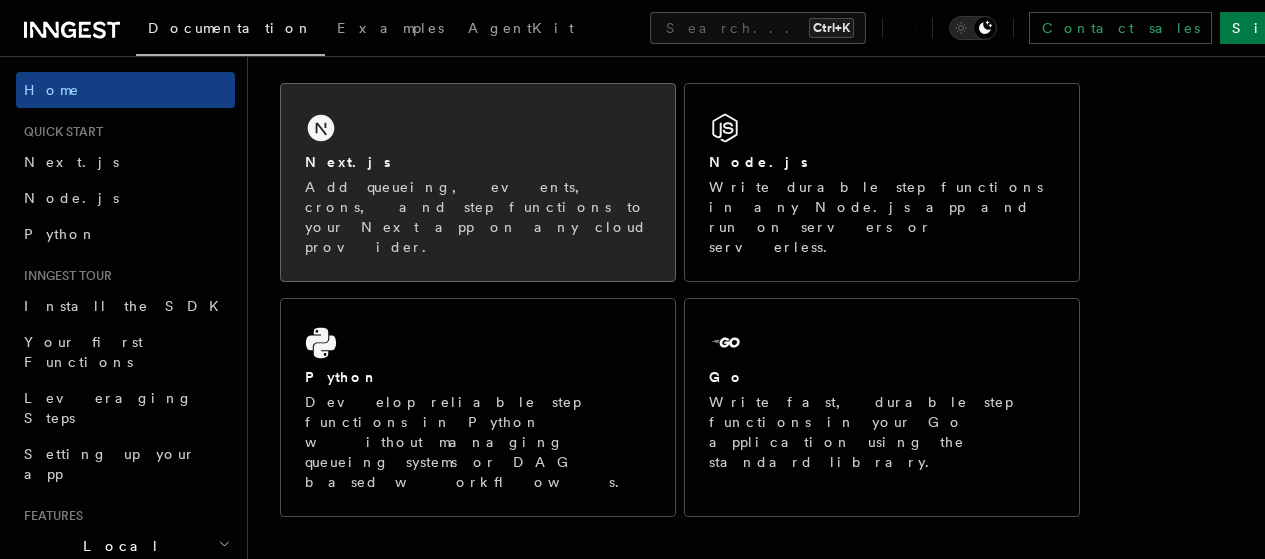 scroll, scrollTop: 333, scrollLeft: 0, axis: vertical 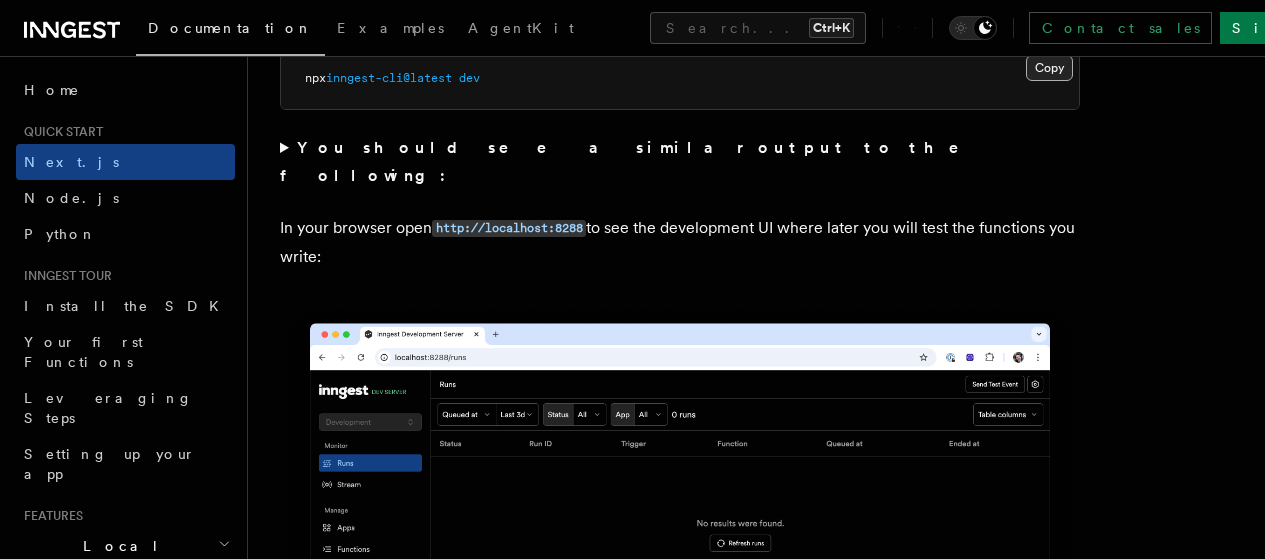 click on "Copy Copied" at bounding box center (1049, 68) 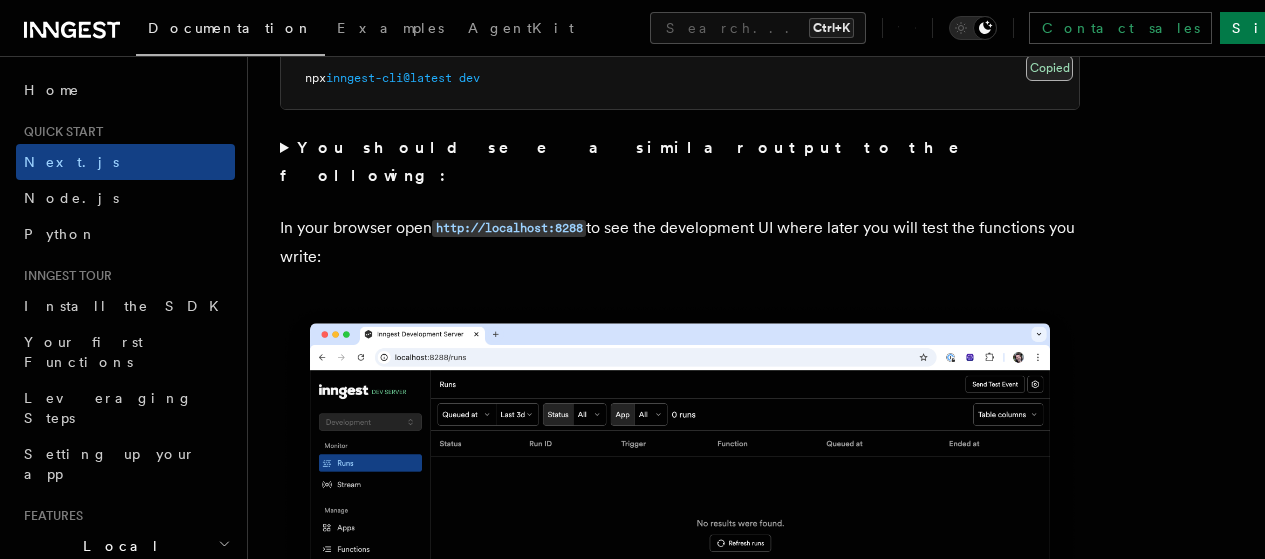 type 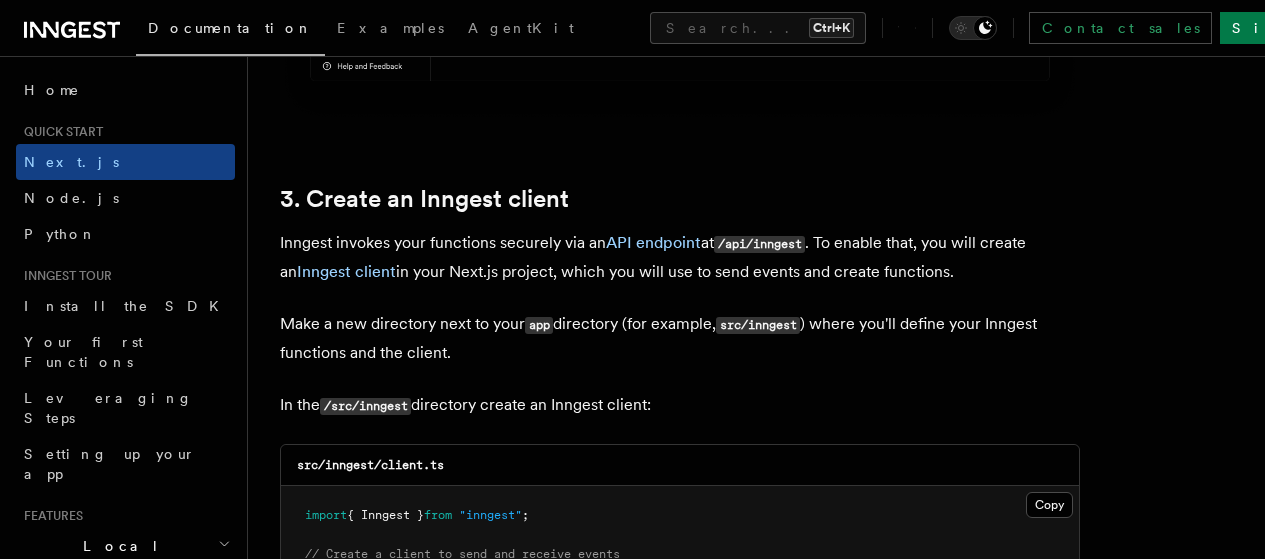 scroll, scrollTop: 2328, scrollLeft: 0, axis: vertical 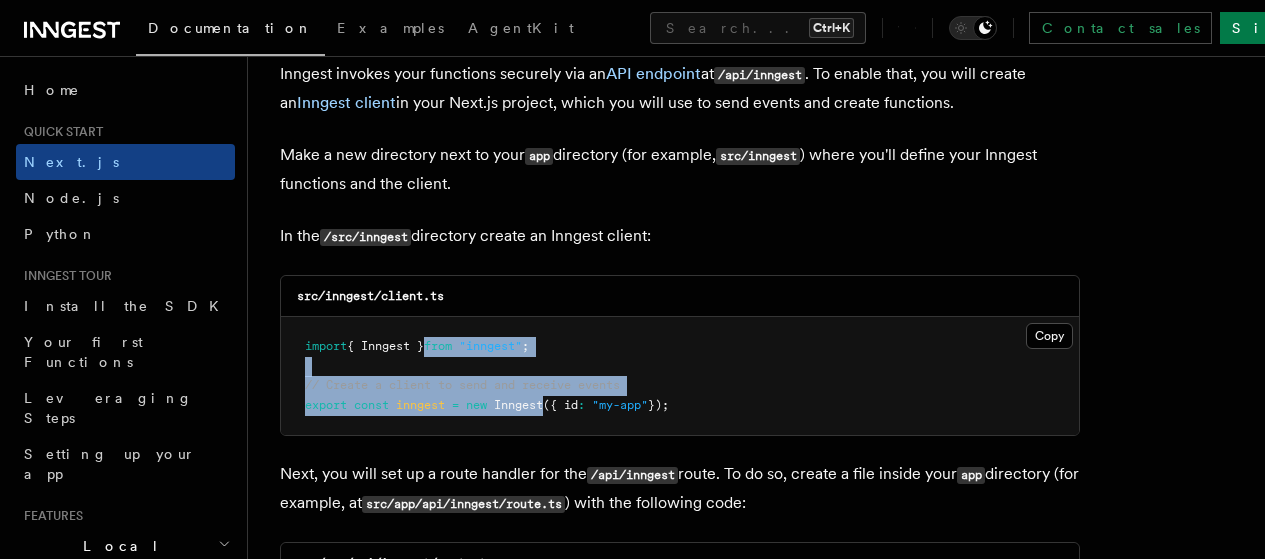 drag, startPoint x: 430, startPoint y: 284, endPoint x: 547, endPoint y: 362, distance: 140.6165 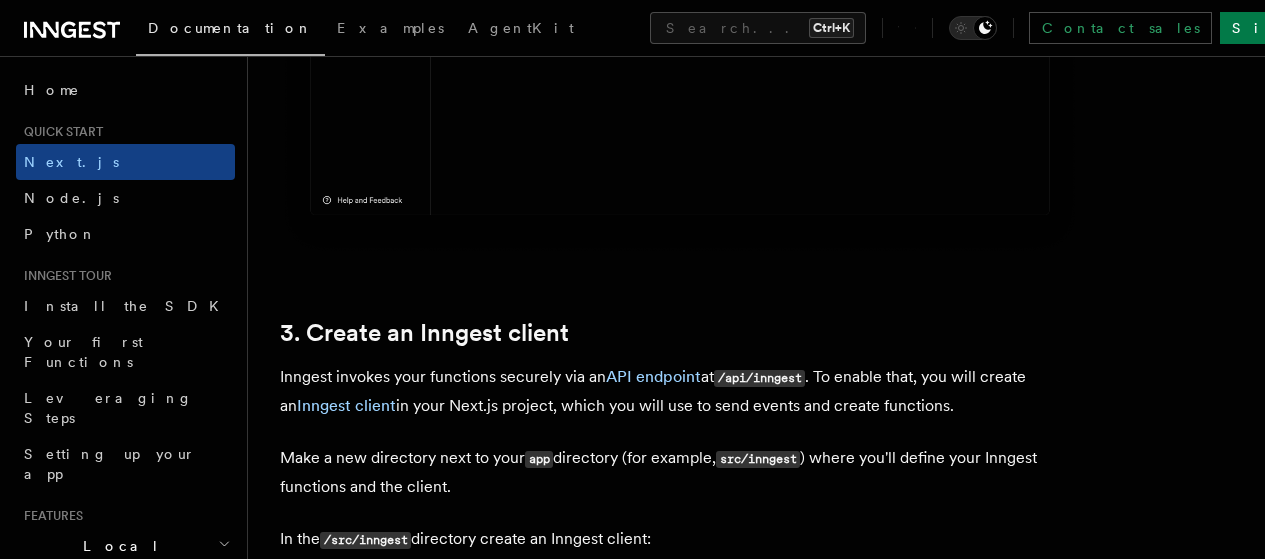 scroll, scrollTop: 2168, scrollLeft: 0, axis: vertical 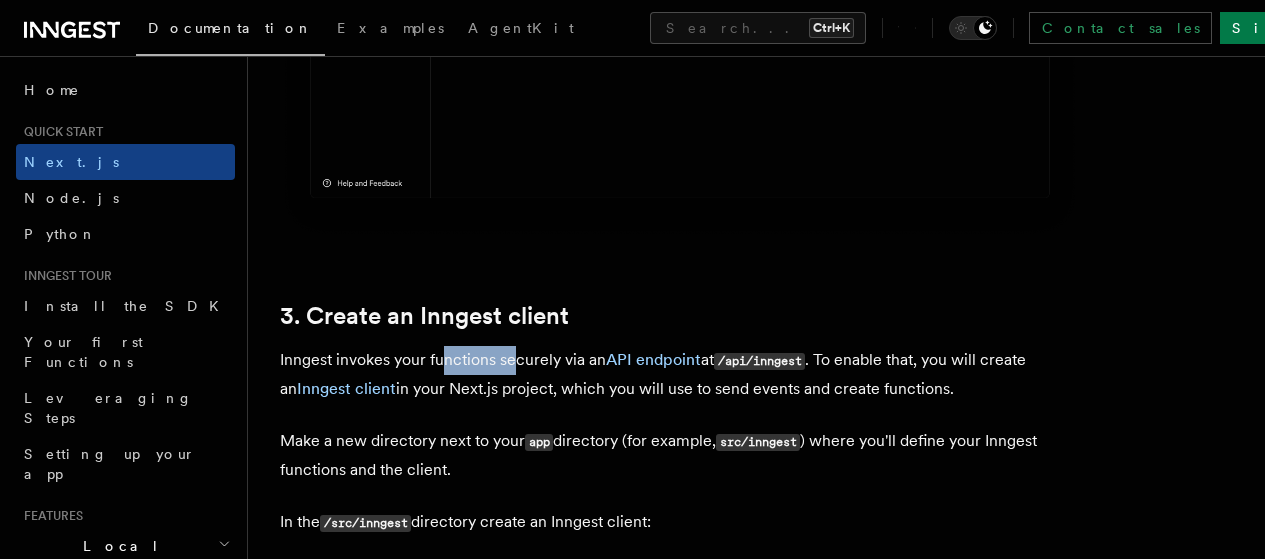 drag, startPoint x: 439, startPoint y: 305, endPoint x: 515, endPoint y: 323, distance: 78.10249 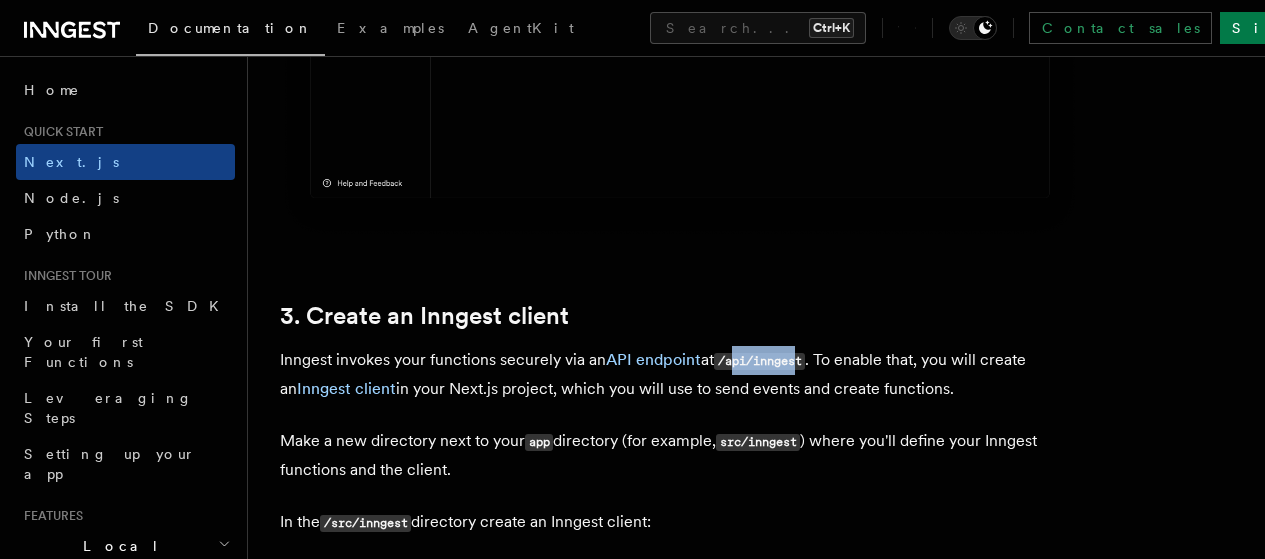 drag, startPoint x: 738, startPoint y: 321, endPoint x: 805, endPoint y: 326, distance: 67.18631 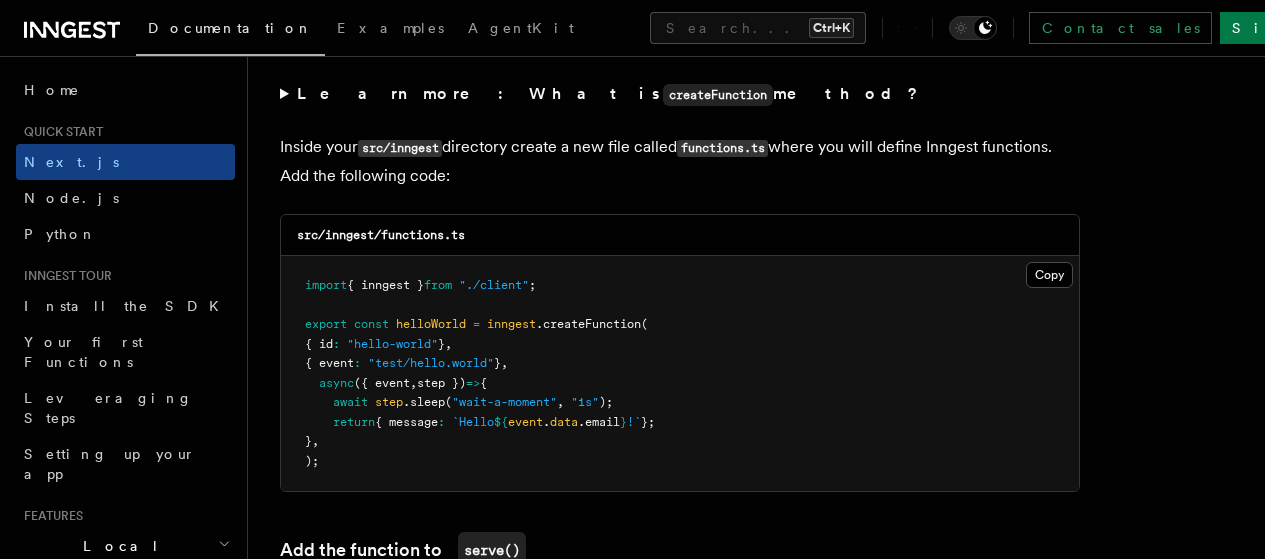 scroll, scrollTop: 3534, scrollLeft: 0, axis: vertical 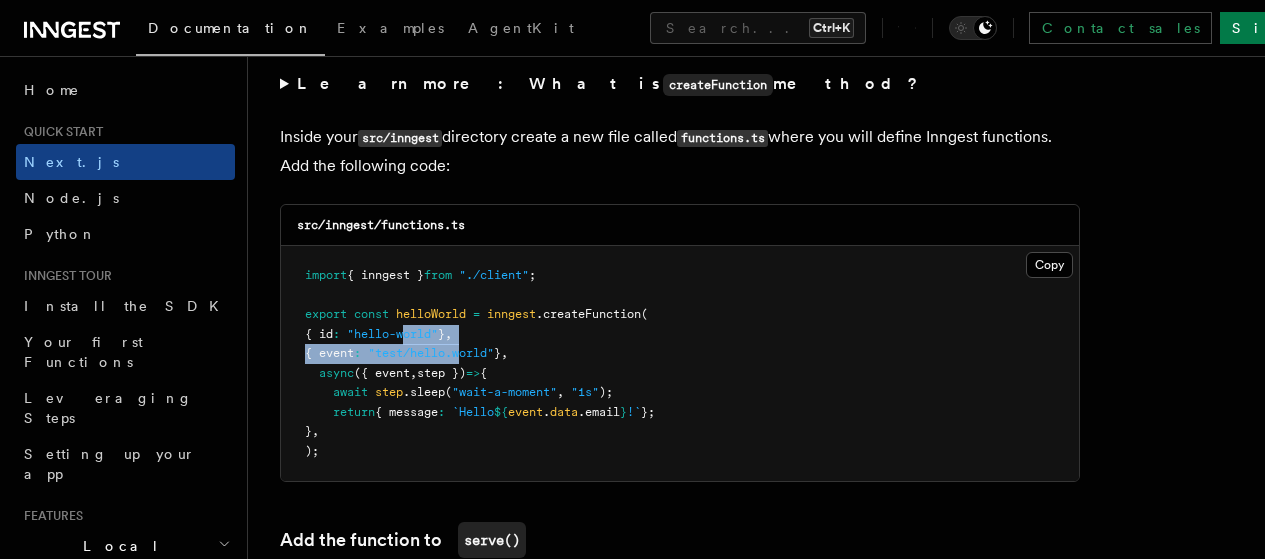 drag, startPoint x: 418, startPoint y: 288, endPoint x: 484, endPoint y: 324, distance: 75.17979 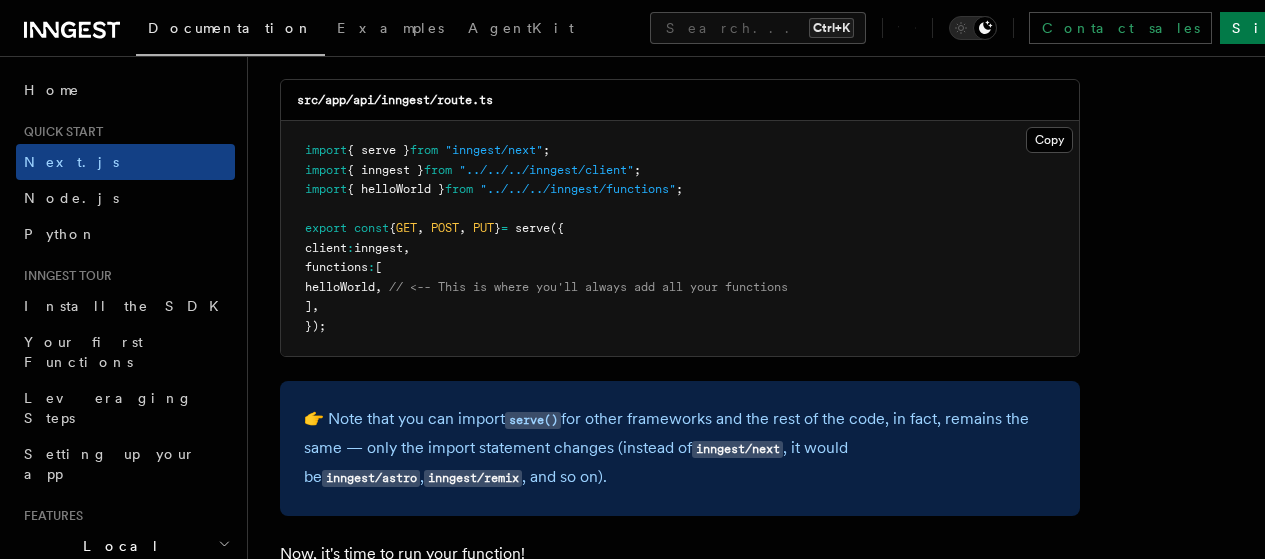 scroll, scrollTop: 4114, scrollLeft: 0, axis: vertical 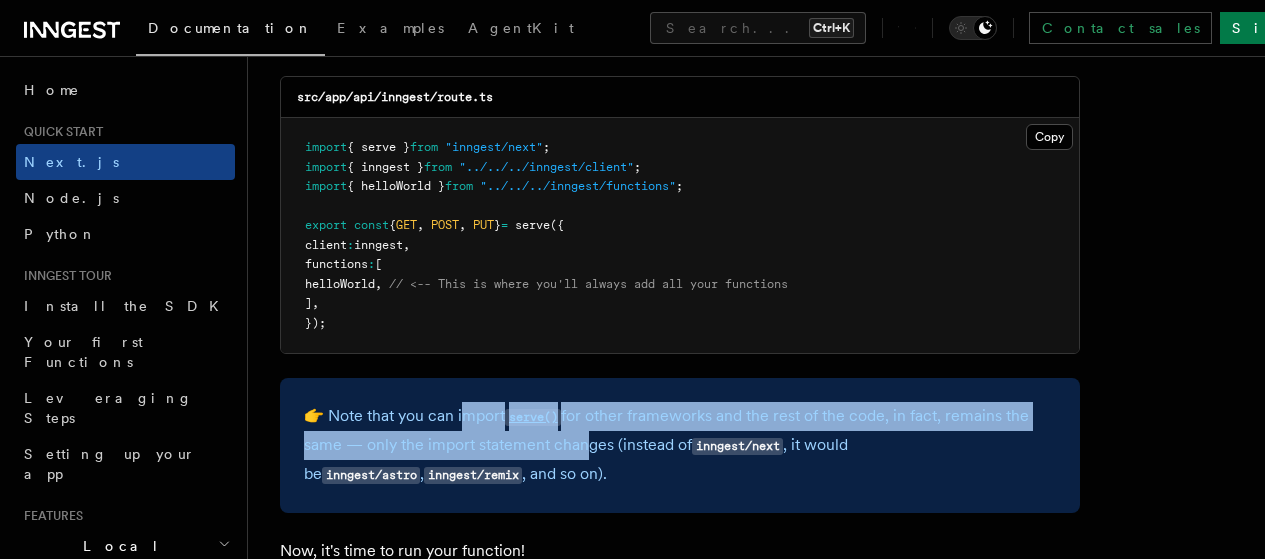 drag, startPoint x: 462, startPoint y: 379, endPoint x: 668, endPoint y: 409, distance: 208.173 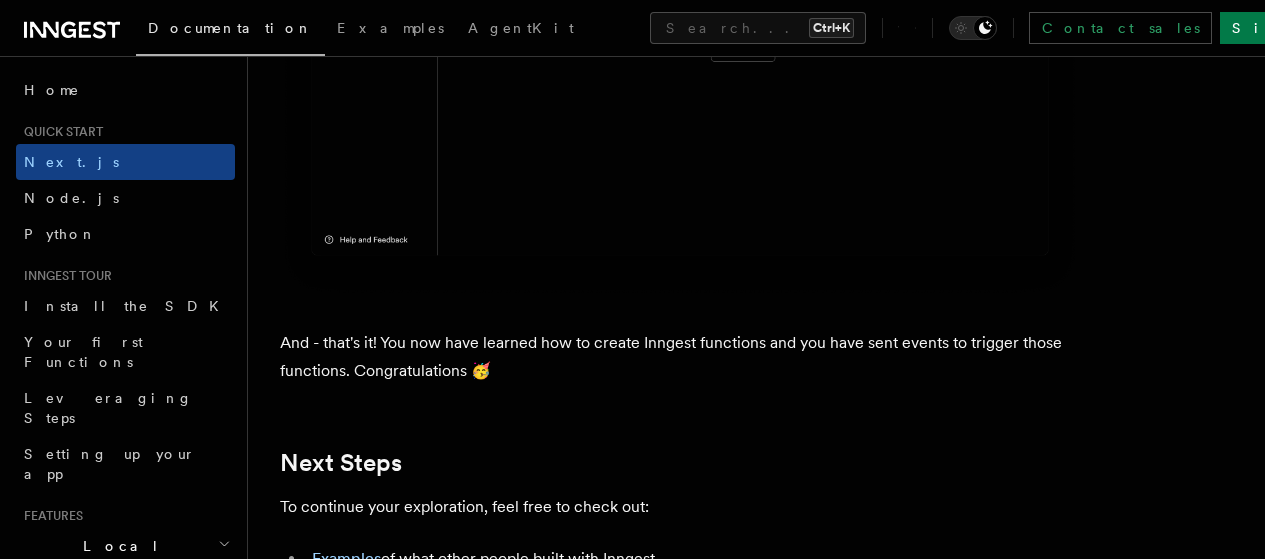 scroll, scrollTop: 12208, scrollLeft: 0, axis: vertical 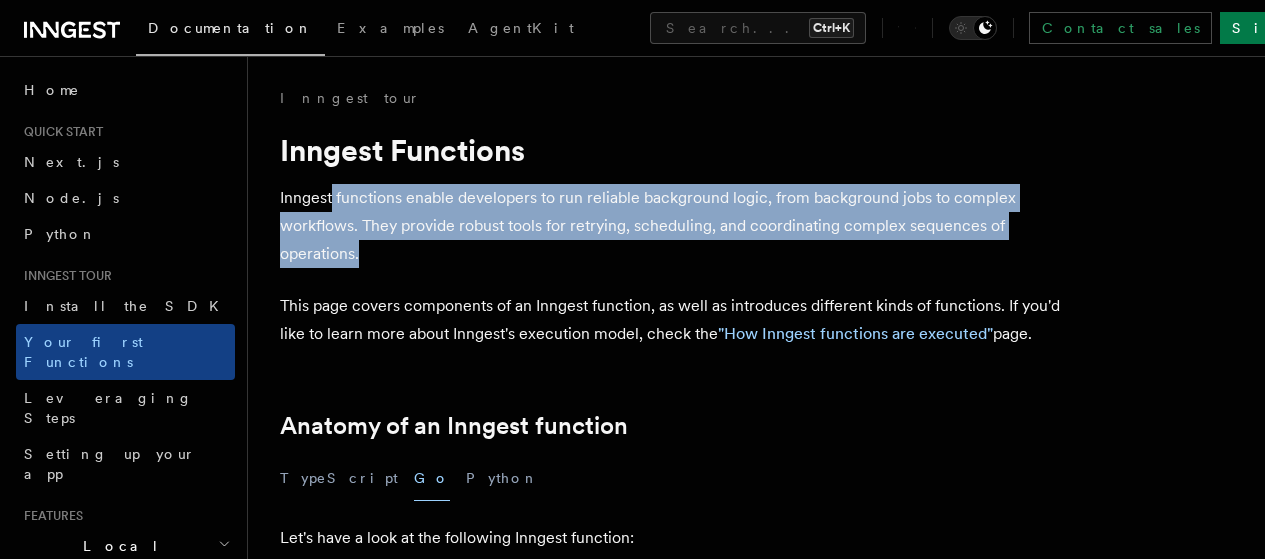 drag, startPoint x: 334, startPoint y: 207, endPoint x: 477, endPoint y: 241, distance: 146.98639 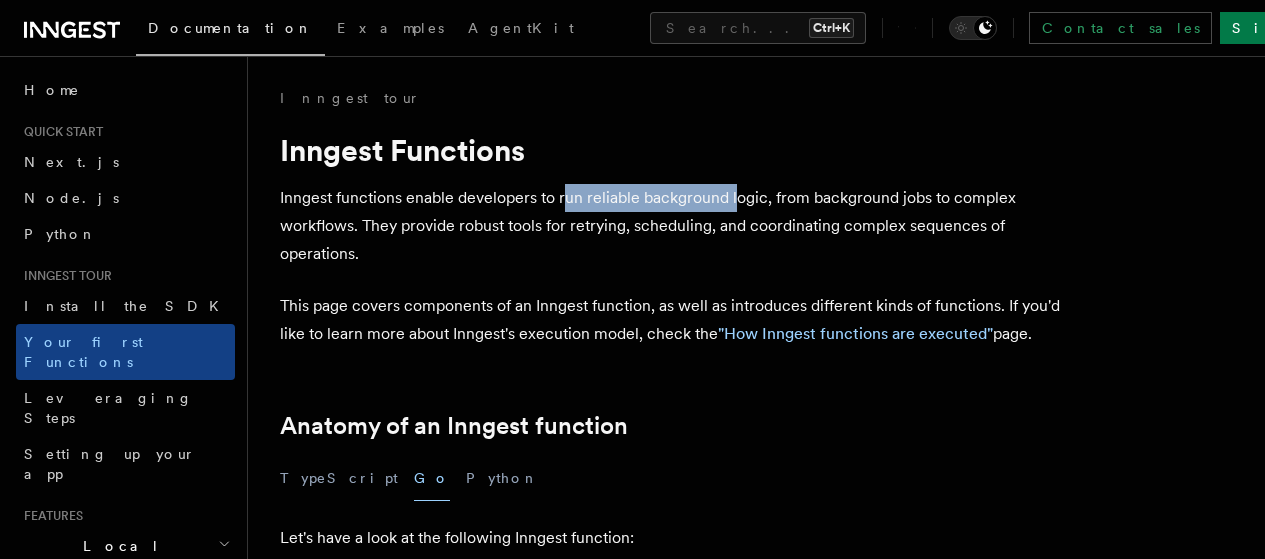 drag, startPoint x: 563, startPoint y: 194, endPoint x: 736, endPoint y: 200, distance: 173.10402 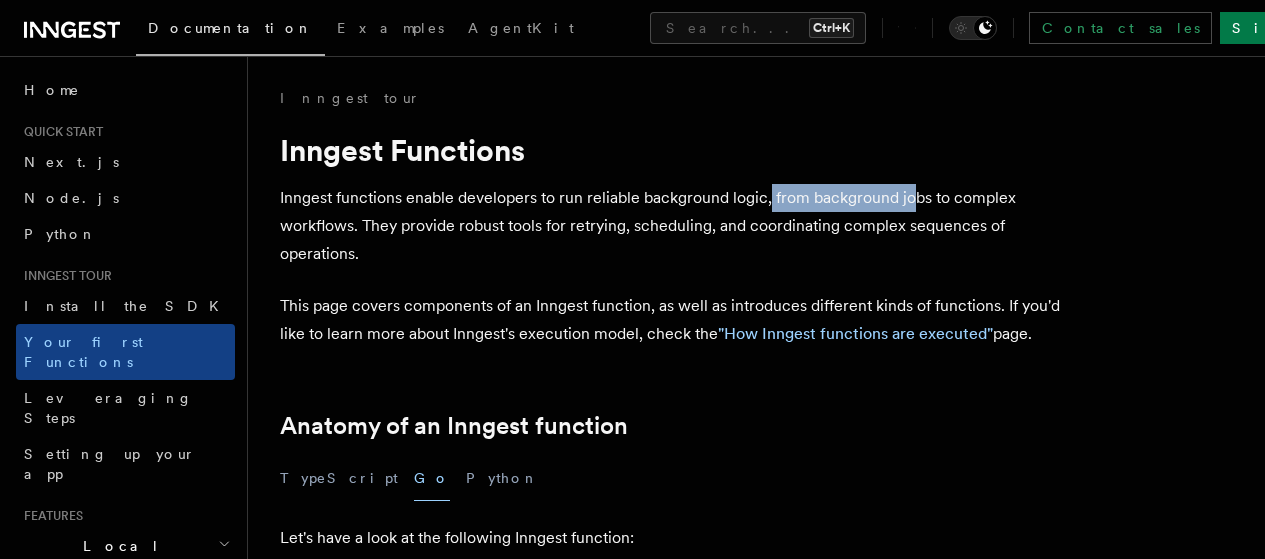 drag, startPoint x: 769, startPoint y: 200, endPoint x: 911, endPoint y: 200, distance: 142 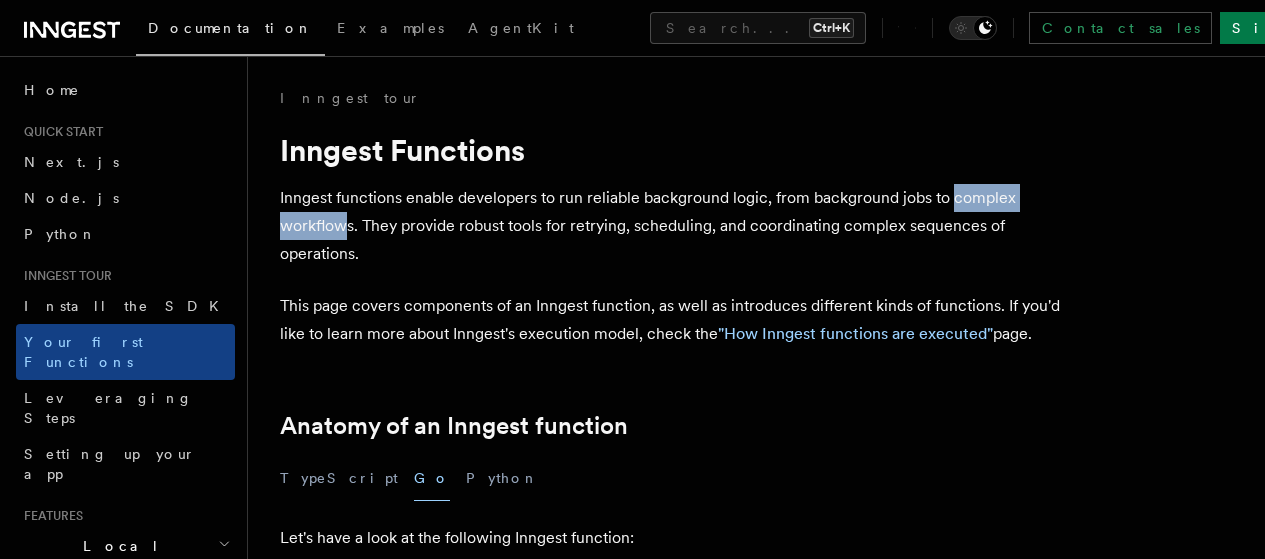 drag, startPoint x: 282, startPoint y: 231, endPoint x: 411, endPoint y: 234, distance: 129.03488 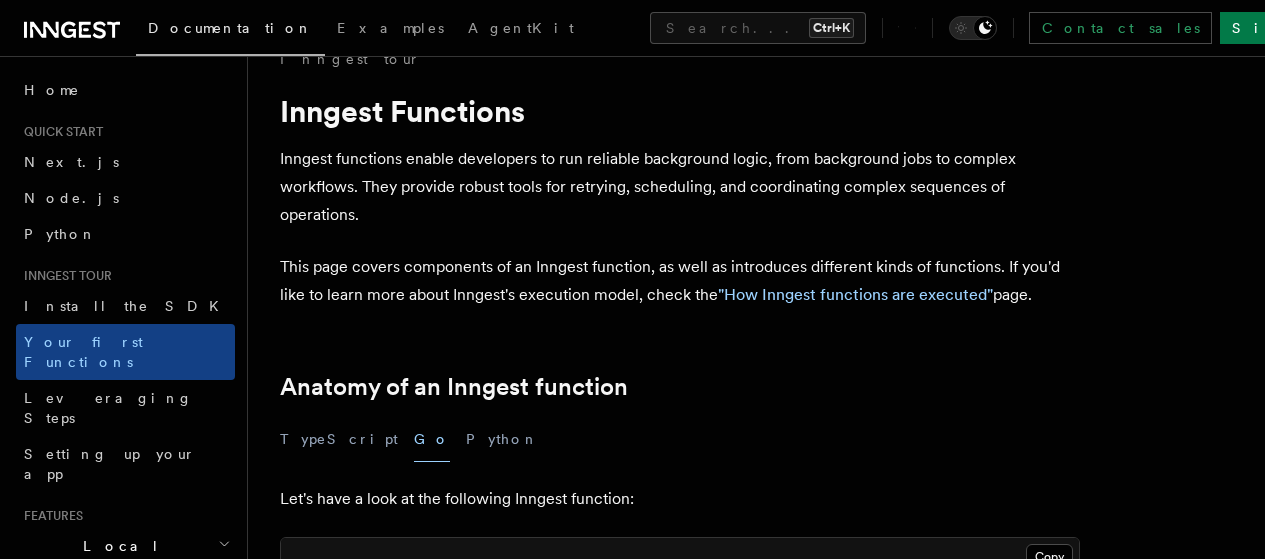 scroll, scrollTop: 40, scrollLeft: 0, axis: vertical 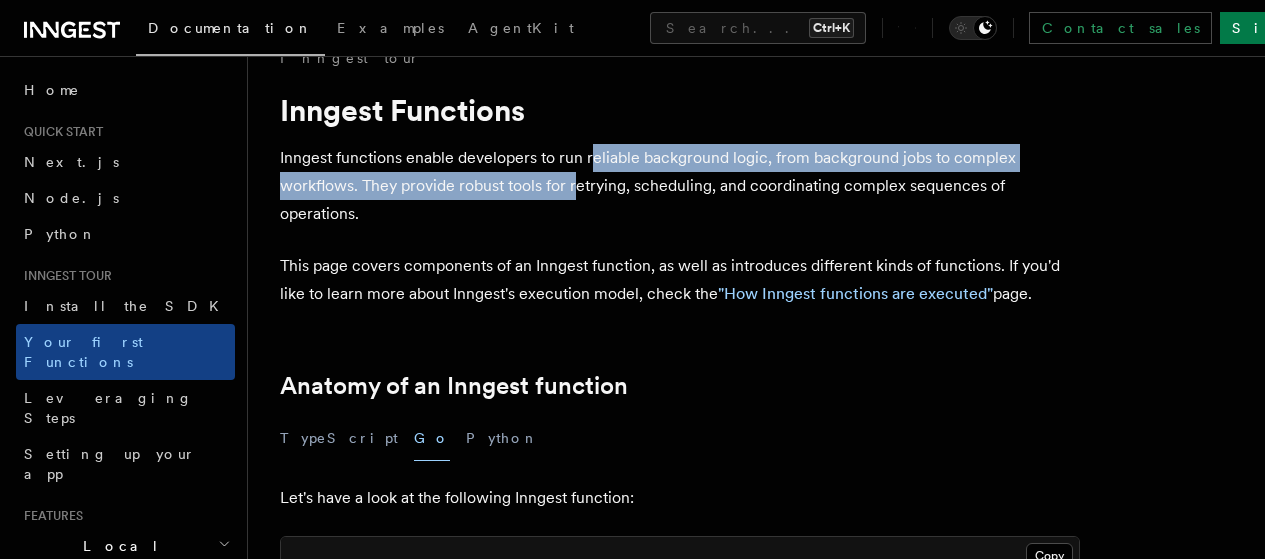 drag, startPoint x: 590, startPoint y: 163, endPoint x: 638, endPoint y: 190, distance: 55.072678 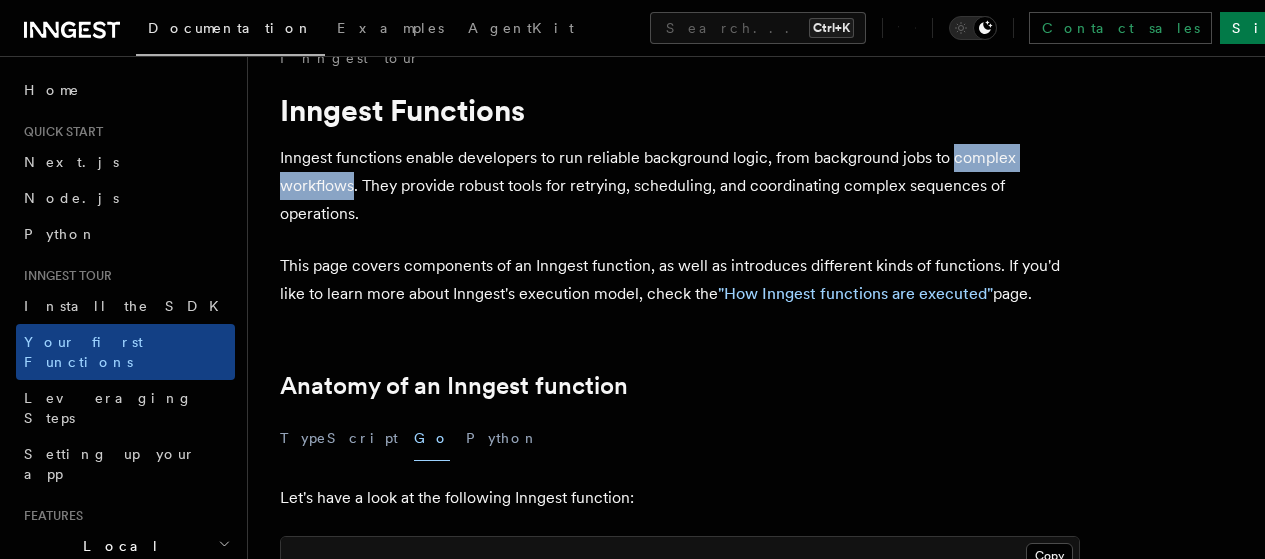 drag, startPoint x: 417, startPoint y: 188, endPoint x: 281, endPoint y: 196, distance: 136.23509 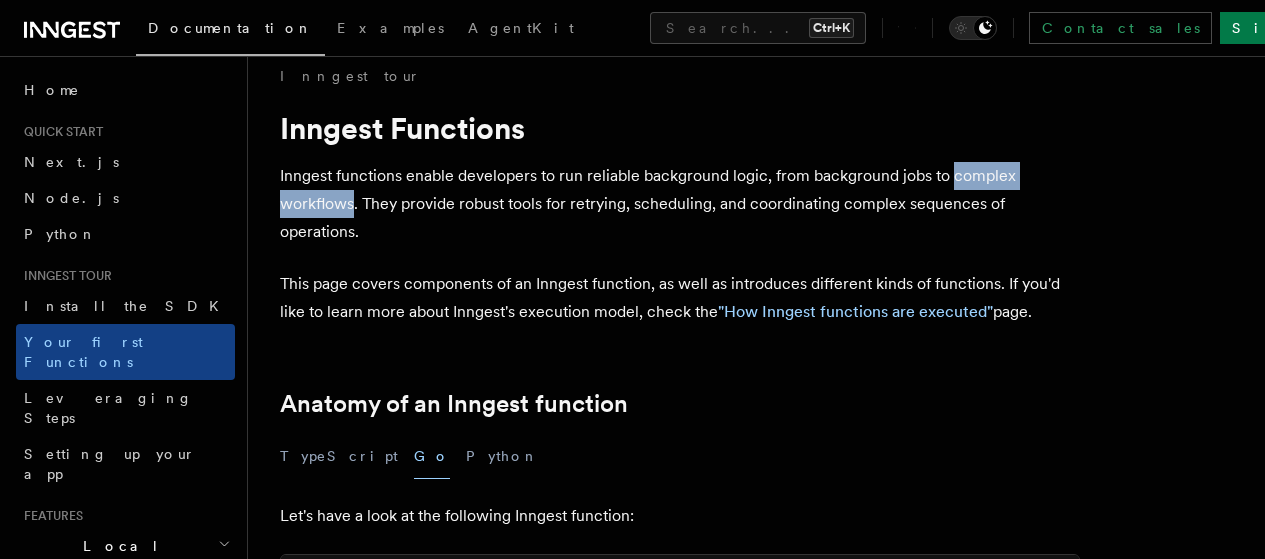 scroll, scrollTop: 0, scrollLeft: 0, axis: both 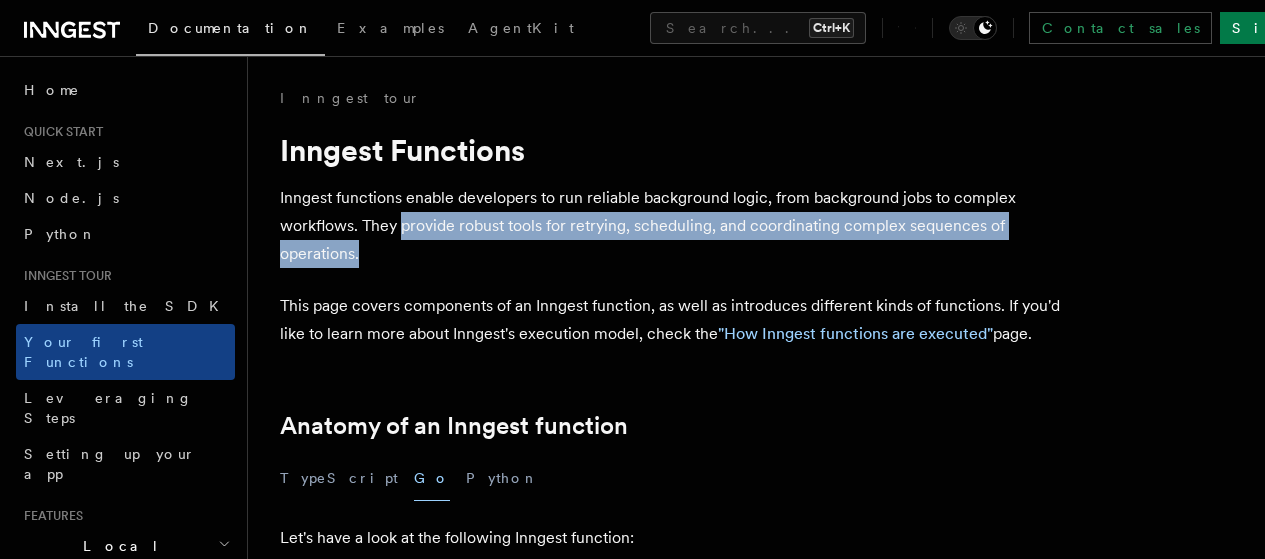 drag, startPoint x: 465, startPoint y: 223, endPoint x: 505, endPoint y: 264, distance: 57.280014 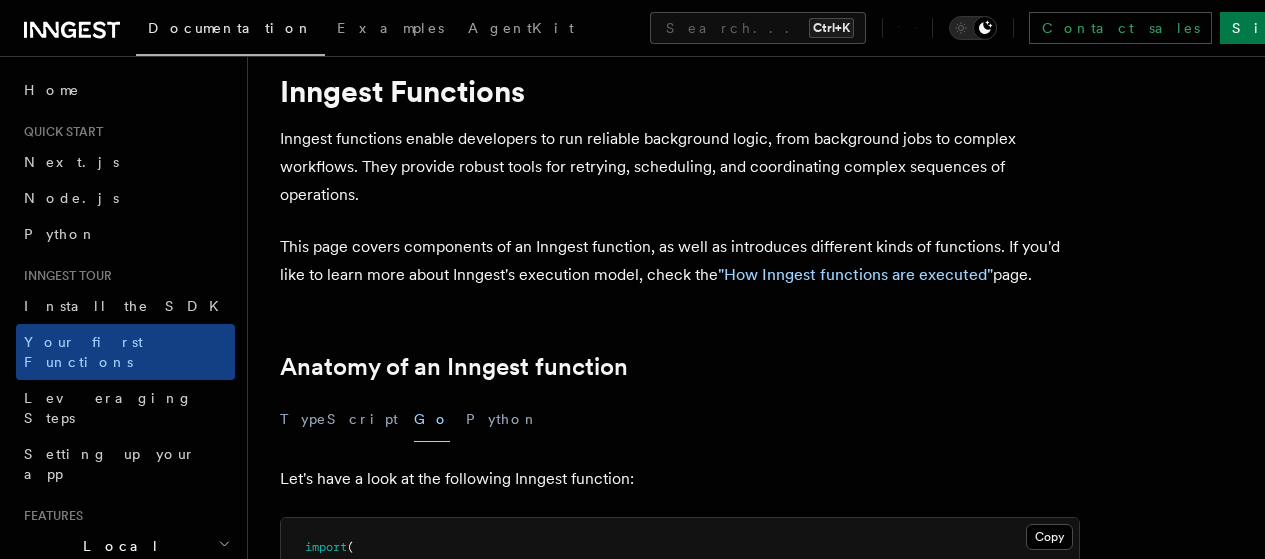 scroll, scrollTop: 66, scrollLeft: 0, axis: vertical 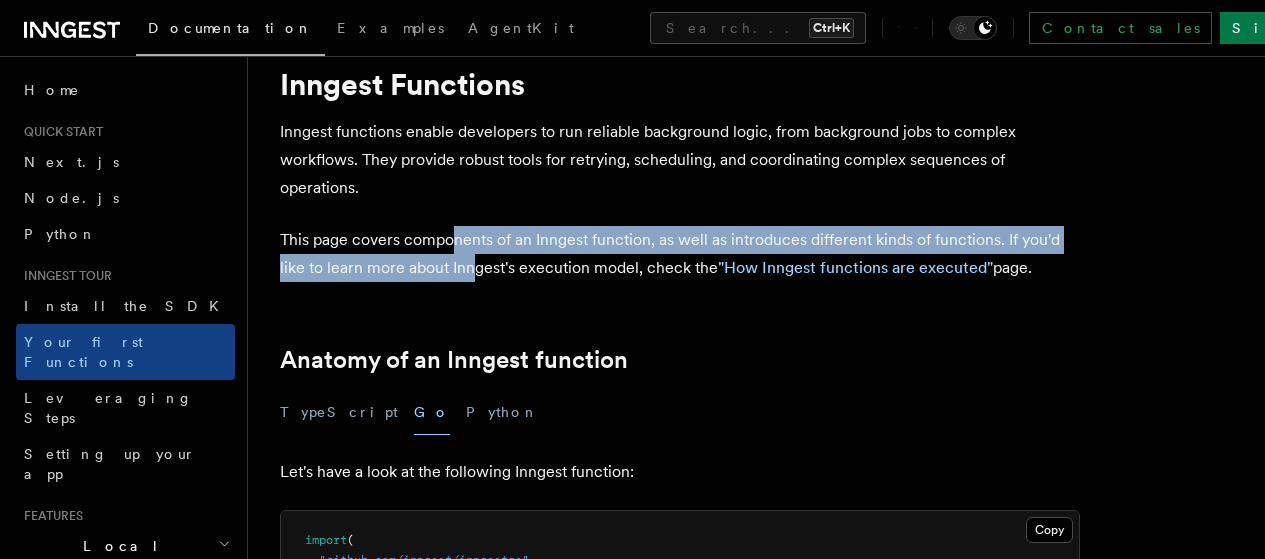 drag, startPoint x: 449, startPoint y: 234, endPoint x: 527, endPoint y: 254, distance: 80.523285 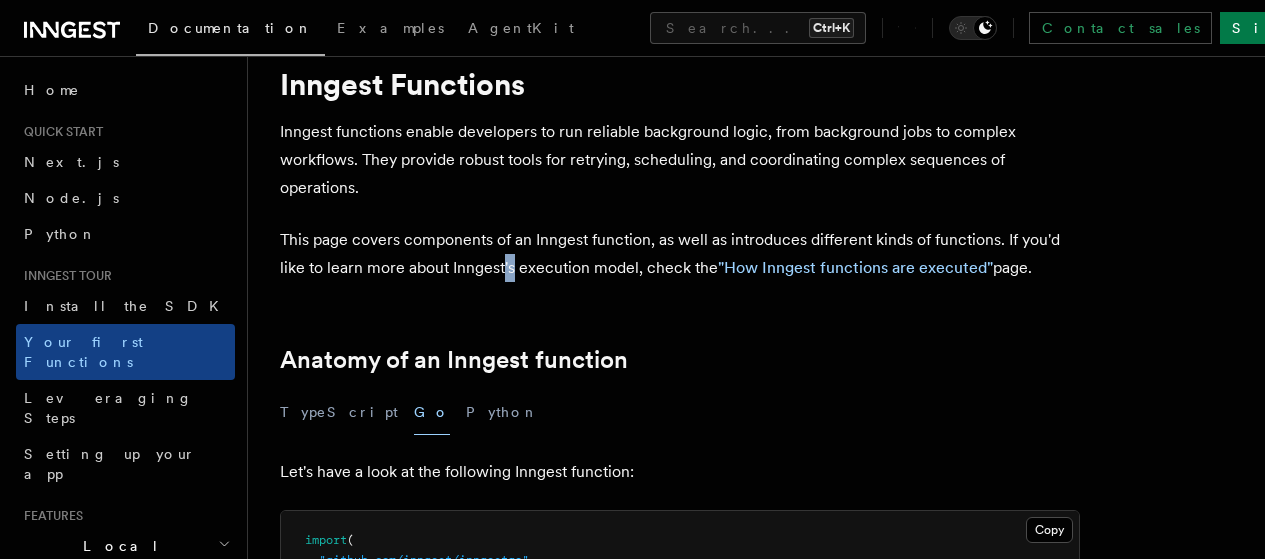 drag, startPoint x: 560, startPoint y: 261, endPoint x: 568, endPoint y: 281, distance: 21.540659 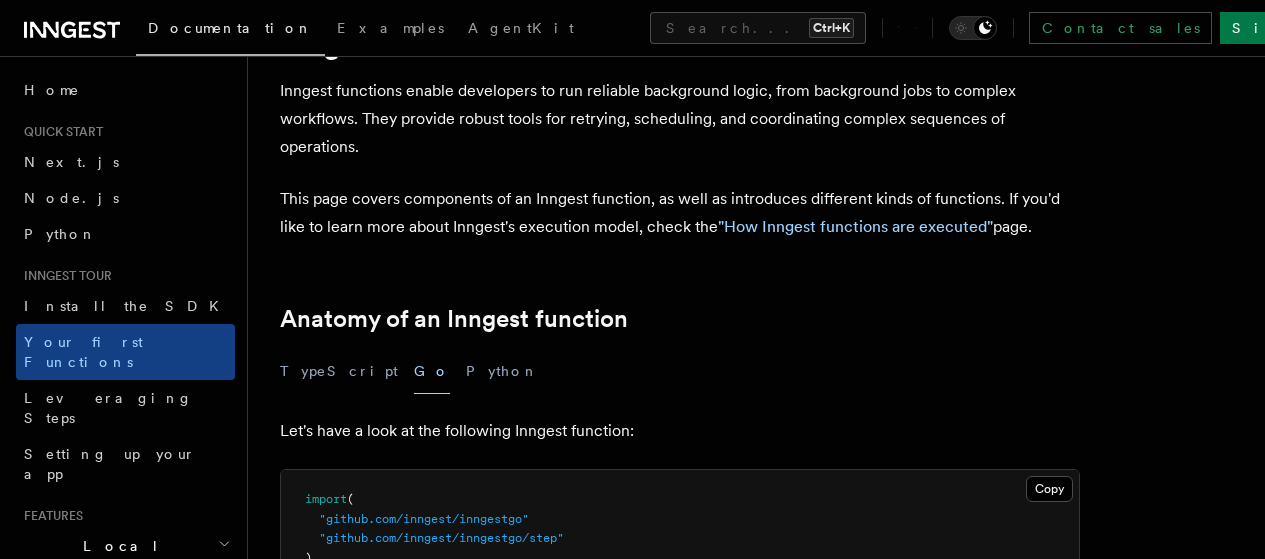 scroll, scrollTop: 113, scrollLeft: 0, axis: vertical 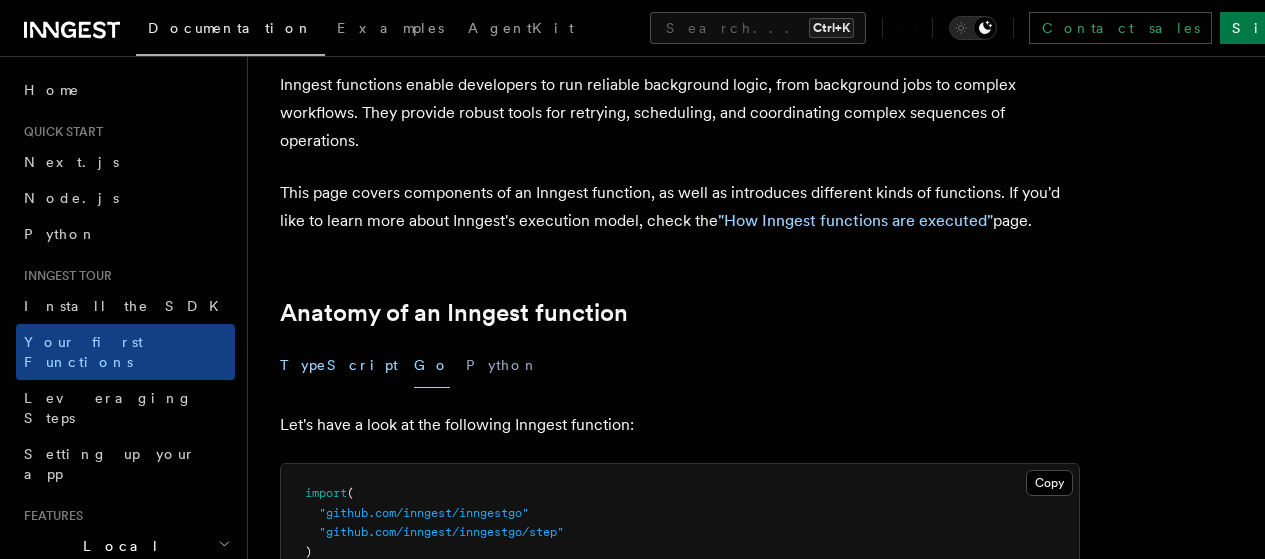 click on "TypeScript" at bounding box center [339, 365] 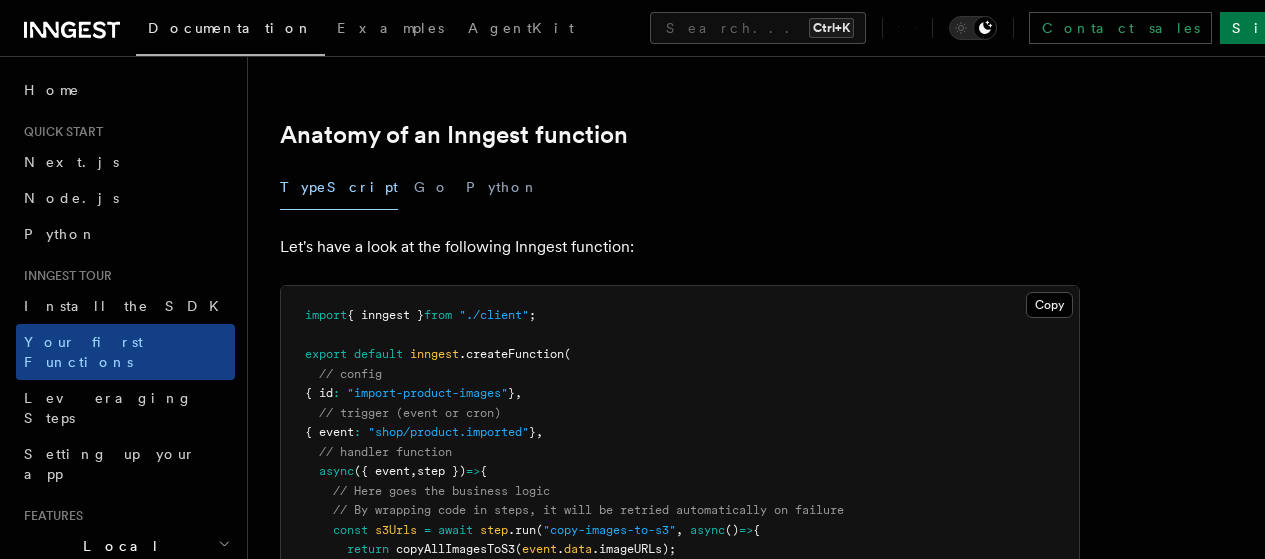 scroll, scrollTop: 320, scrollLeft: 0, axis: vertical 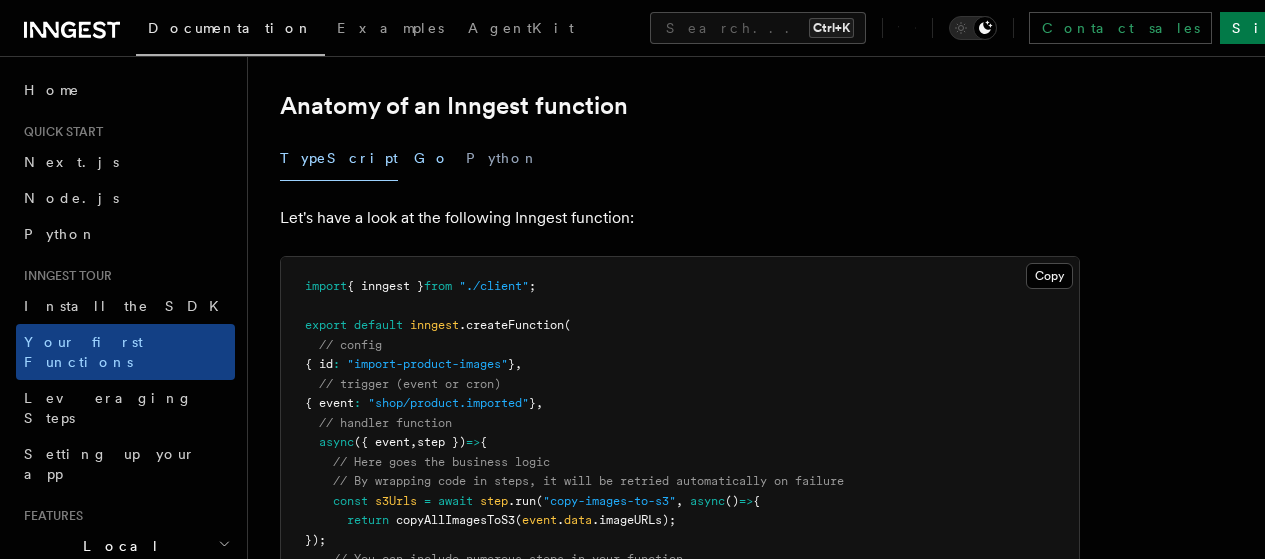 click on "Go" at bounding box center (432, 158) 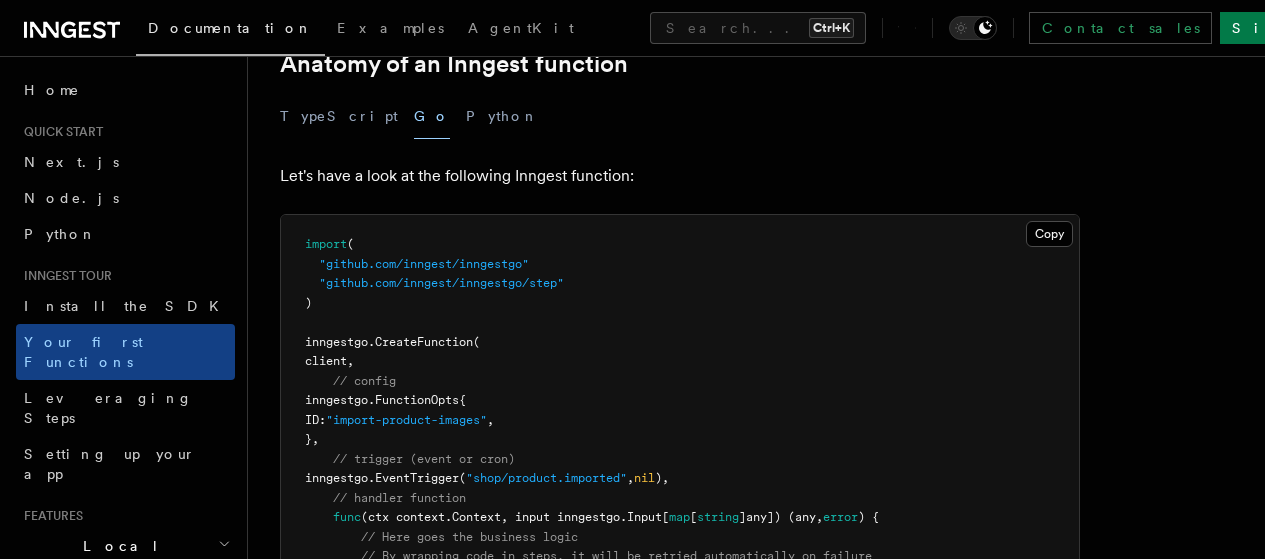 scroll, scrollTop: 340, scrollLeft: 0, axis: vertical 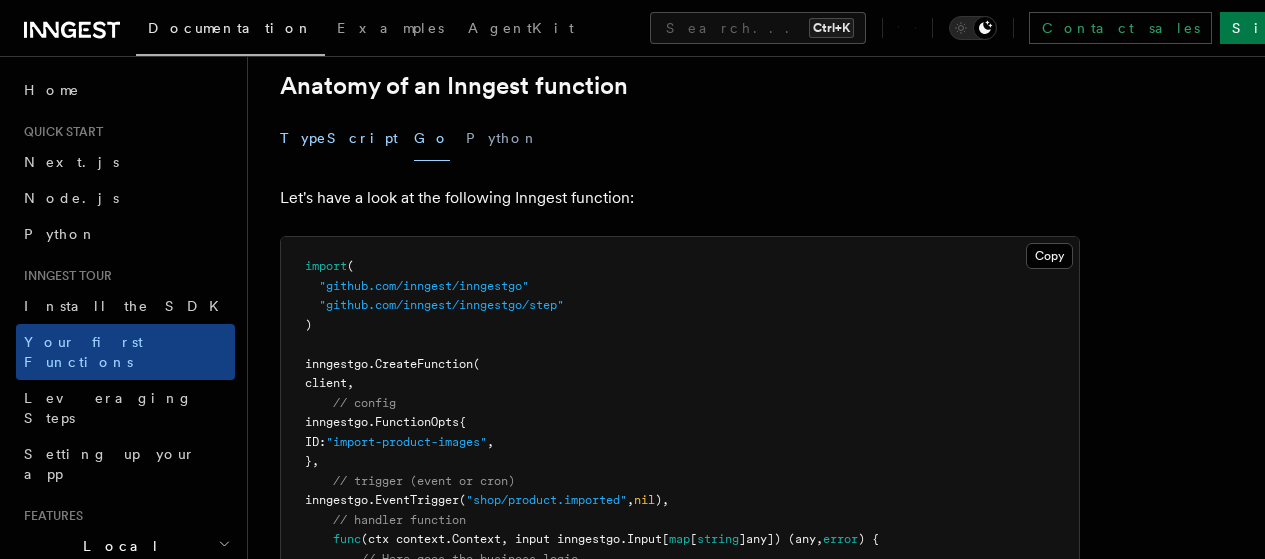 click on "TypeScript" at bounding box center [339, 138] 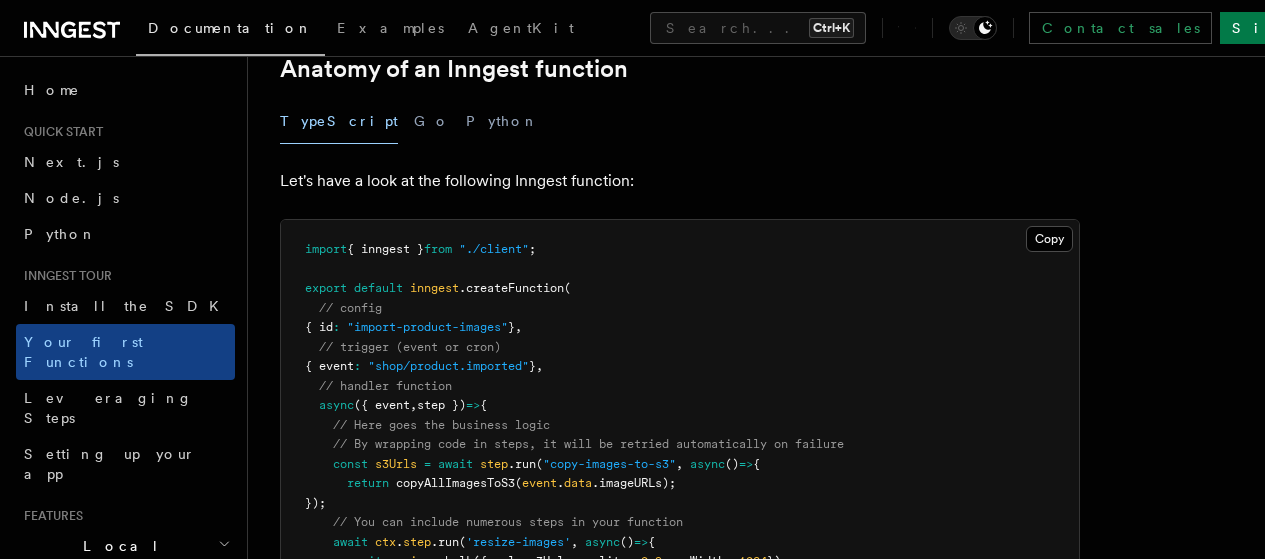 scroll, scrollTop: 406, scrollLeft: 0, axis: vertical 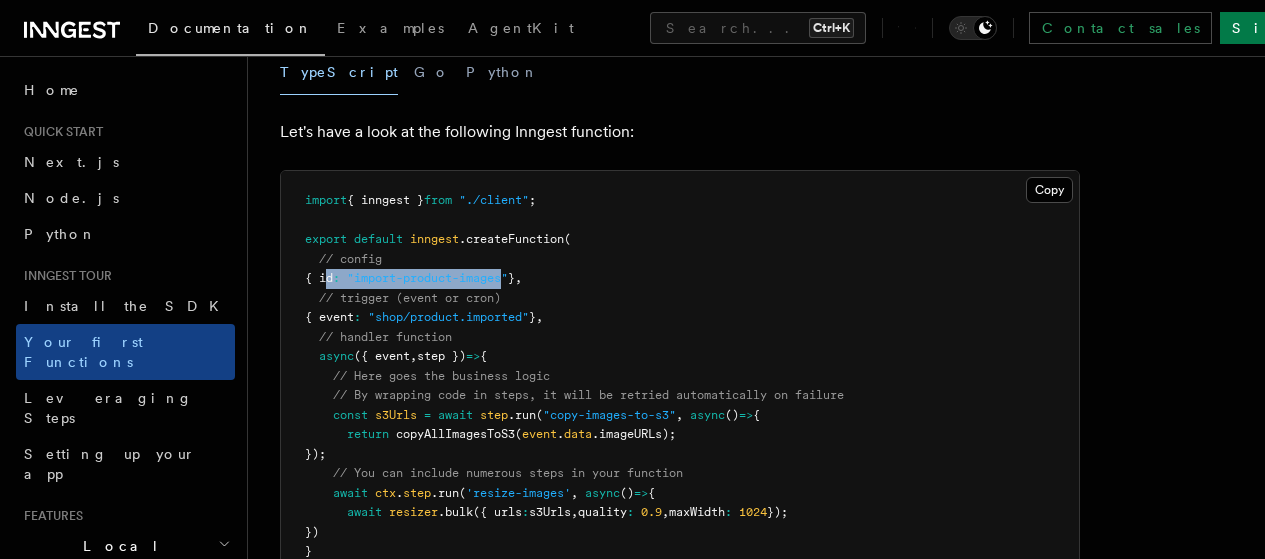 drag, startPoint x: 323, startPoint y: 311, endPoint x: 519, endPoint y: 308, distance: 196.02296 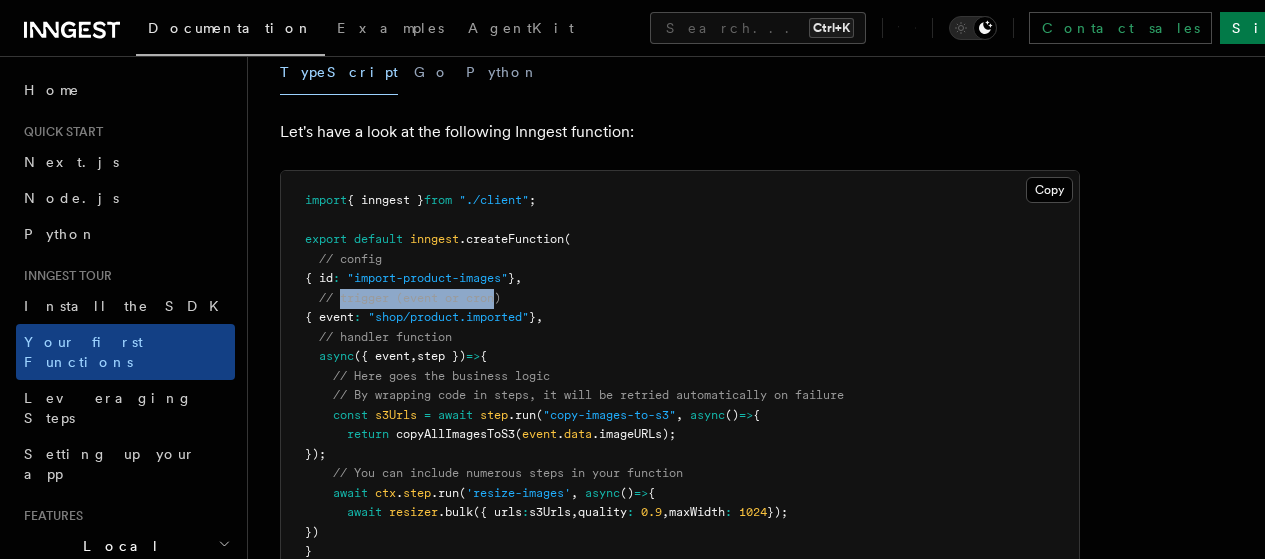 drag, startPoint x: 341, startPoint y: 333, endPoint x: 499, endPoint y: 323, distance: 158.31615 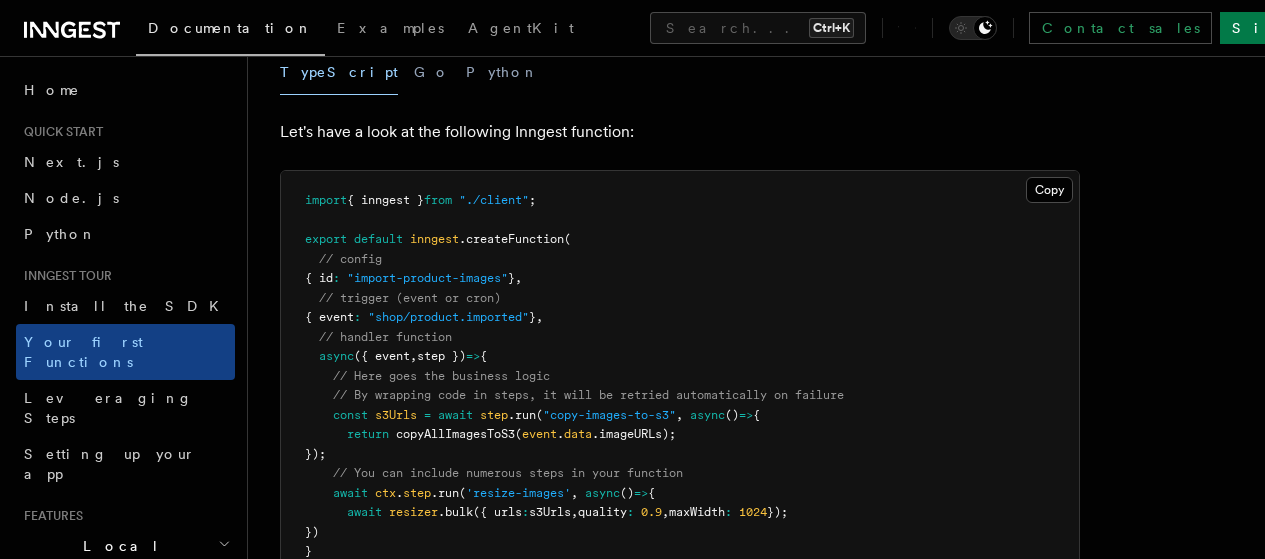 drag, startPoint x: 328, startPoint y: 352, endPoint x: 363, endPoint y: 349, distance: 35.128338 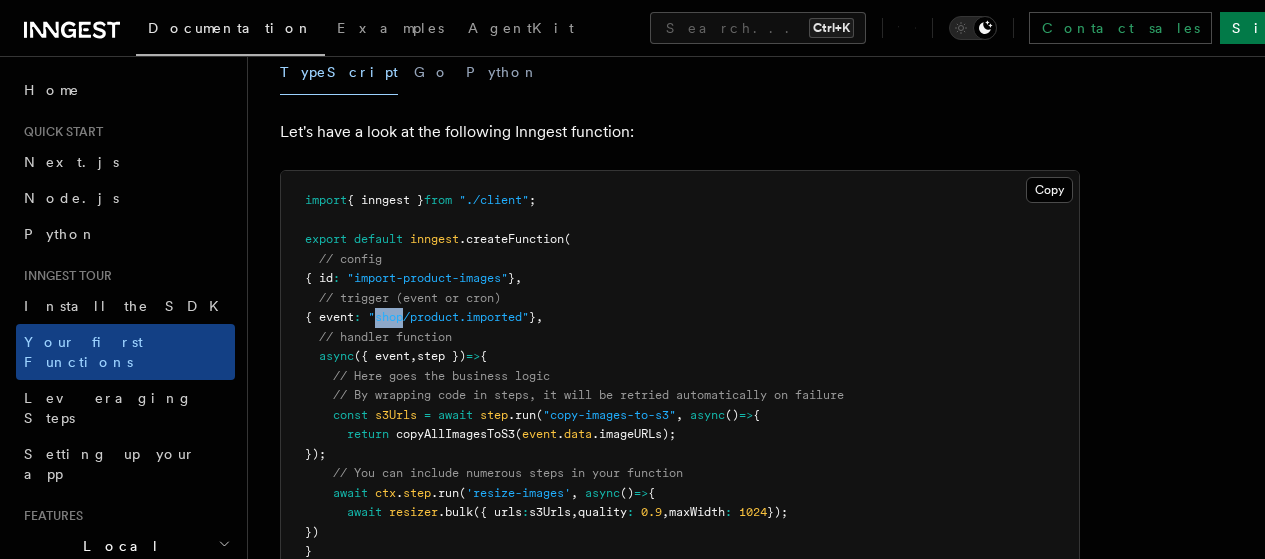 click on ""shop/product.imported"" at bounding box center [448, 317] 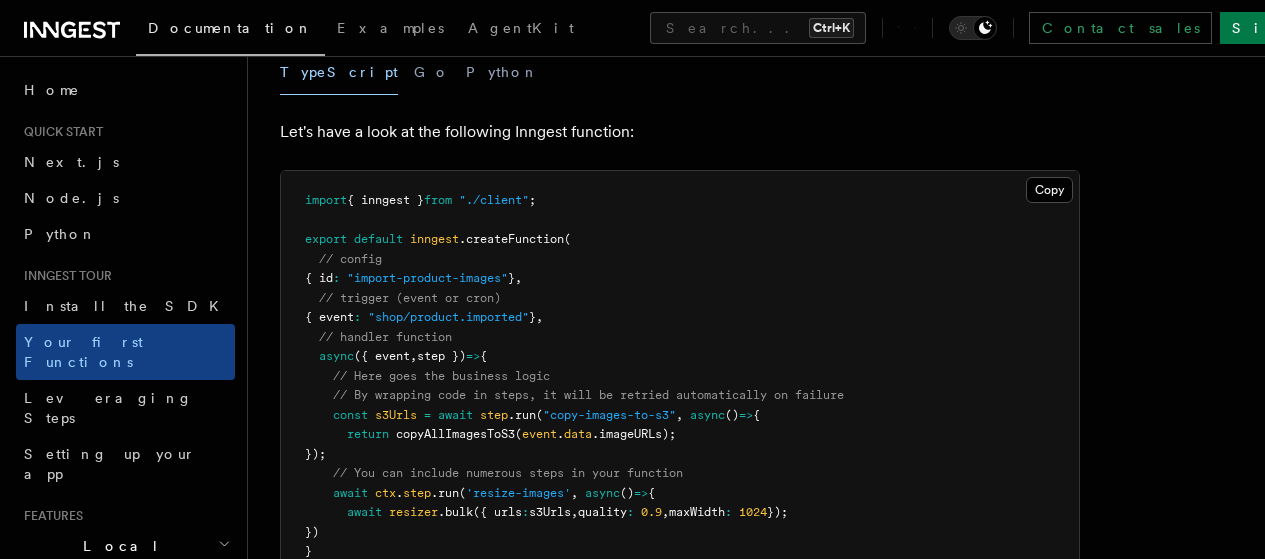 click on "// handler function" at bounding box center (385, 337) 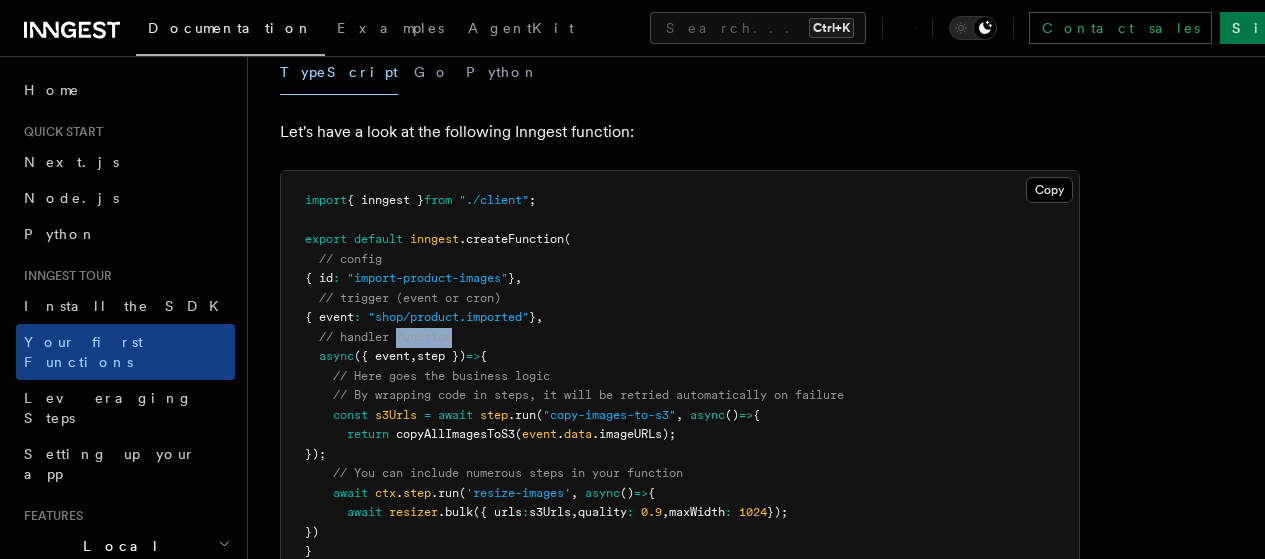 click on "// handler function" at bounding box center (385, 337) 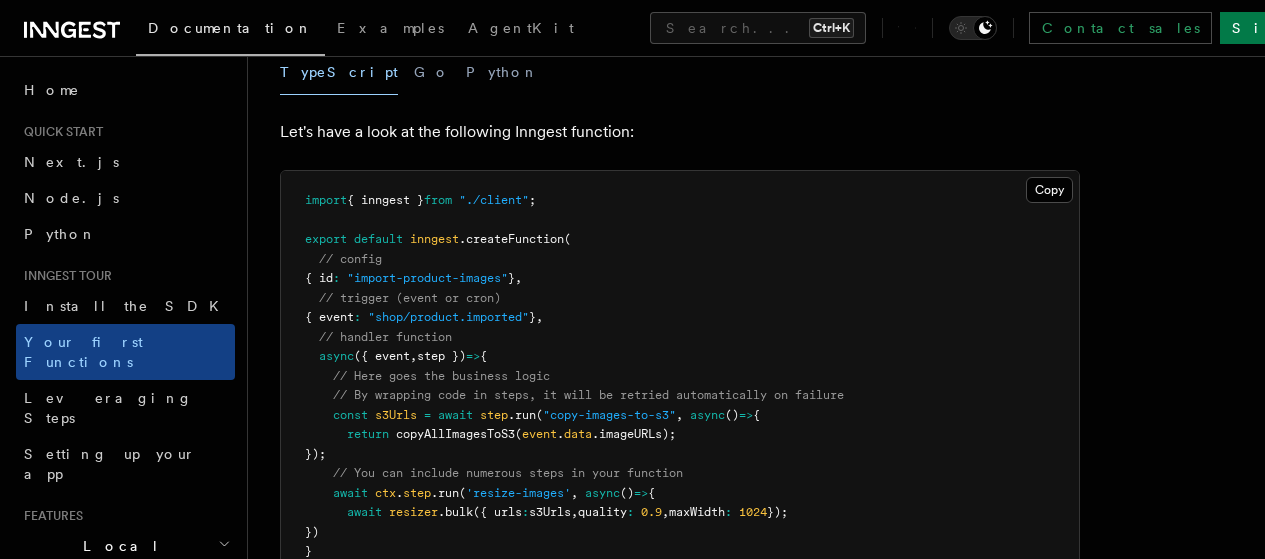 click on ""shop/product.imported"" at bounding box center [448, 317] 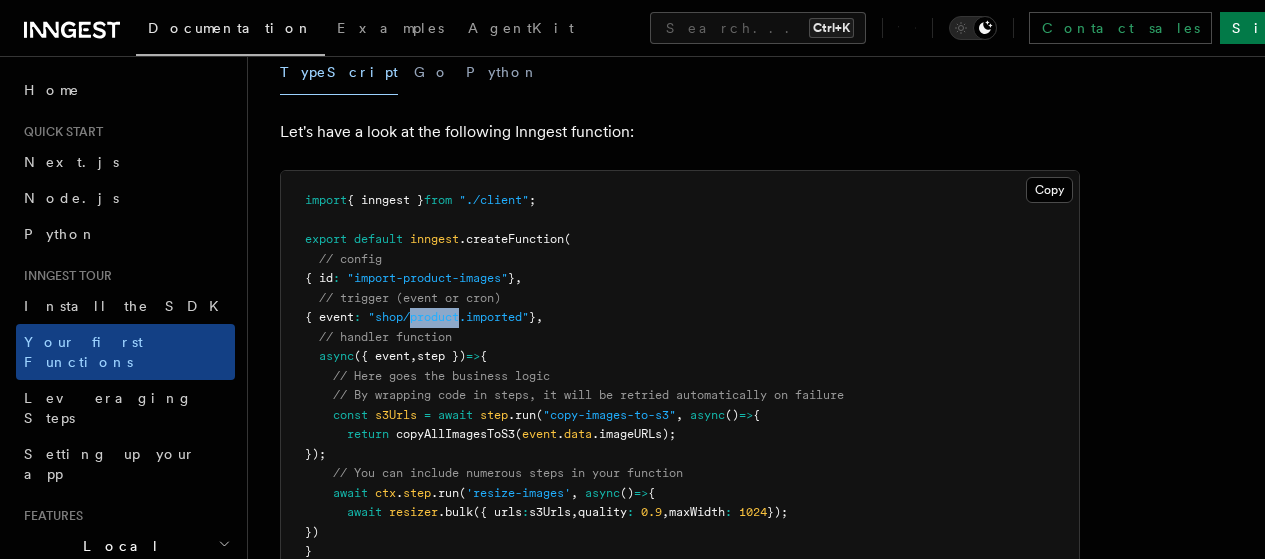 click on ""shop/product.imported"" at bounding box center (448, 317) 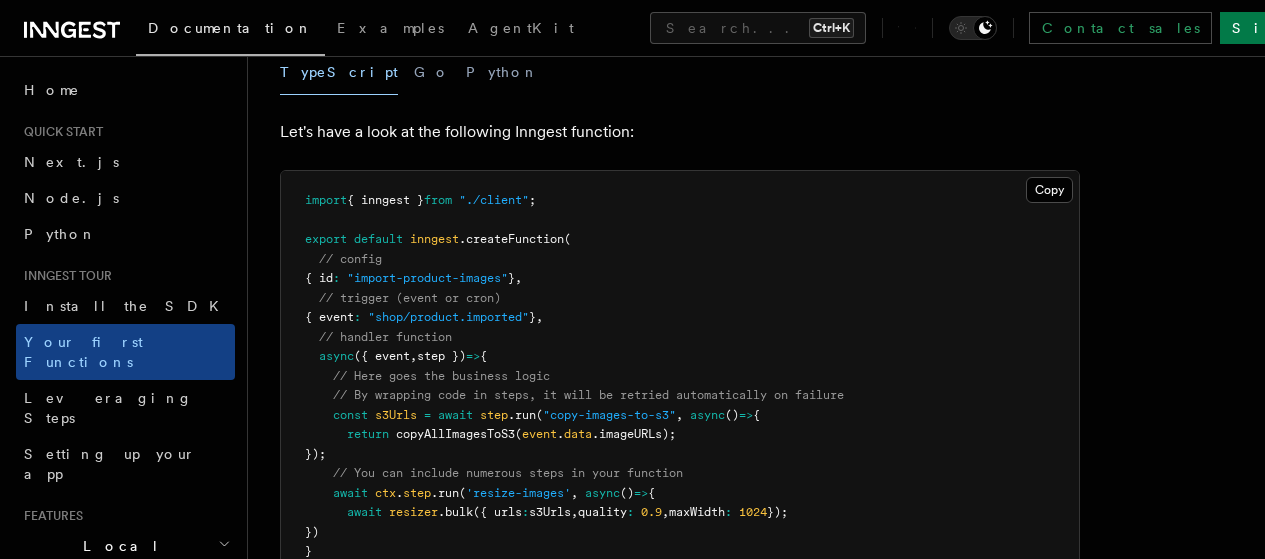 click on ""shop/product.imported"" at bounding box center [448, 317] 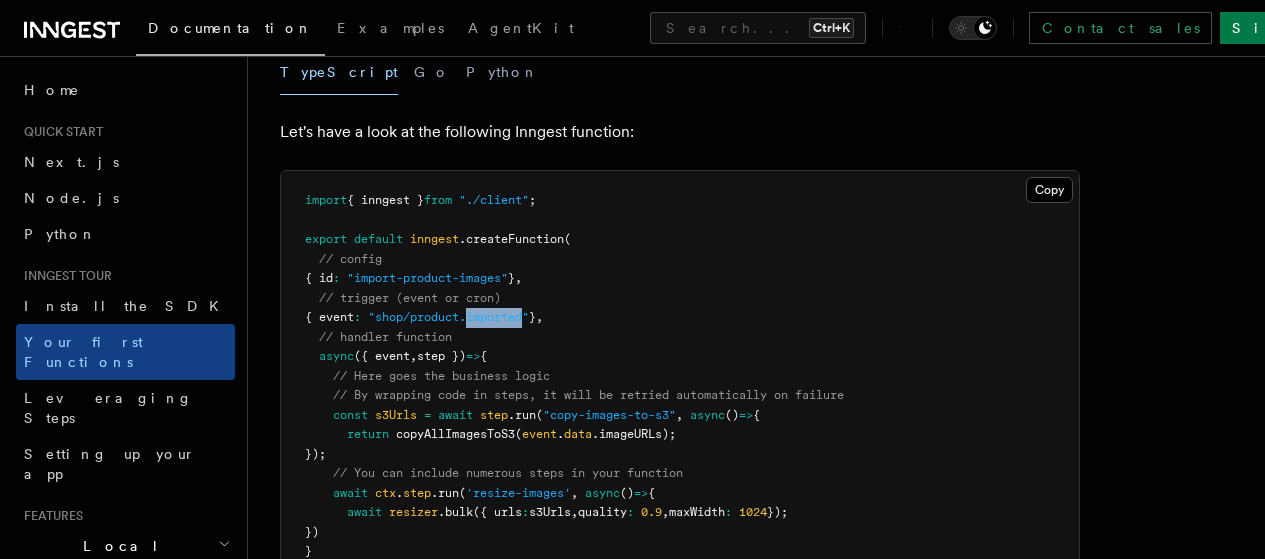 click on ""shop/product.imported"" at bounding box center [448, 317] 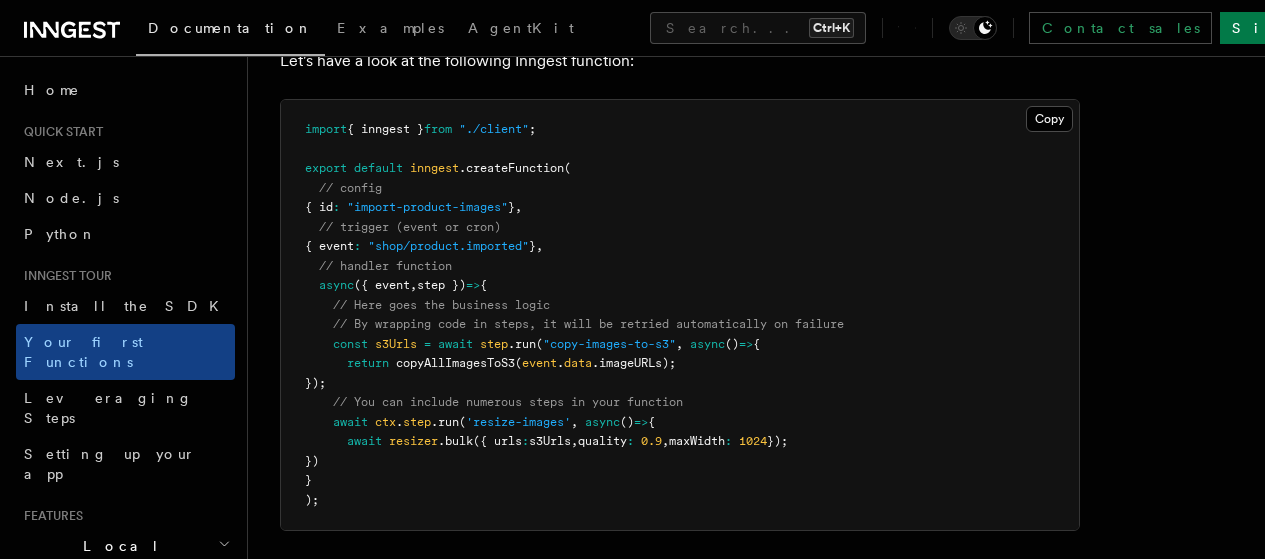 scroll, scrollTop: 480, scrollLeft: 0, axis: vertical 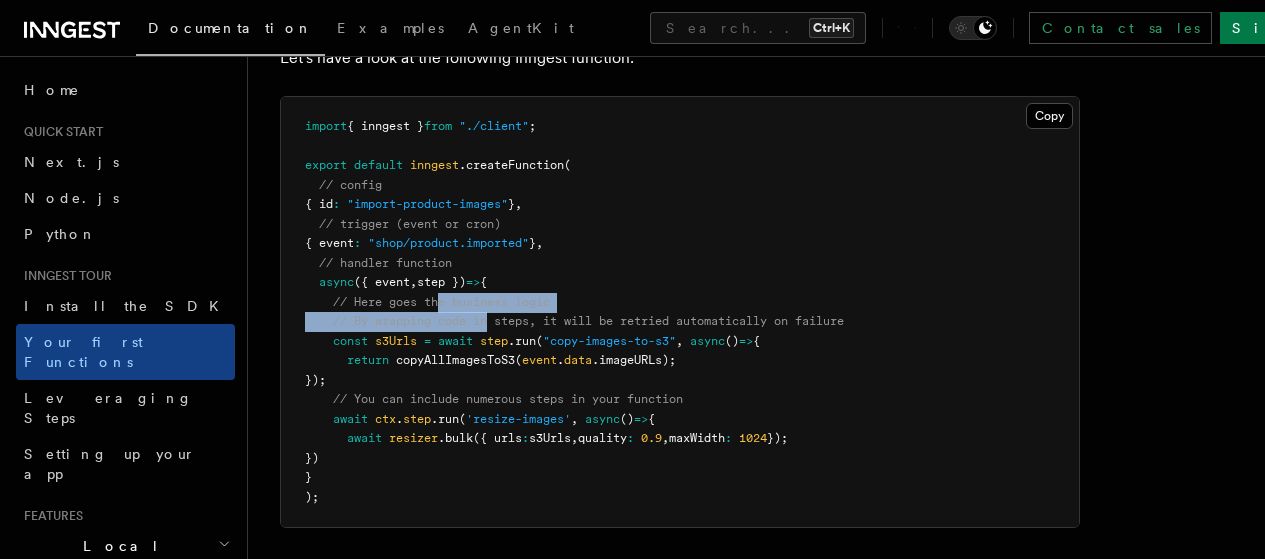 drag, startPoint x: 443, startPoint y: 324, endPoint x: 492, endPoint y: 357, distance: 59.07622 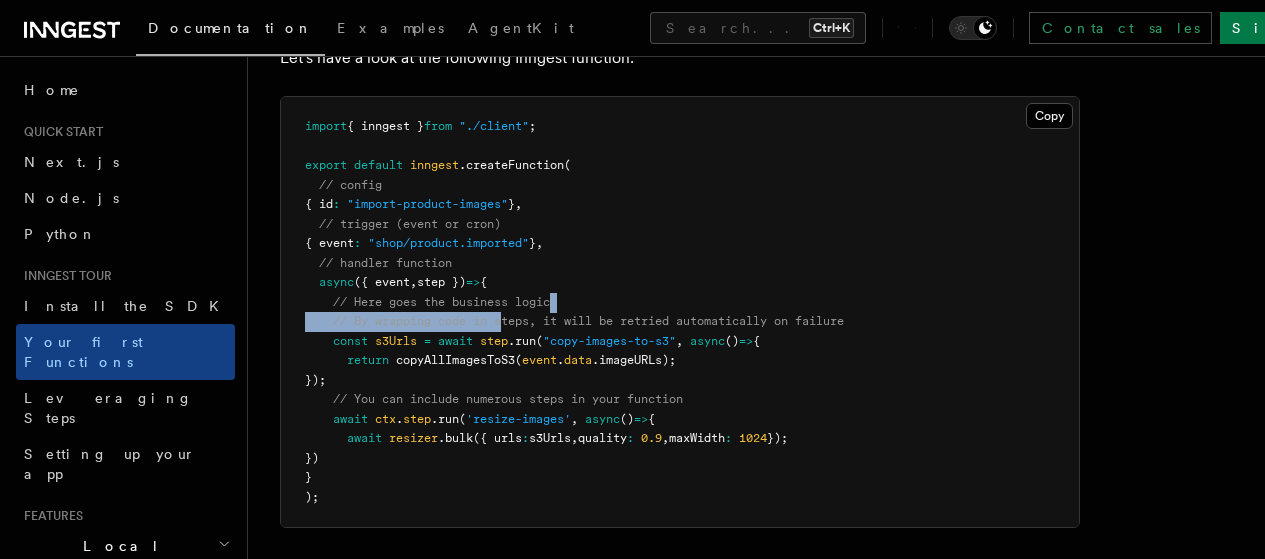 drag, startPoint x: 509, startPoint y: 349, endPoint x: 652, endPoint y: 333, distance: 143.89232 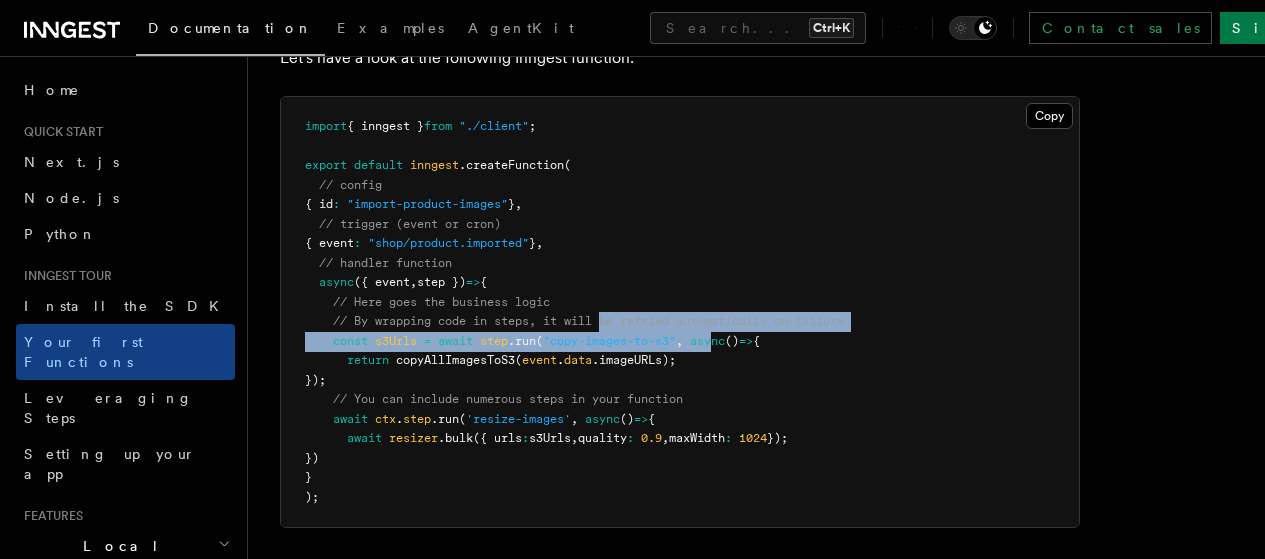 drag, startPoint x: 607, startPoint y: 354, endPoint x: 724, endPoint y: 368, distance: 117.83463 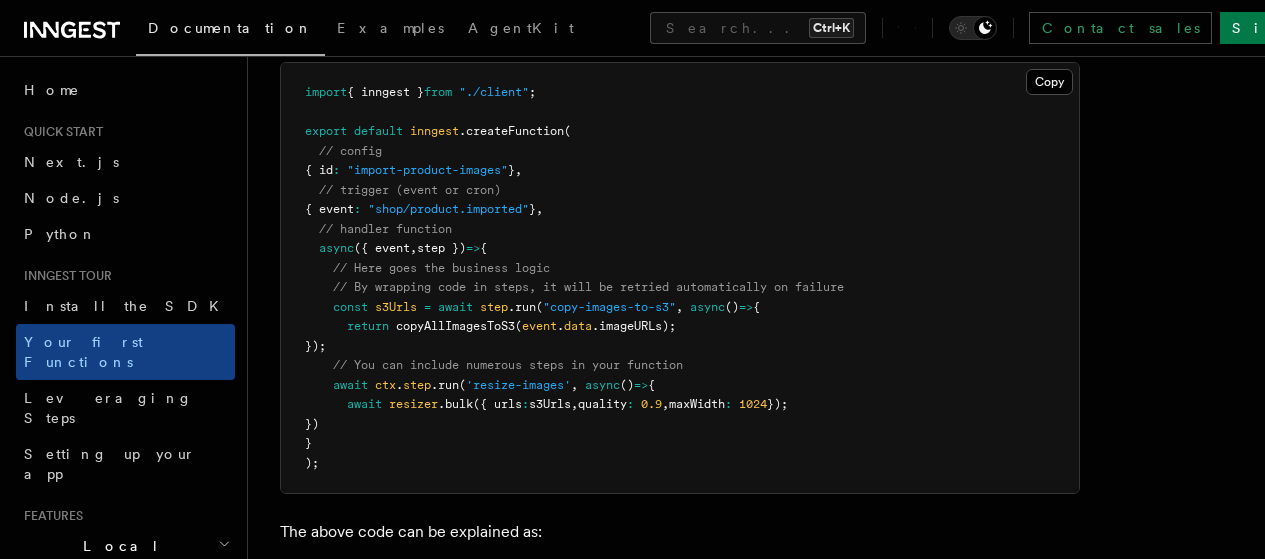 scroll, scrollTop: 520, scrollLeft: 0, axis: vertical 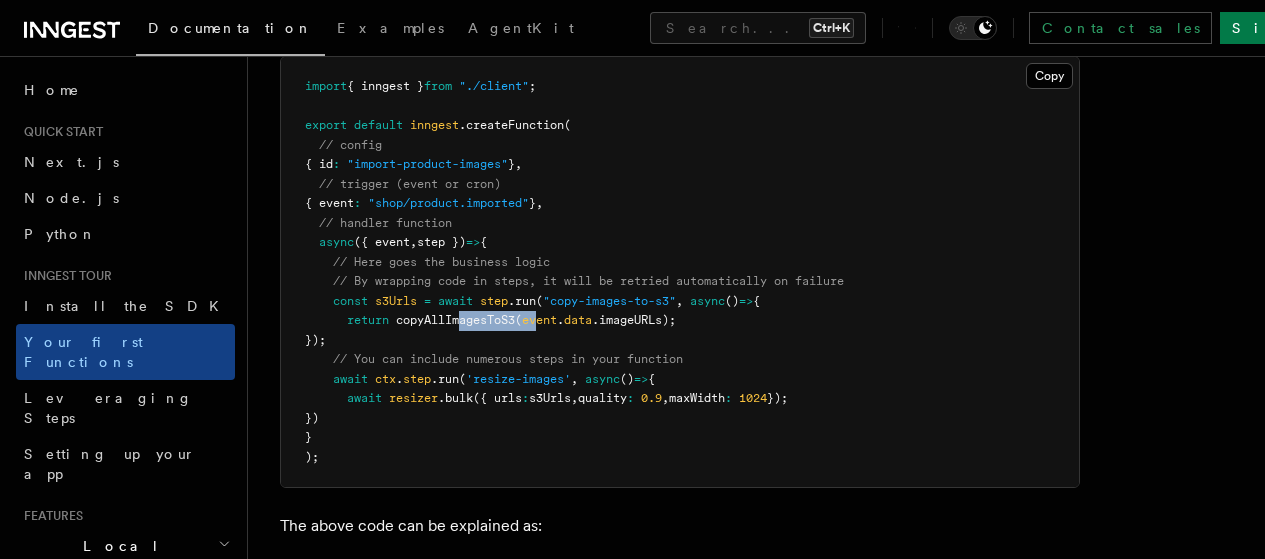 drag, startPoint x: 463, startPoint y: 355, endPoint x: 545, endPoint y: 348, distance: 82.29824 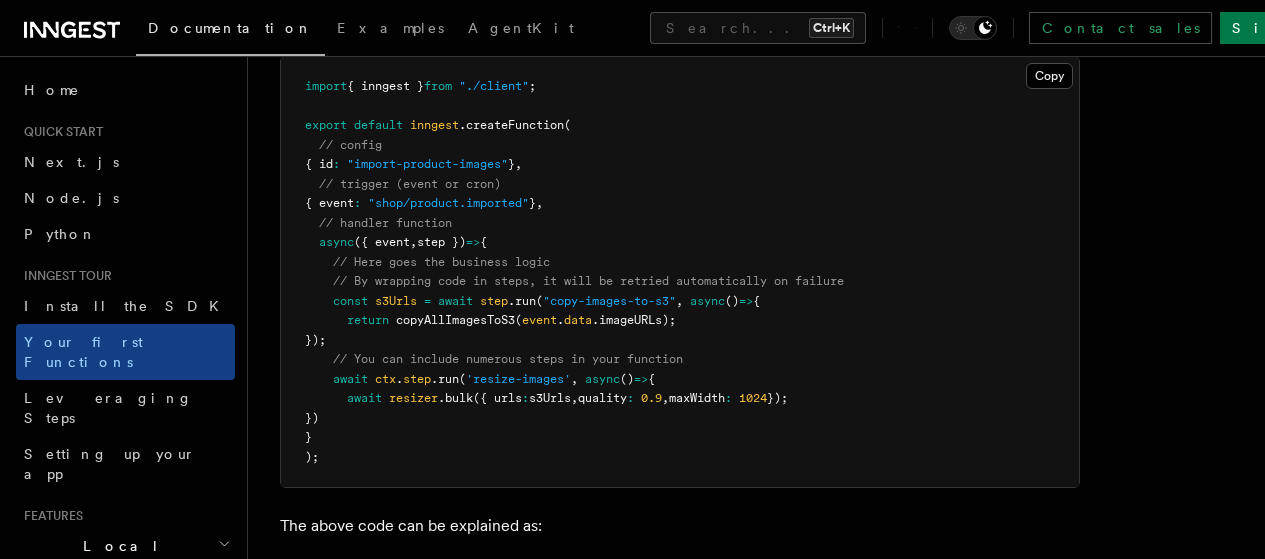 click on "({ urls" at bounding box center (497, 398) 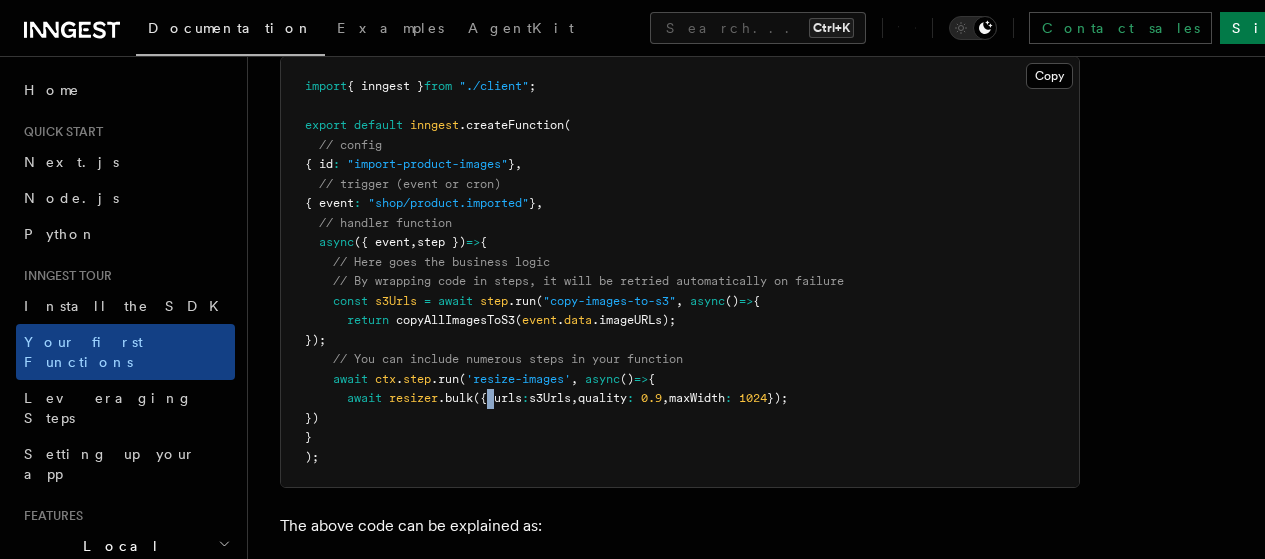 click on "({ urls" at bounding box center (497, 398) 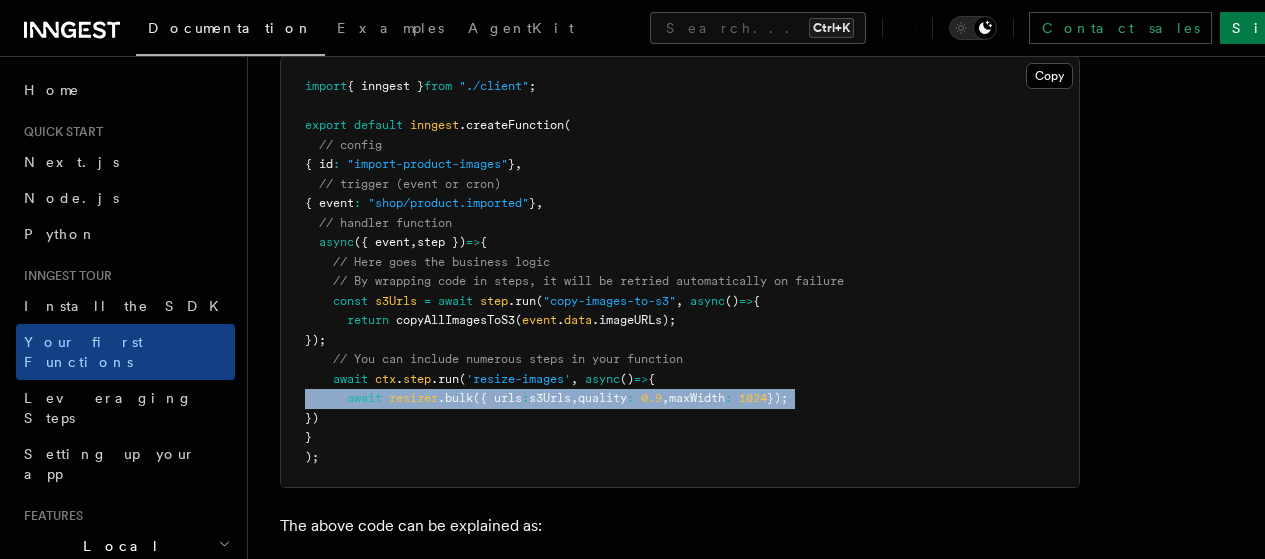 click on "({ urls" at bounding box center (497, 398) 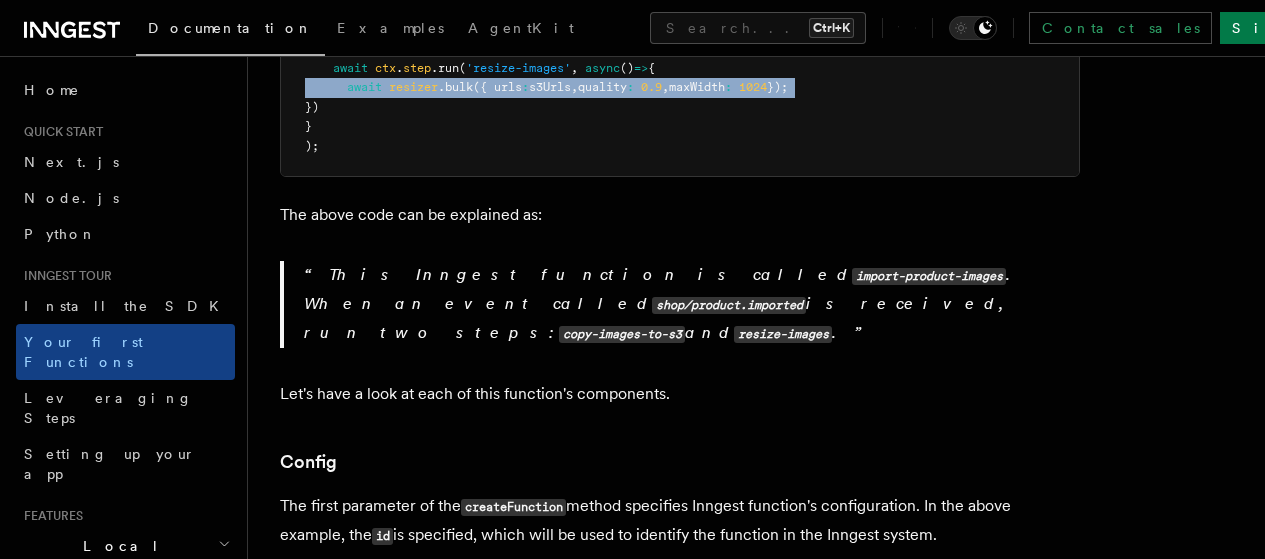 scroll, scrollTop: 846, scrollLeft: 0, axis: vertical 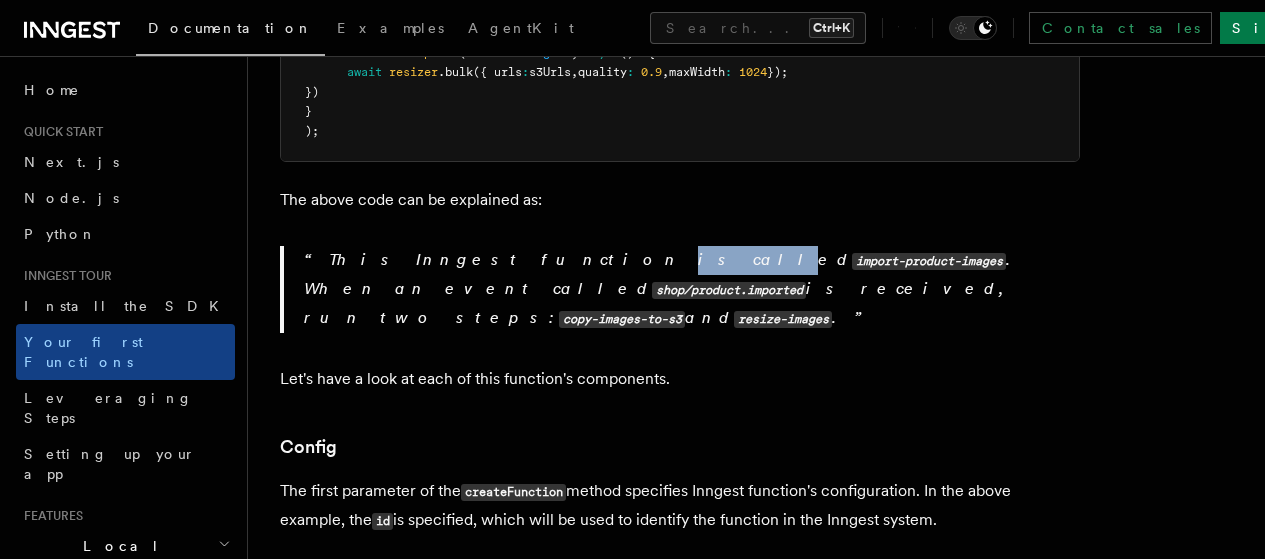drag, startPoint x: 462, startPoint y: 283, endPoint x: 504, endPoint y: 290, distance: 42.579338 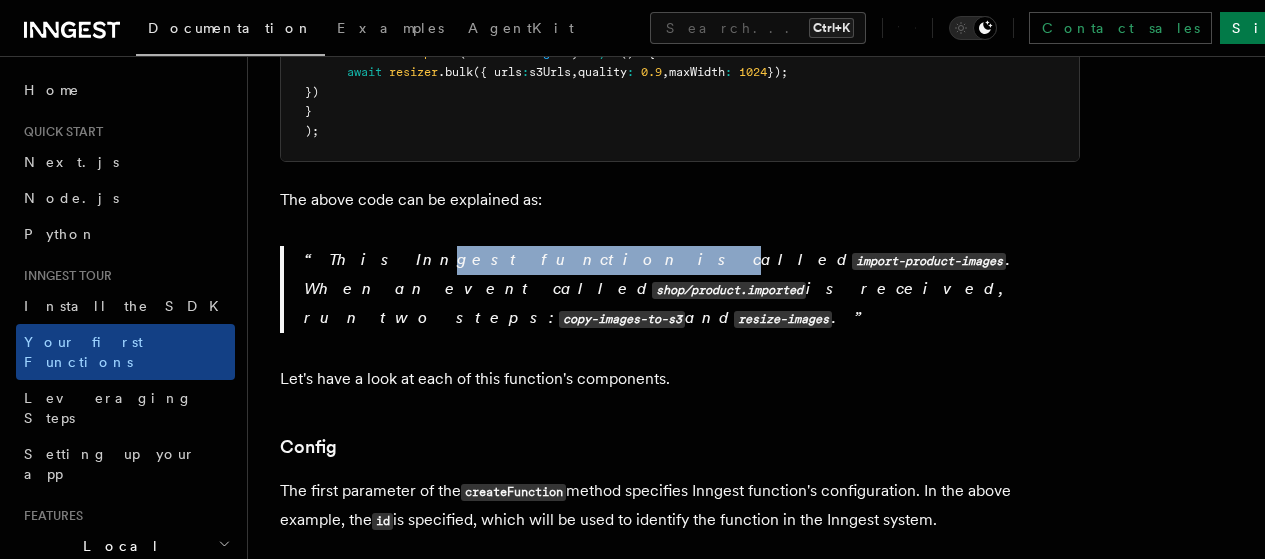 drag, startPoint x: 366, startPoint y: 288, endPoint x: 487, endPoint y: 294, distance: 121.14867 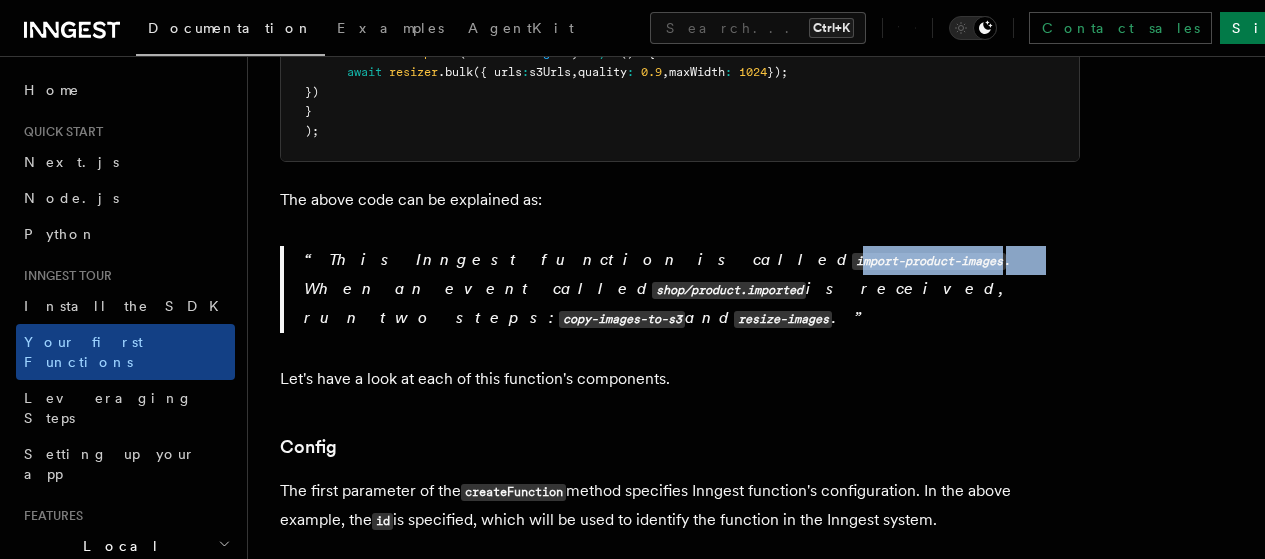 drag, startPoint x: 539, startPoint y: 292, endPoint x: 691, endPoint y: 291, distance: 152.0033 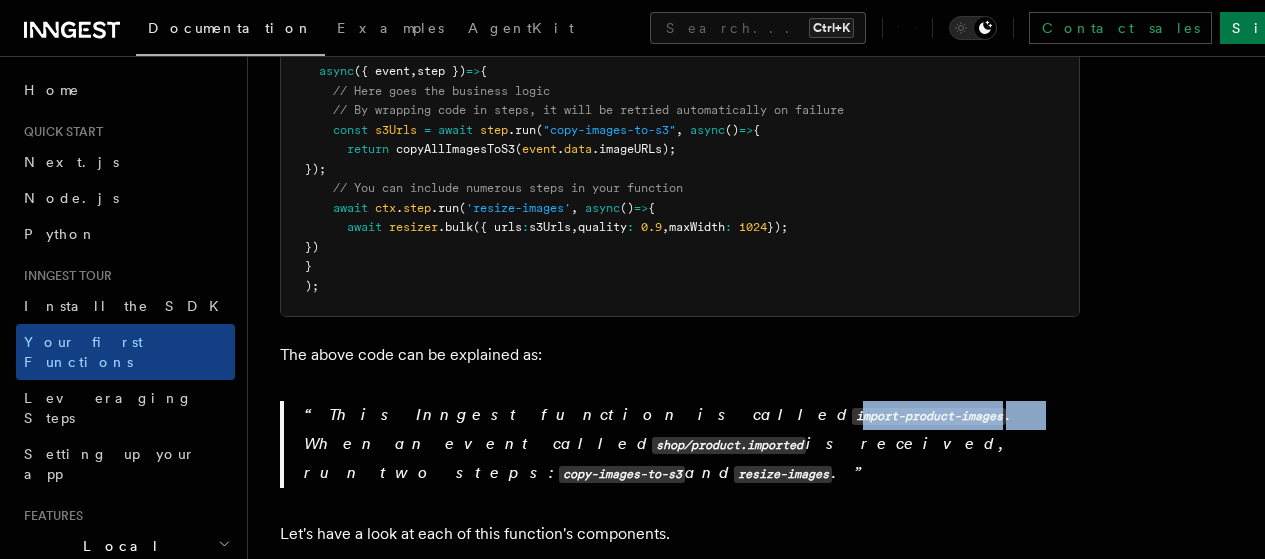 scroll, scrollTop: 700, scrollLeft: 0, axis: vertical 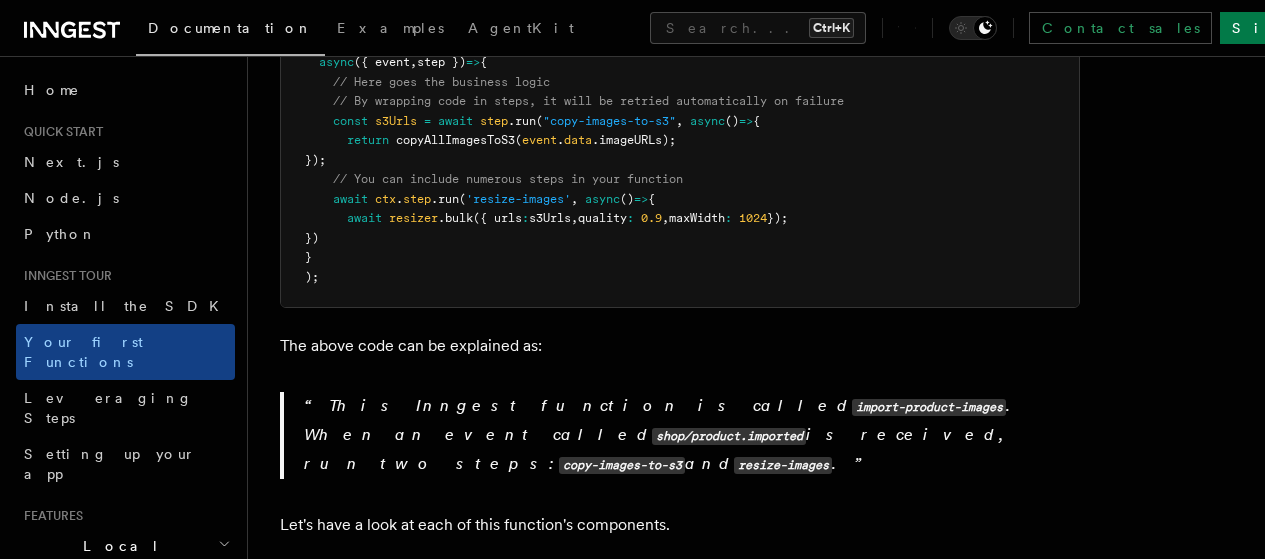 click on "This Inngest function is called  import-product-images . When an event called  shop/product.imported  is received, run two steps:  copy-images-to-s3  and  resize-images ." at bounding box center (692, 435) 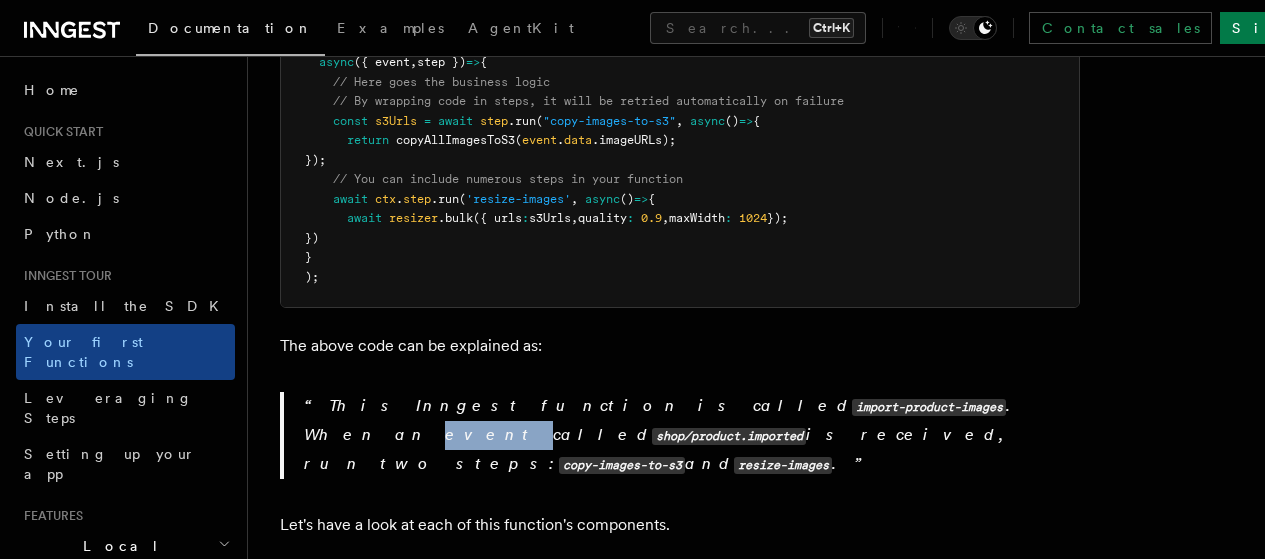 click on "This Inngest function is called  import-product-images . When an event called  shop/product.imported  is received, run two steps:  copy-images-to-s3  and  resize-images ." at bounding box center [692, 435] 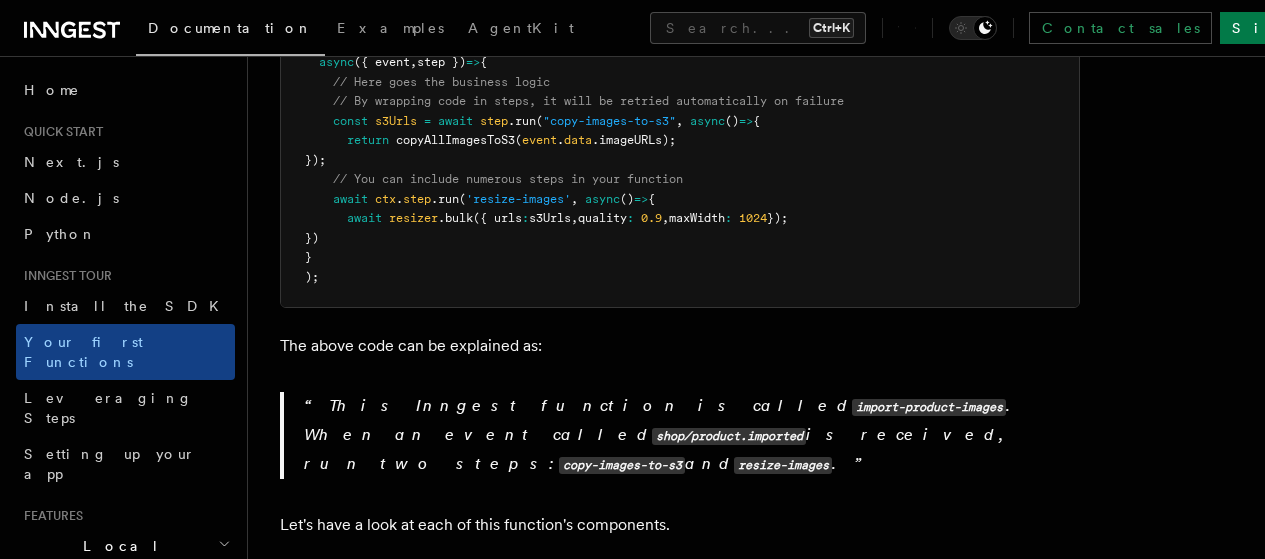 click on "This Inngest function is called  import-product-images . When an event called  shop/product.imported  is received, run two steps:  copy-images-to-s3  and  resize-images ." at bounding box center [692, 435] 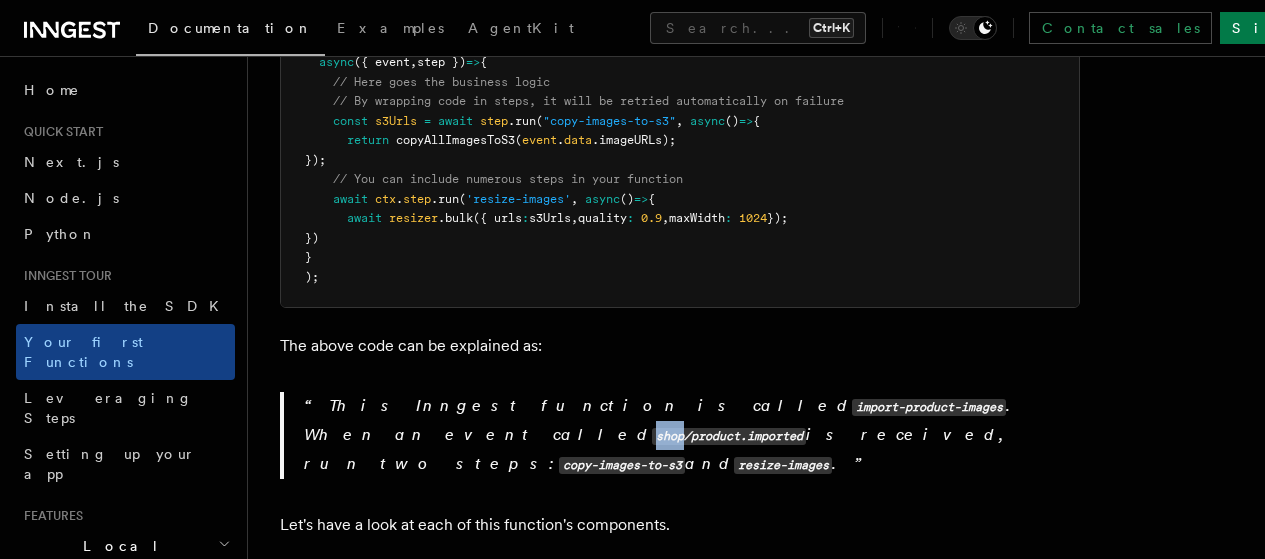 click on "shop/product.imported" at bounding box center (729, 436) 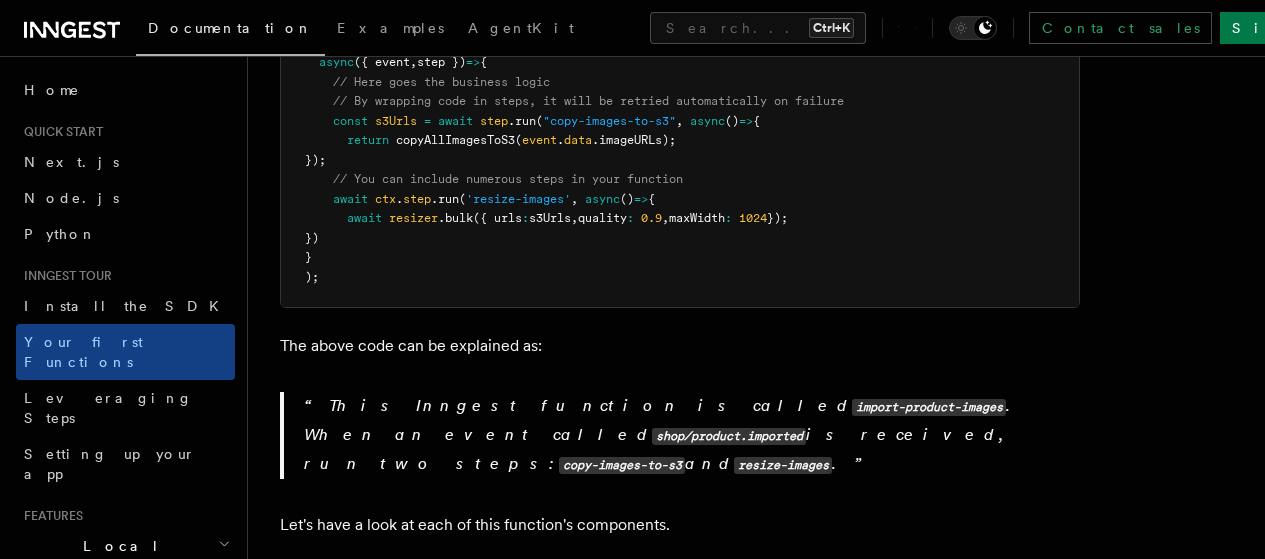 click on "shop/product.imported" at bounding box center (729, 436) 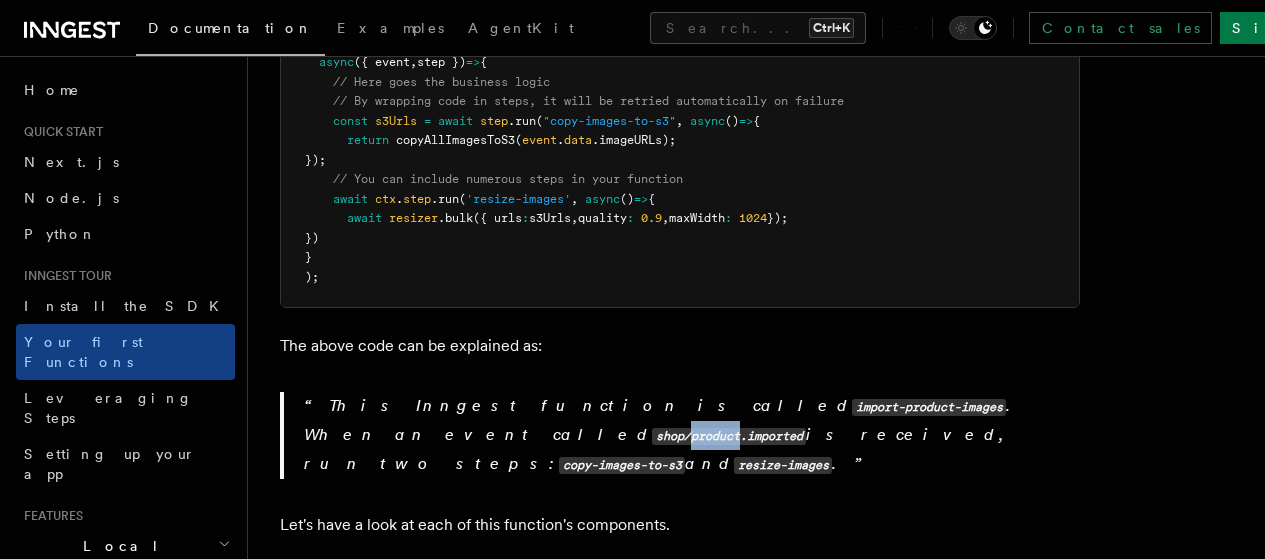 click on "shop/product.imported" at bounding box center (729, 436) 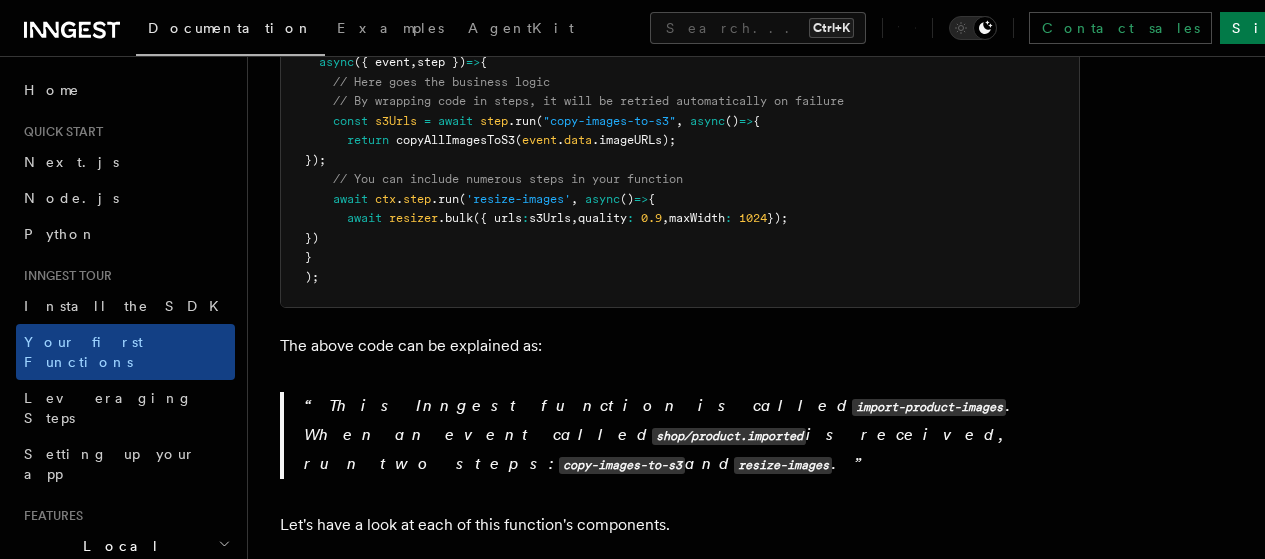 click on "shop/product.imported" at bounding box center (729, 436) 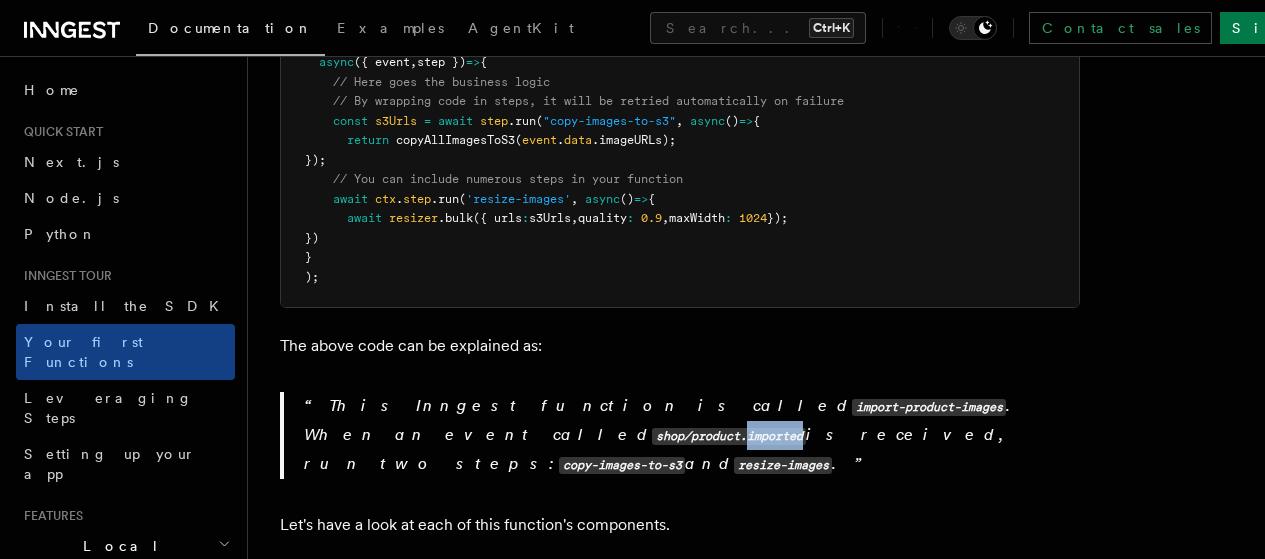 click on "shop/product.imported" at bounding box center (729, 436) 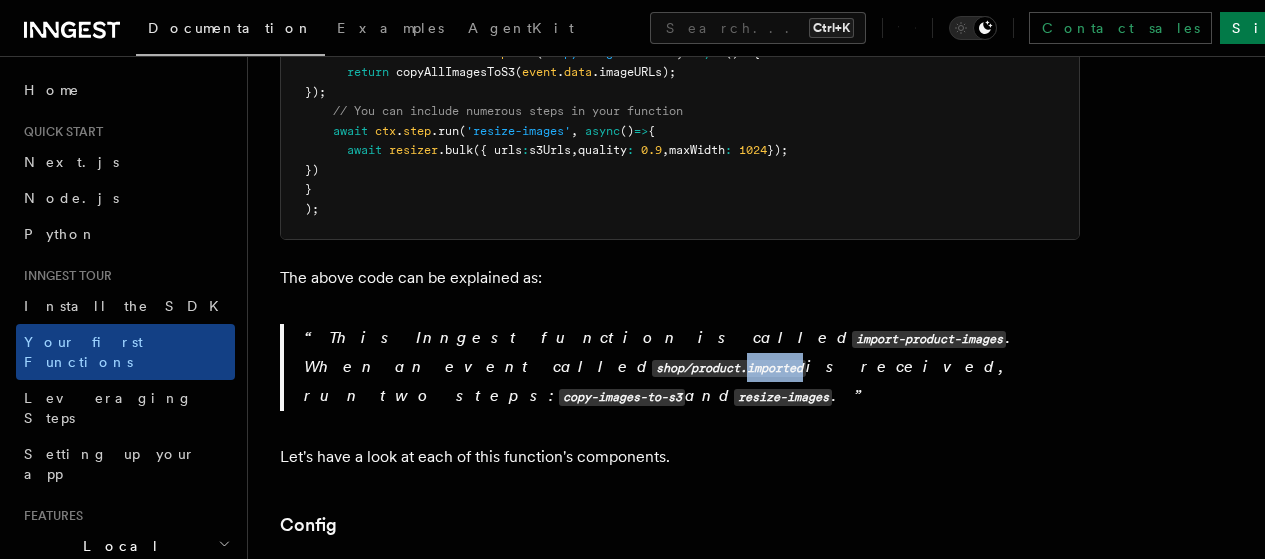 scroll, scrollTop: 786, scrollLeft: 0, axis: vertical 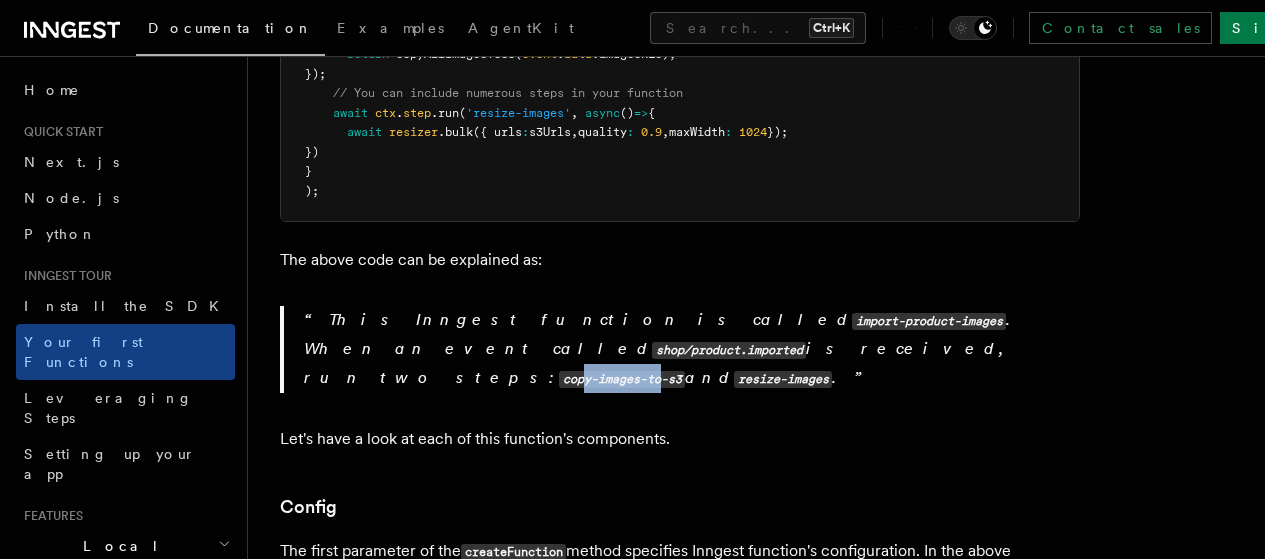 drag, startPoint x: 516, startPoint y: 370, endPoint x: 595, endPoint y: 380, distance: 79.630394 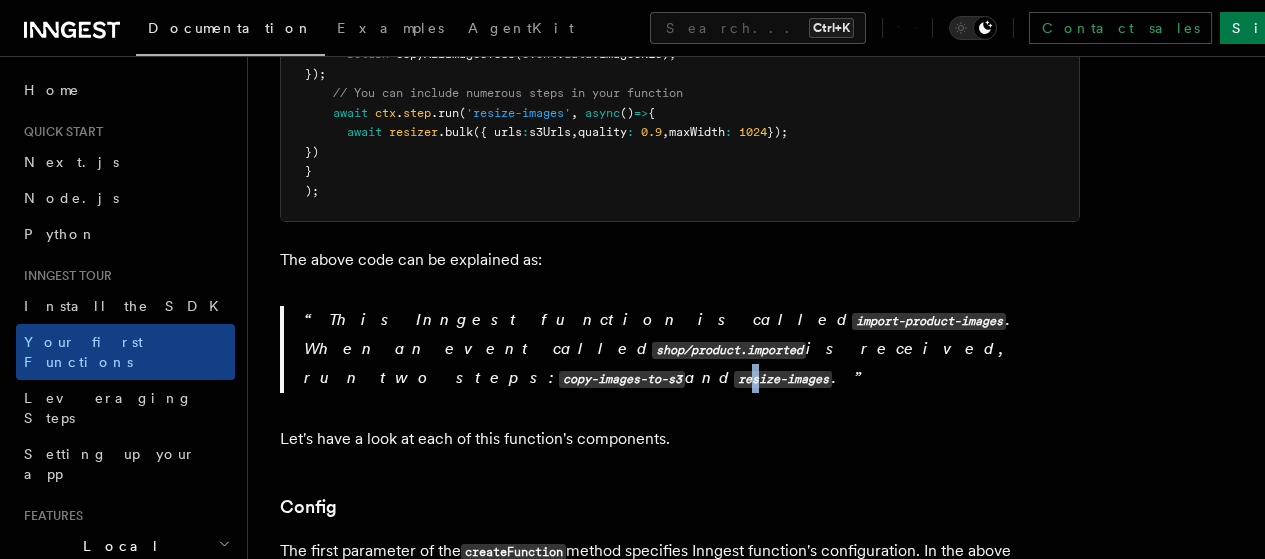 drag, startPoint x: 678, startPoint y: 389, endPoint x: 712, endPoint y: 442, distance: 62.968246 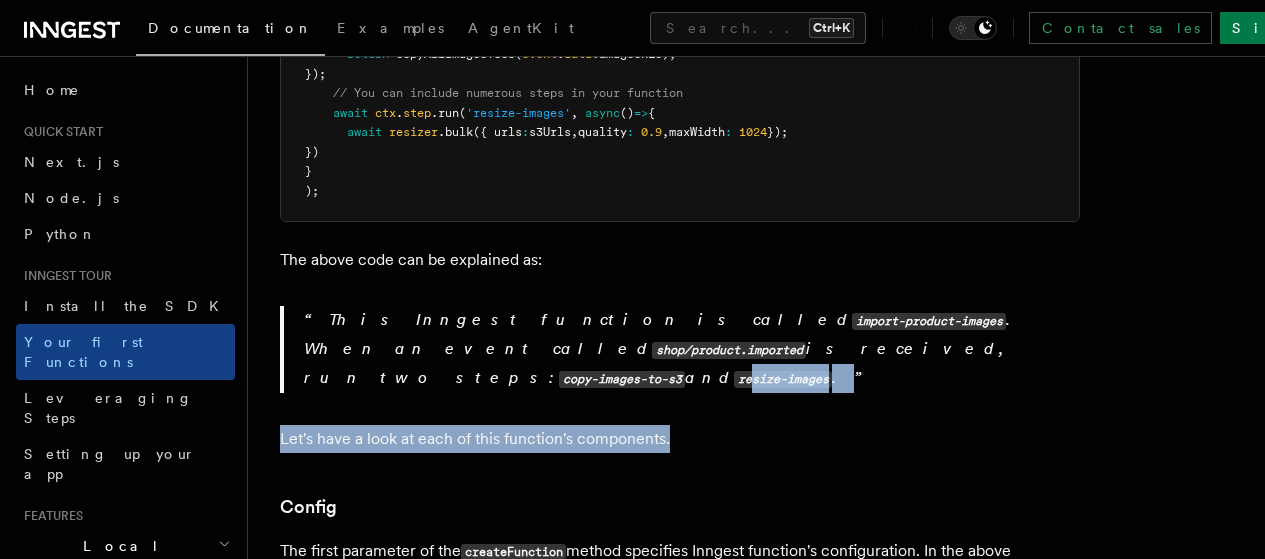 click on "Let's have a look at each of this function's components." at bounding box center [680, 439] 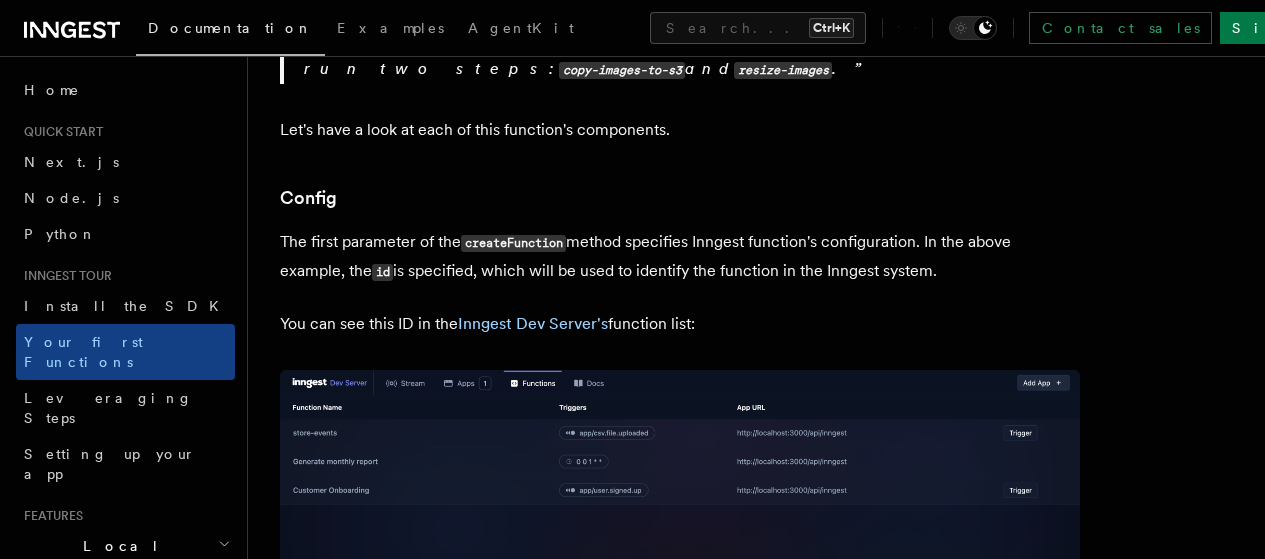 scroll, scrollTop: 1093, scrollLeft: 0, axis: vertical 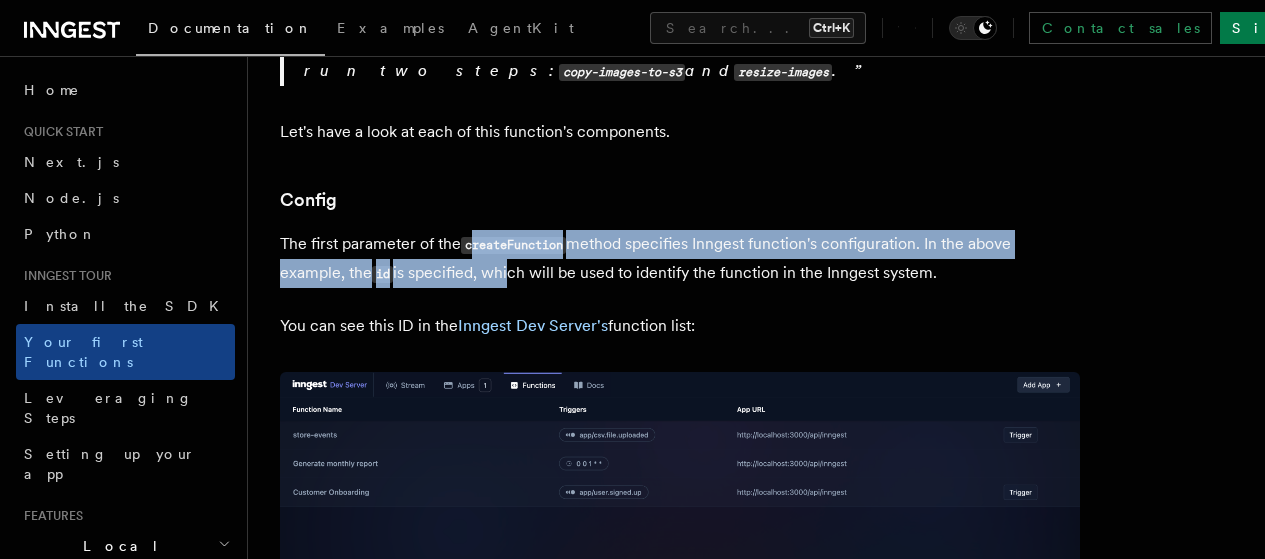 drag, startPoint x: 474, startPoint y: 233, endPoint x: 552, endPoint y: 282, distance: 92.11406 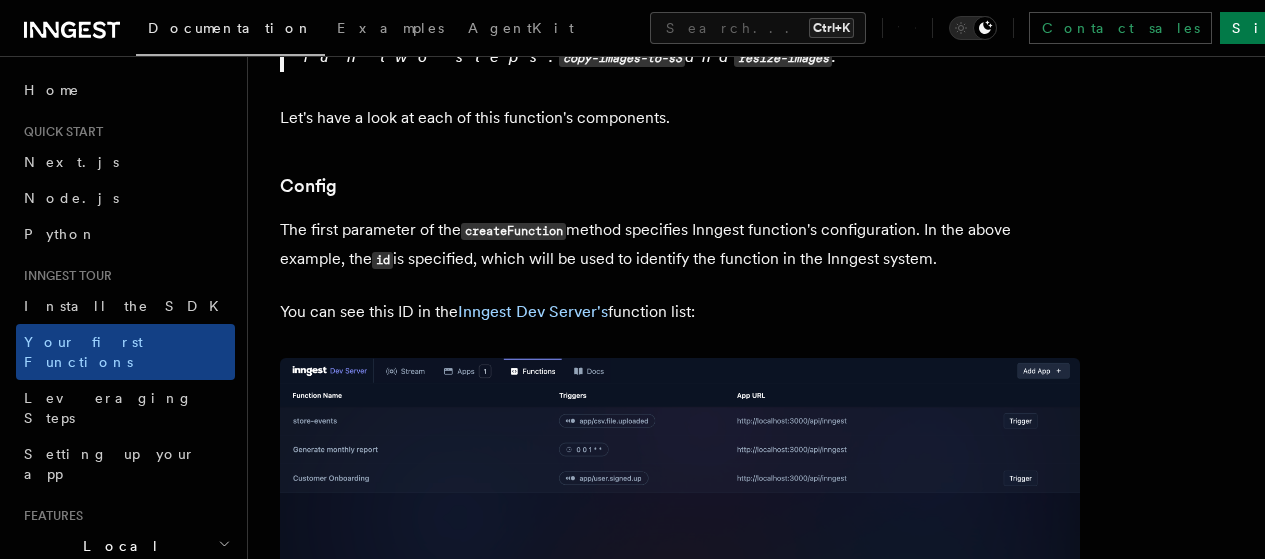 scroll, scrollTop: 1106, scrollLeft: 0, axis: vertical 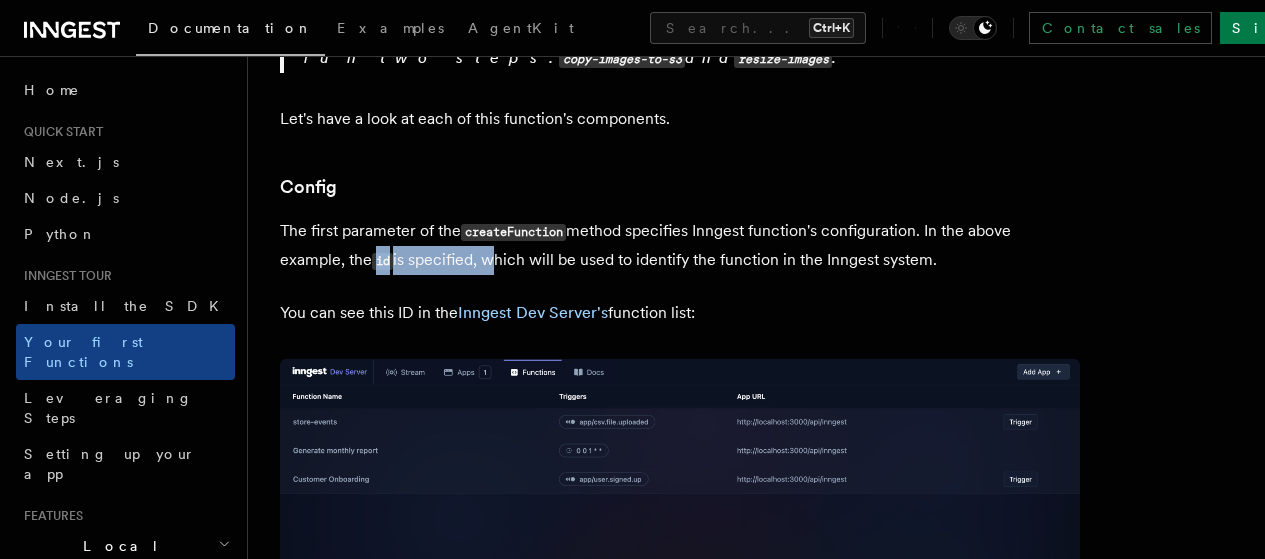 drag, startPoint x: 411, startPoint y: 255, endPoint x: 534, endPoint y: 273, distance: 124.3101 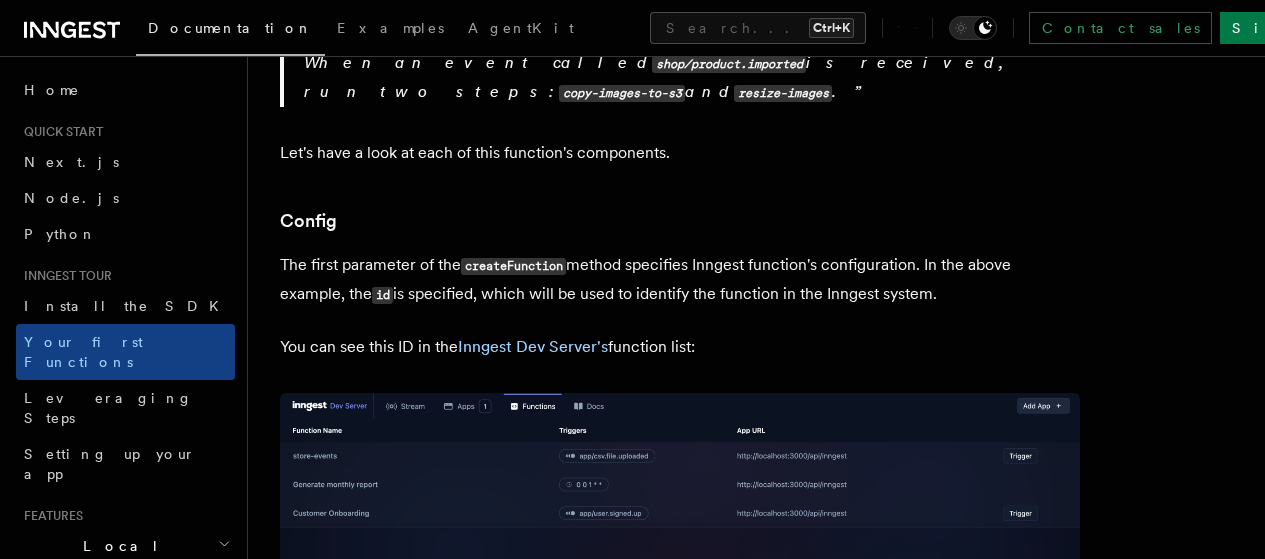 scroll, scrollTop: 1060, scrollLeft: 0, axis: vertical 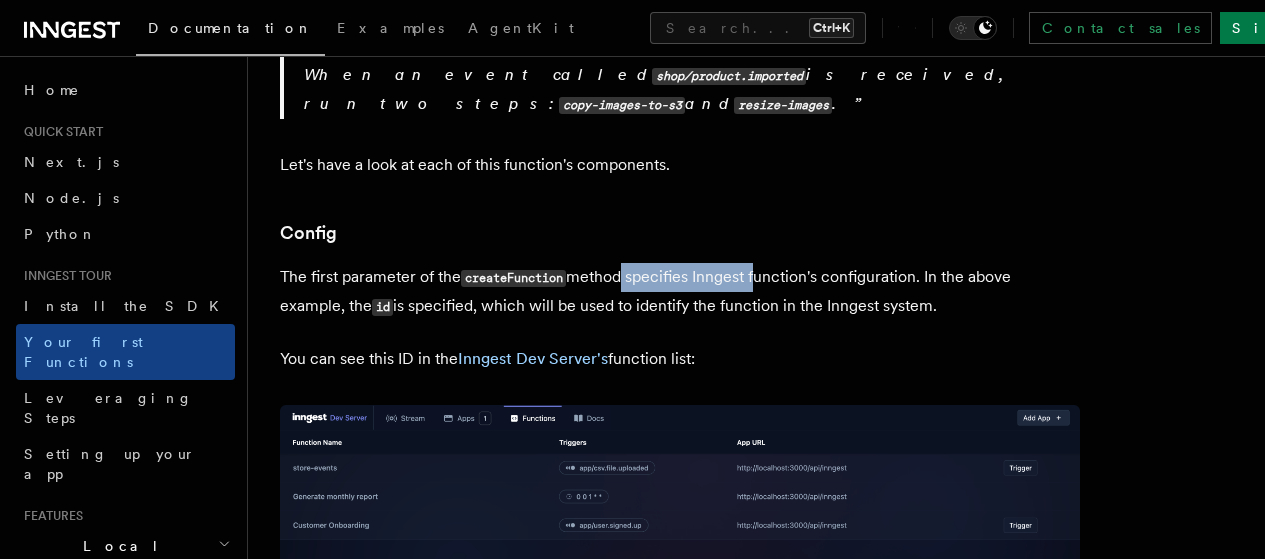drag, startPoint x: 624, startPoint y: 290, endPoint x: 763, endPoint y: 285, distance: 139.0899 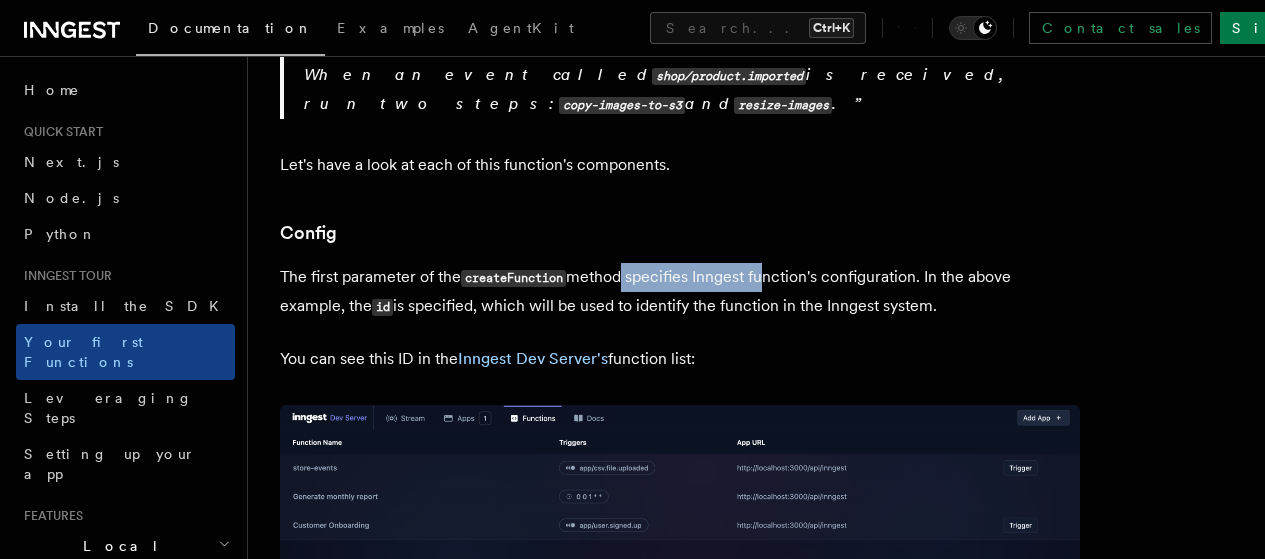 click on "The first parameter of the  createFunction  method specifies Inngest function's configuration. In the above example, the  id  is specified, which will be used to identify the function in the Inngest system." at bounding box center [680, 292] 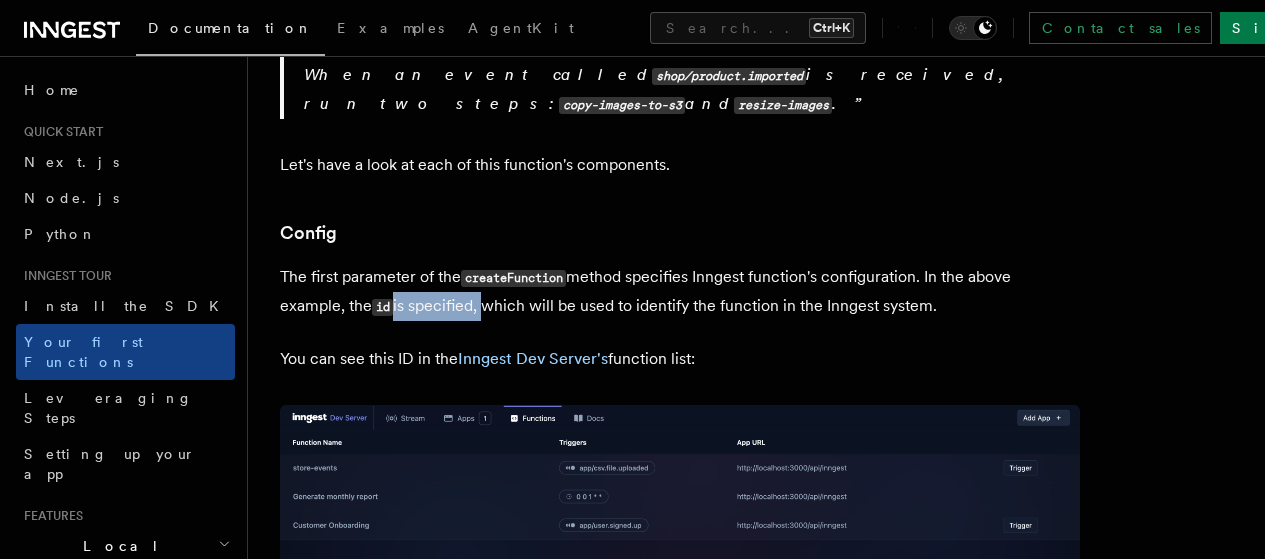 drag, startPoint x: 442, startPoint y: 312, endPoint x: 532, endPoint y: 312, distance: 90 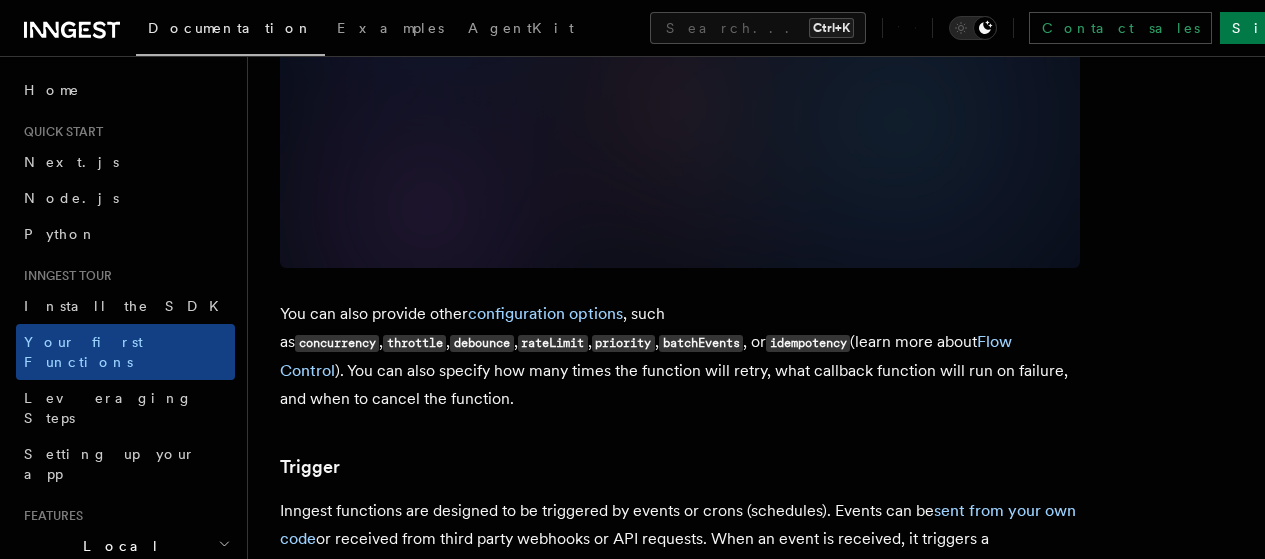 scroll, scrollTop: 1726, scrollLeft: 0, axis: vertical 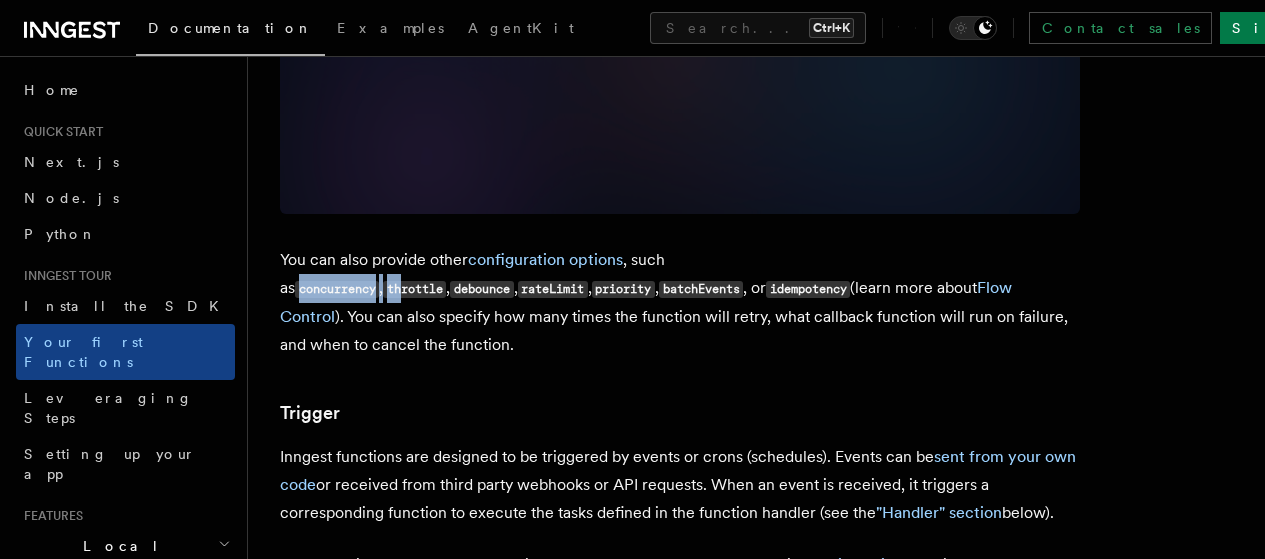 drag, startPoint x: 689, startPoint y: 209, endPoint x: 801, endPoint y: 218, distance: 112.36102 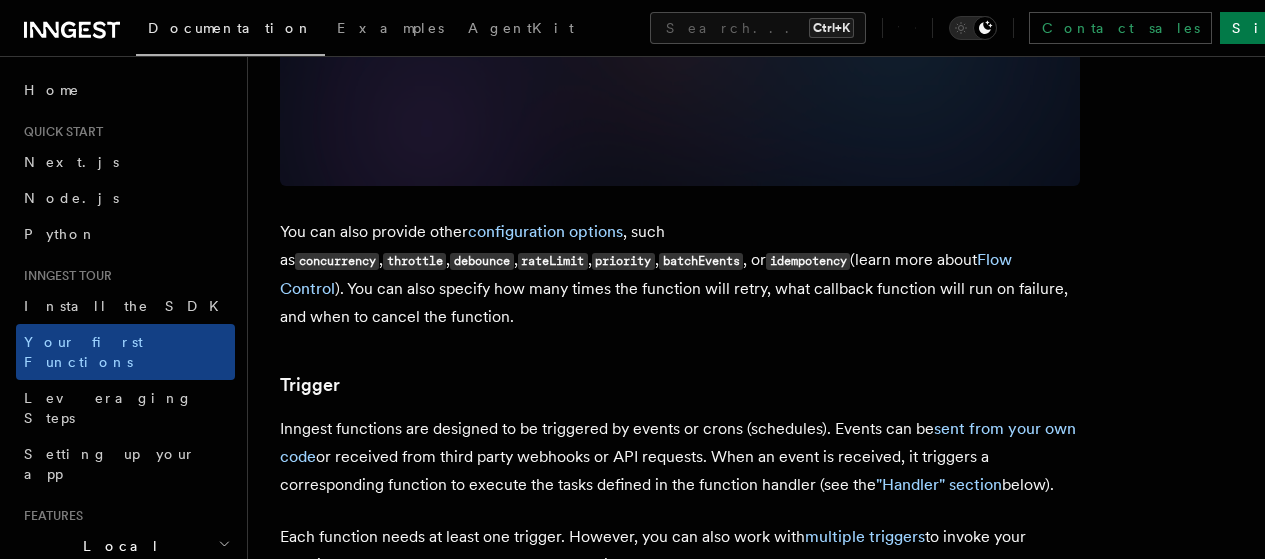 scroll, scrollTop: 1760, scrollLeft: 0, axis: vertical 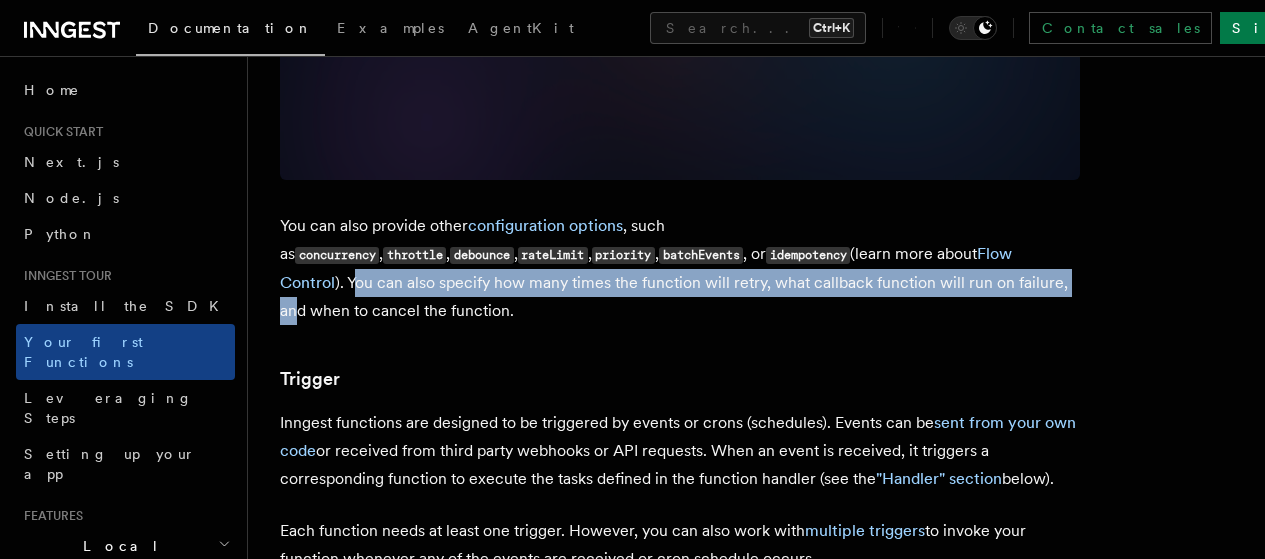 drag, startPoint x: 801, startPoint y: 218, endPoint x: 839, endPoint y: 247, distance: 47.801674 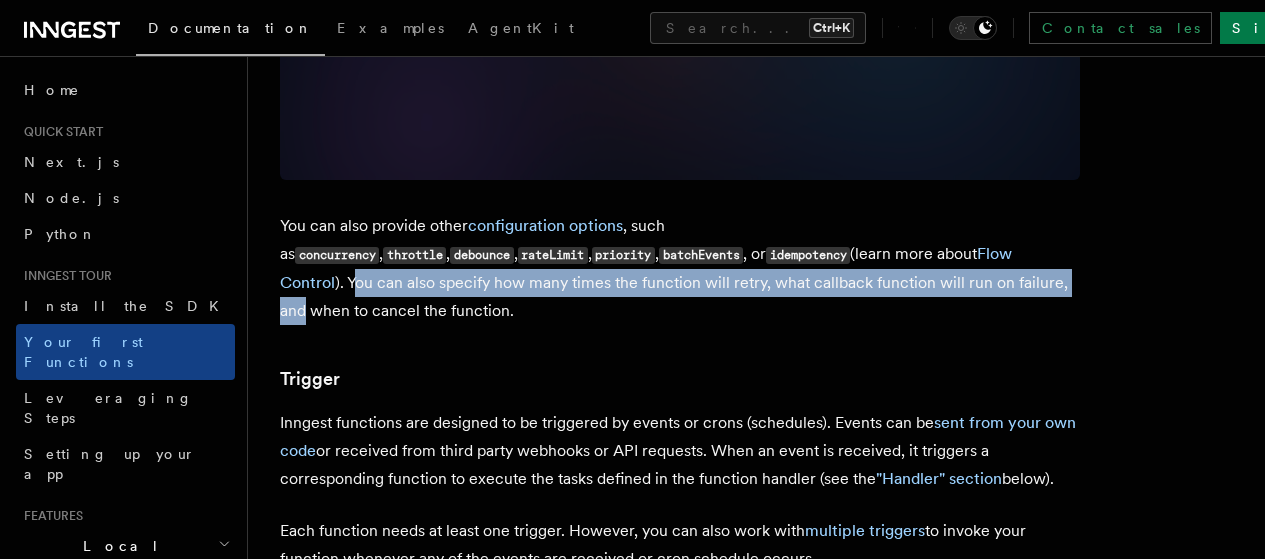 click on "You can also provide other  configuration options , such as  concurrency ,  throttle ,  debounce ,  rateLimit ,  priority ,  batchEvents , or  idempotency  (learn more about  Flow Control ). You can also specify how many times the function will retry, what callback function will run on failure, and when to cancel the function." at bounding box center (680, 268) 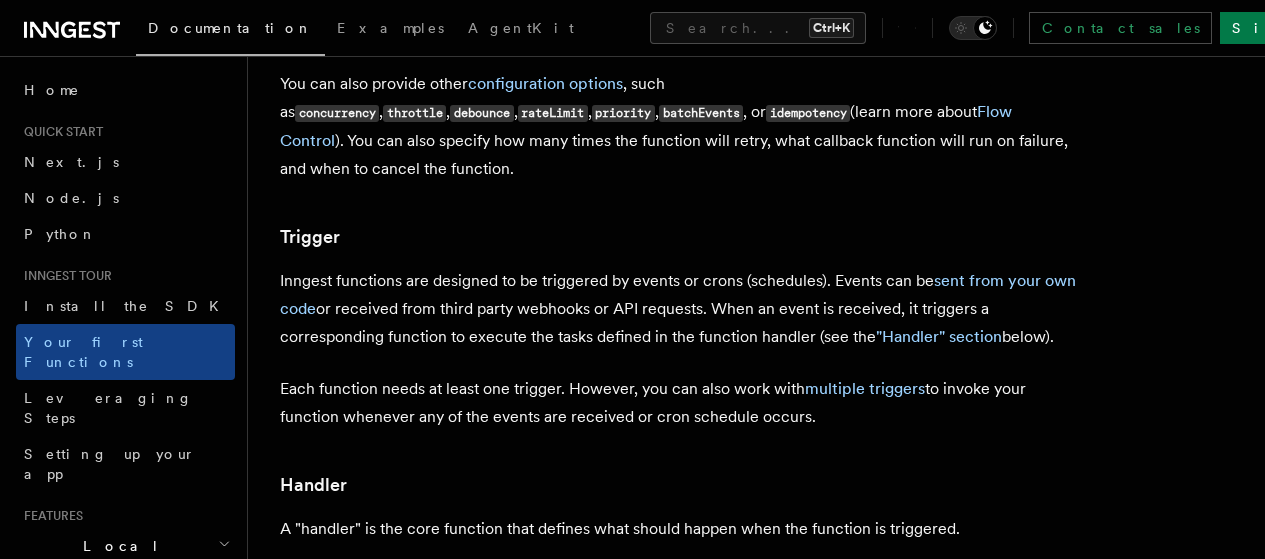 scroll, scrollTop: 1913, scrollLeft: 0, axis: vertical 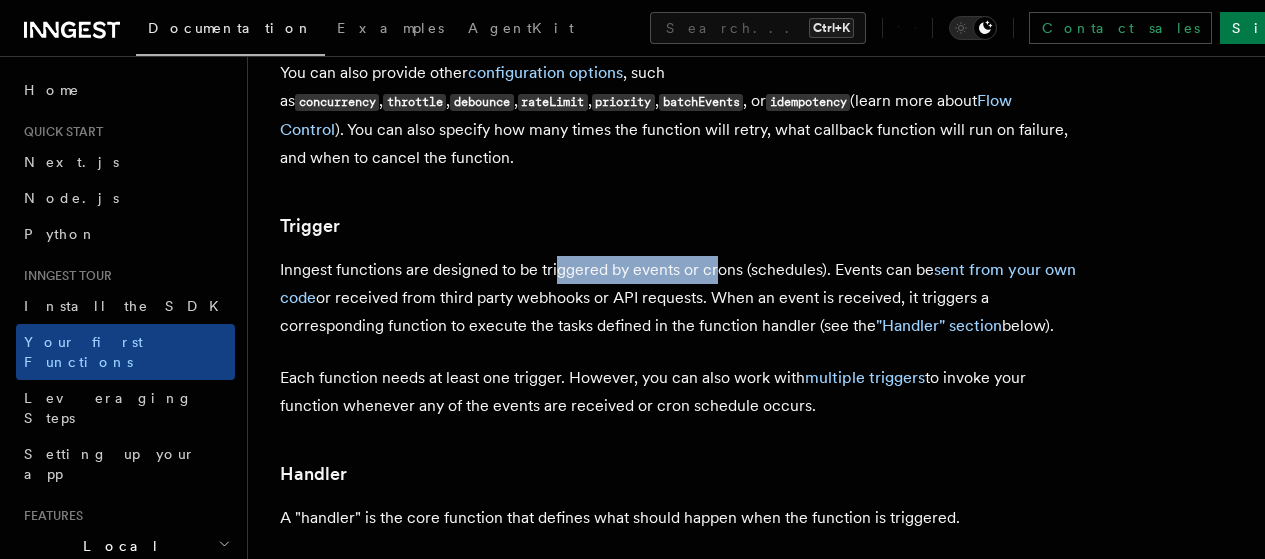 drag, startPoint x: 558, startPoint y: 217, endPoint x: 713, endPoint y: 236, distance: 156.16017 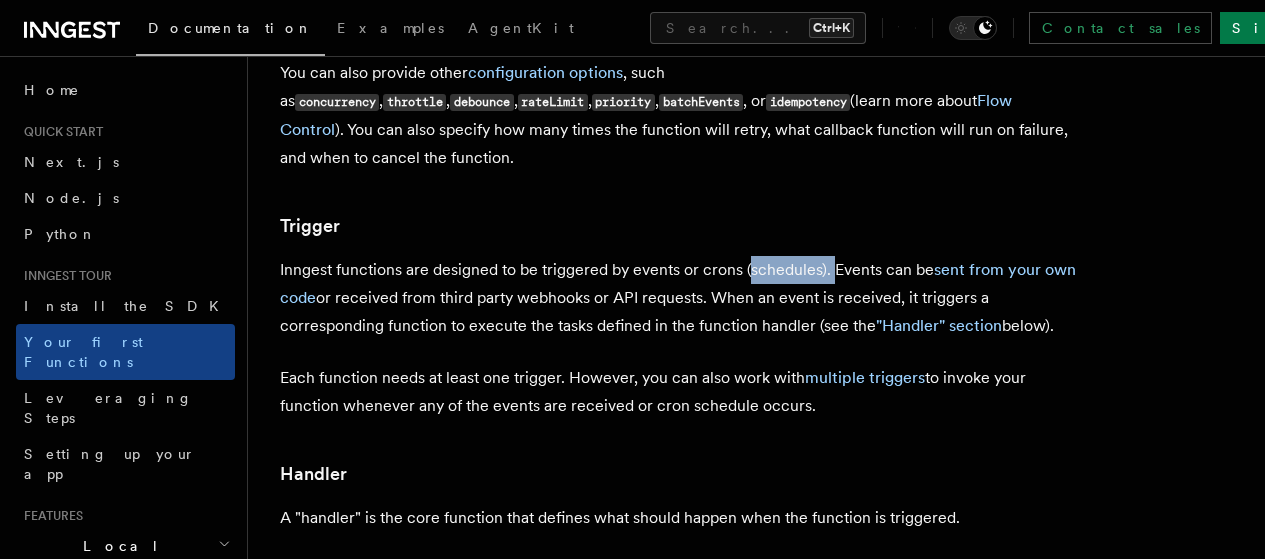 drag, startPoint x: 749, startPoint y: 236, endPoint x: 830, endPoint y: 236, distance: 81 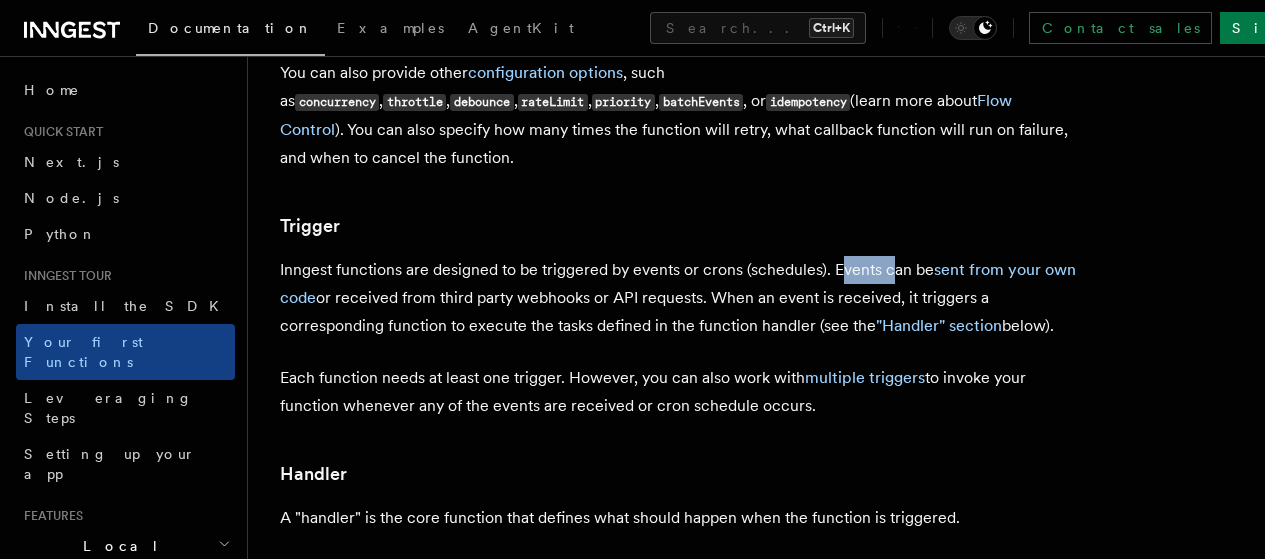 drag, startPoint x: 840, startPoint y: 235, endPoint x: 888, endPoint y: 238, distance: 48.09366 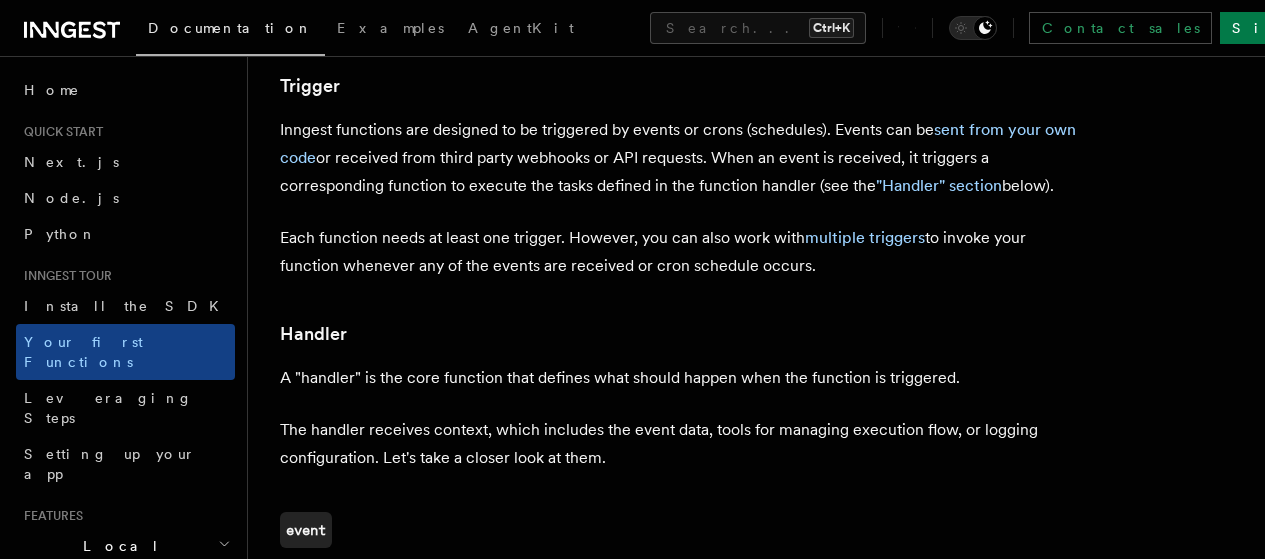 scroll, scrollTop: 2053, scrollLeft: 0, axis: vertical 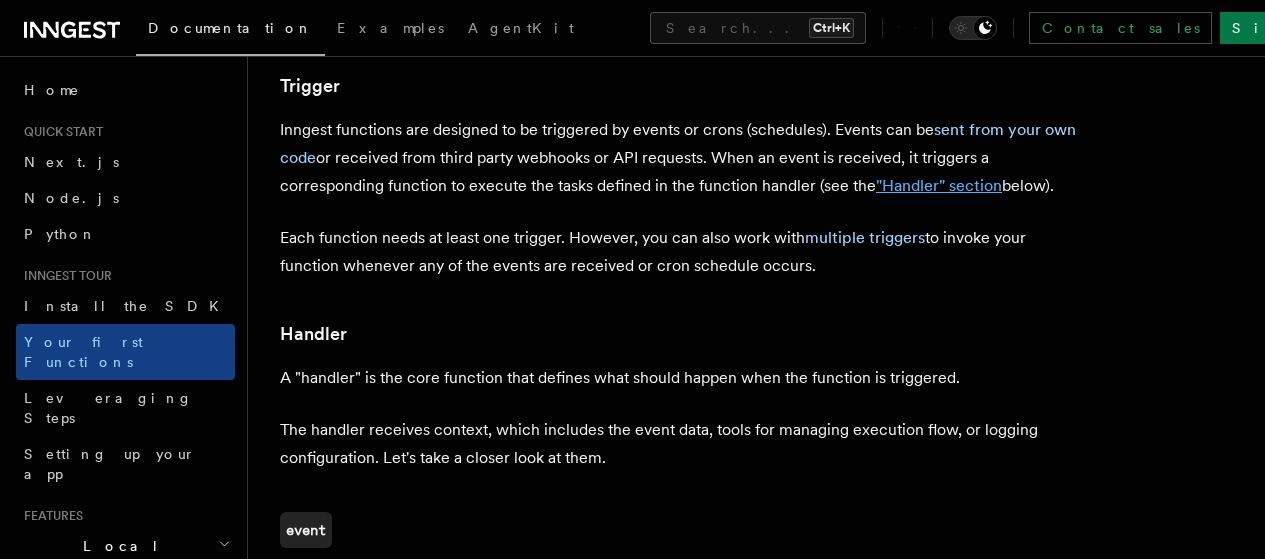 click on ""Handler" section" at bounding box center (939, 185) 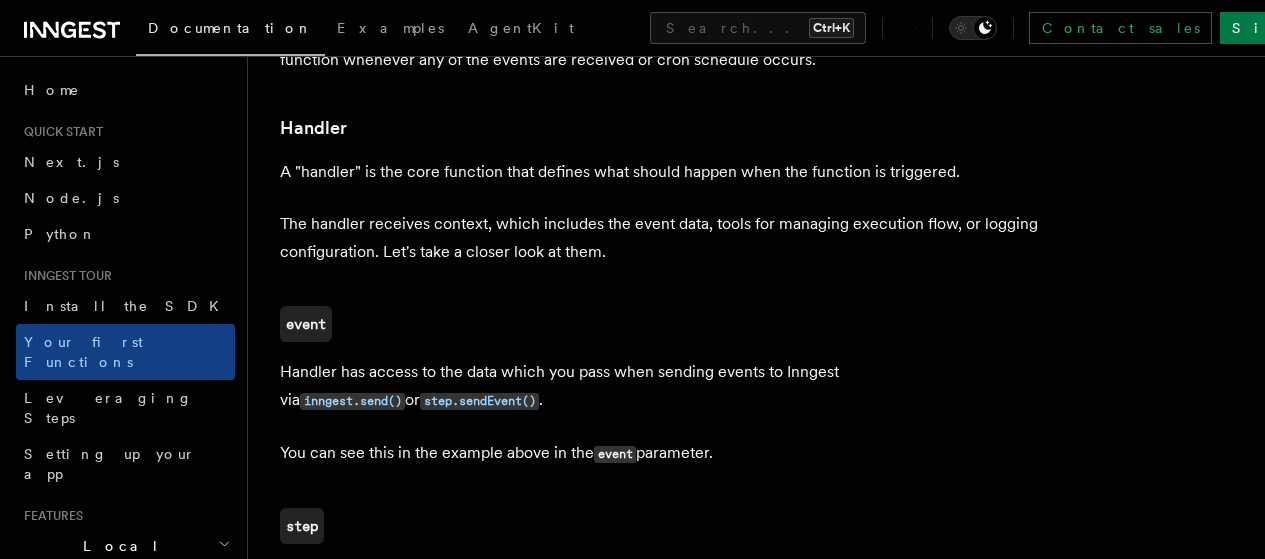 scroll, scrollTop: 2265, scrollLeft: 0, axis: vertical 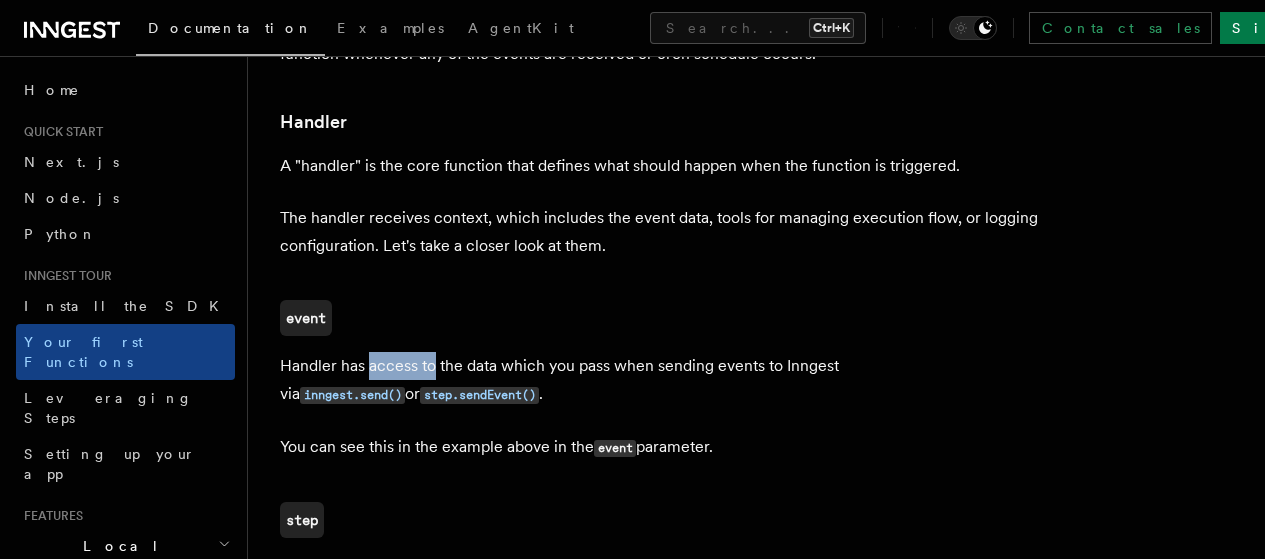 drag, startPoint x: 368, startPoint y: 346, endPoint x: 433, endPoint y: 350, distance: 65.12296 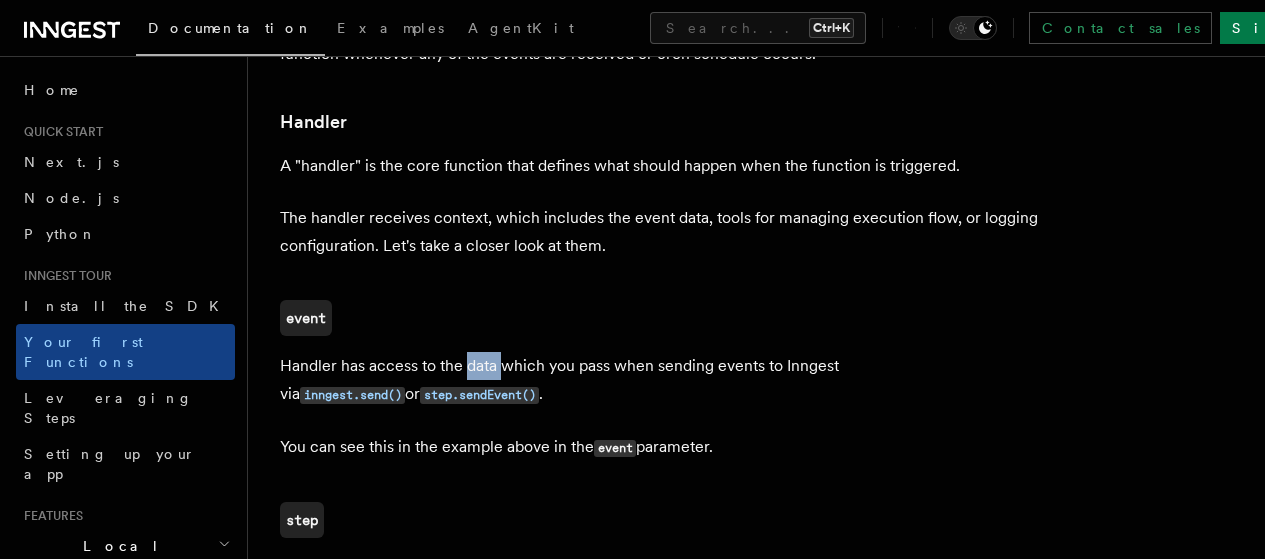 drag, startPoint x: 469, startPoint y: 351, endPoint x: 516, endPoint y: 350, distance: 47.010635 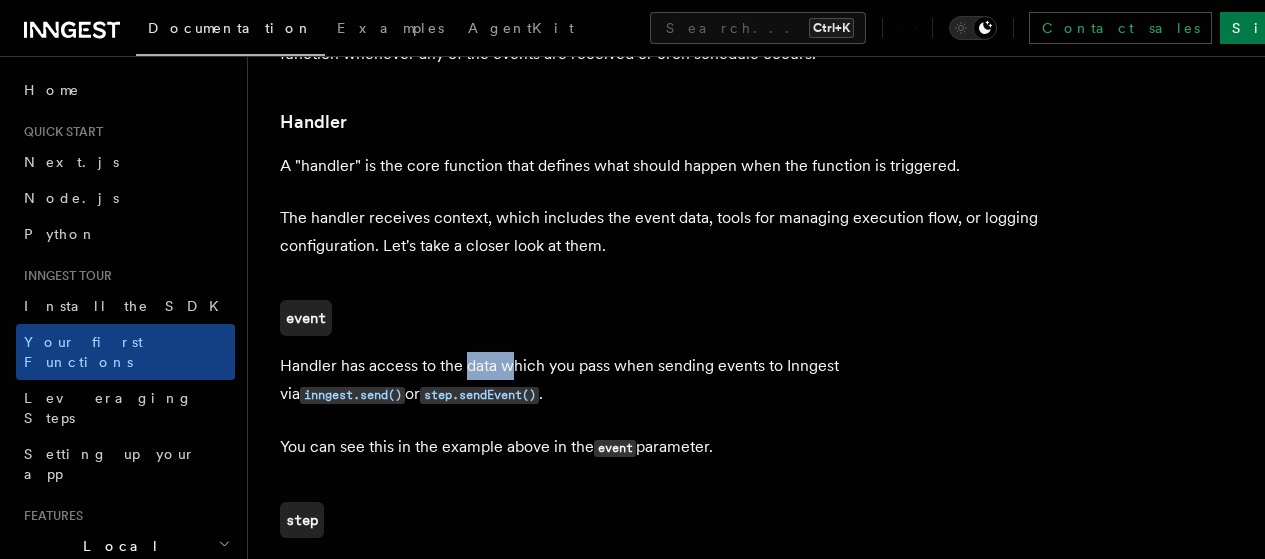 click on "Handler has access to the data which you pass when sending events to Inngest via  inngest.send()  or  step.sendEvent() ." at bounding box center [680, 380] 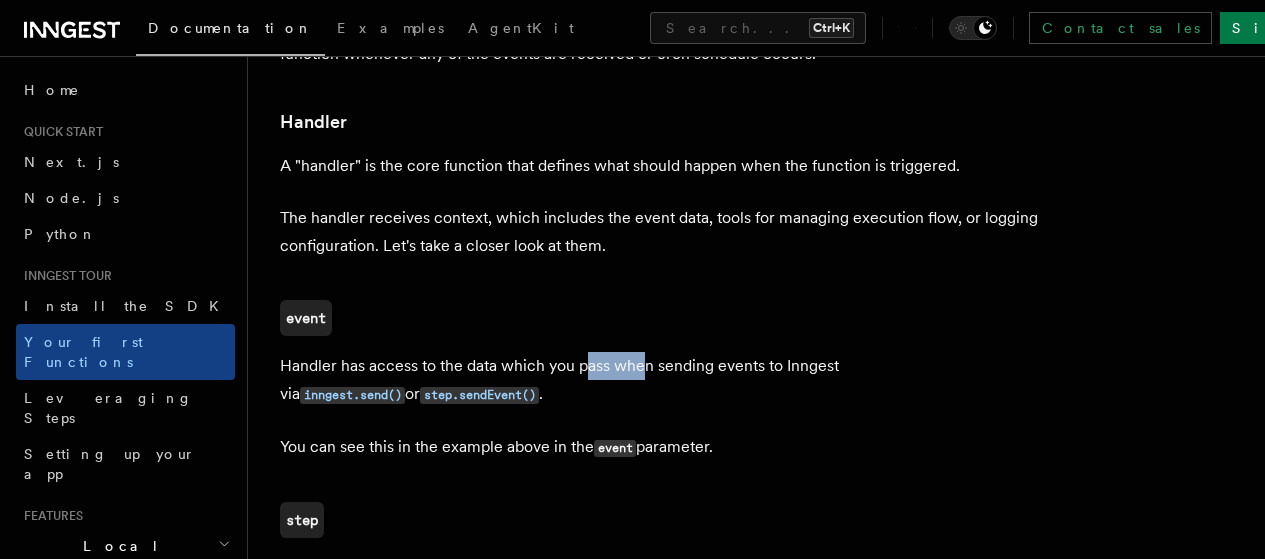 drag, startPoint x: 587, startPoint y: 339, endPoint x: 643, endPoint y: 344, distance: 56.22277 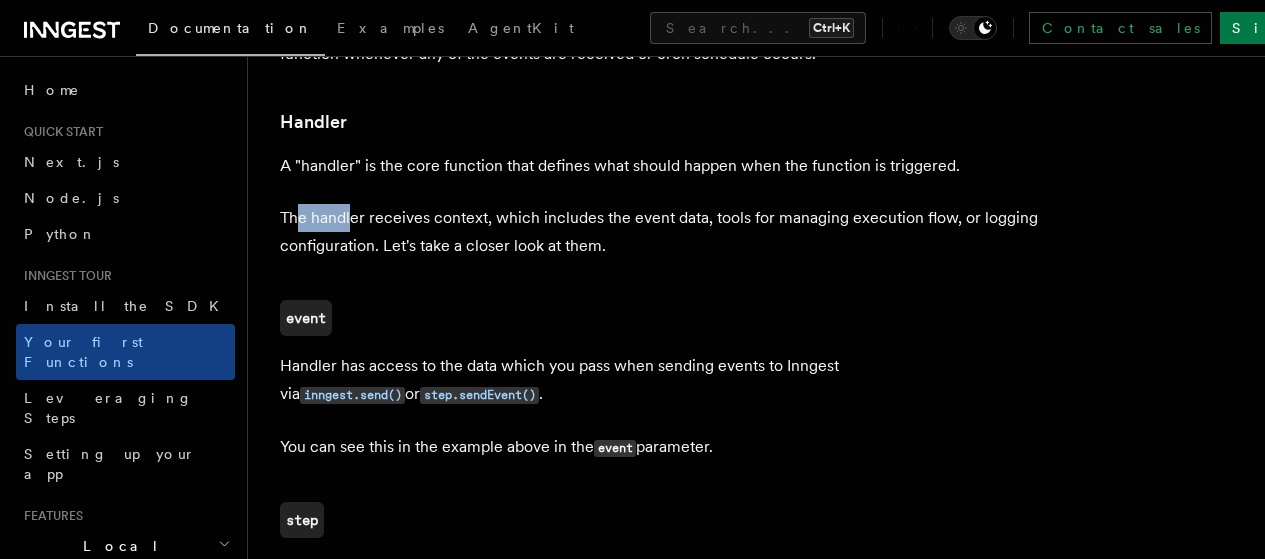 drag, startPoint x: 294, startPoint y: 197, endPoint x: 353, endPoint y: 194, distance: 59.07622 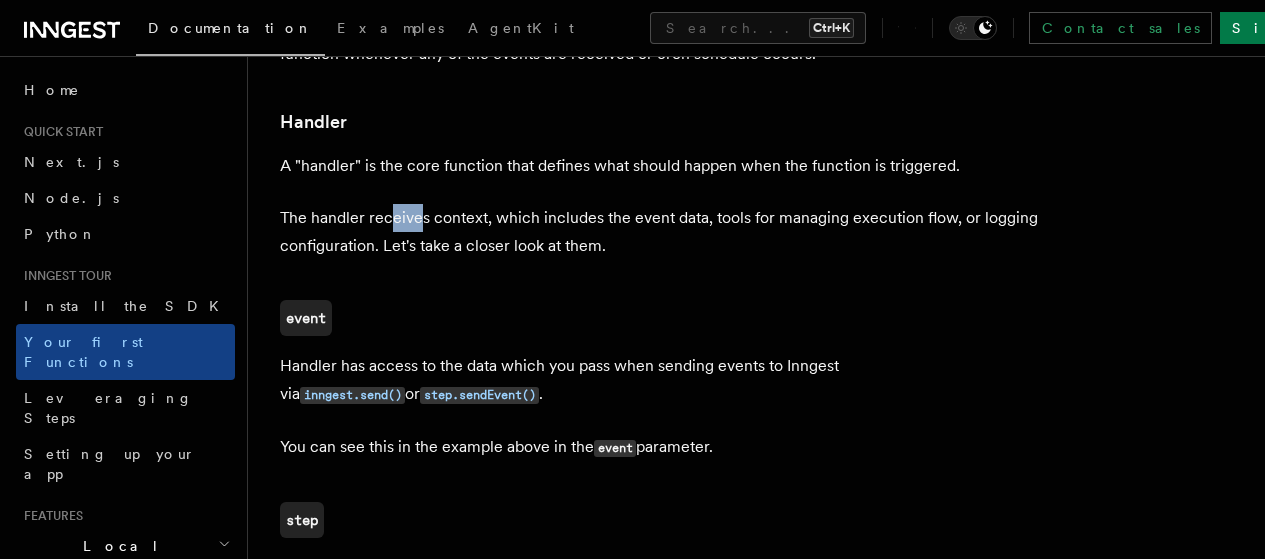 drag, startPoint x: 392, startPoint y: 195, endPoint x: 418, endPoint y: 197, distance: 26.076809 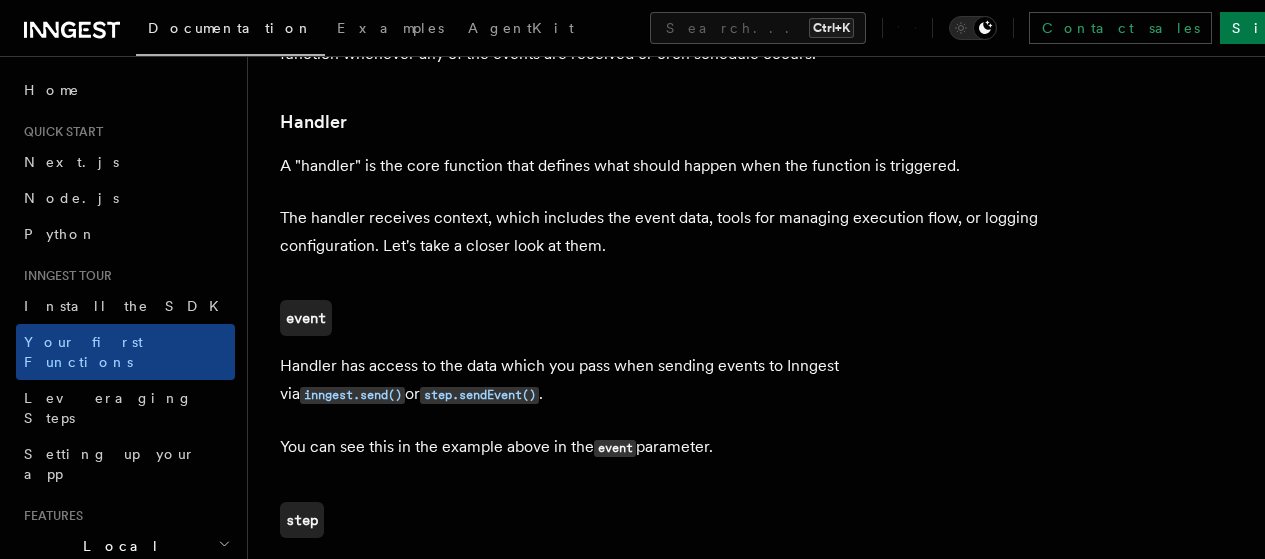 click on "The handler receives context, which includes the event data, tools for managing execution flow, or logging configuration. Let's take a closer look at them." at bounding box center [680, 232] 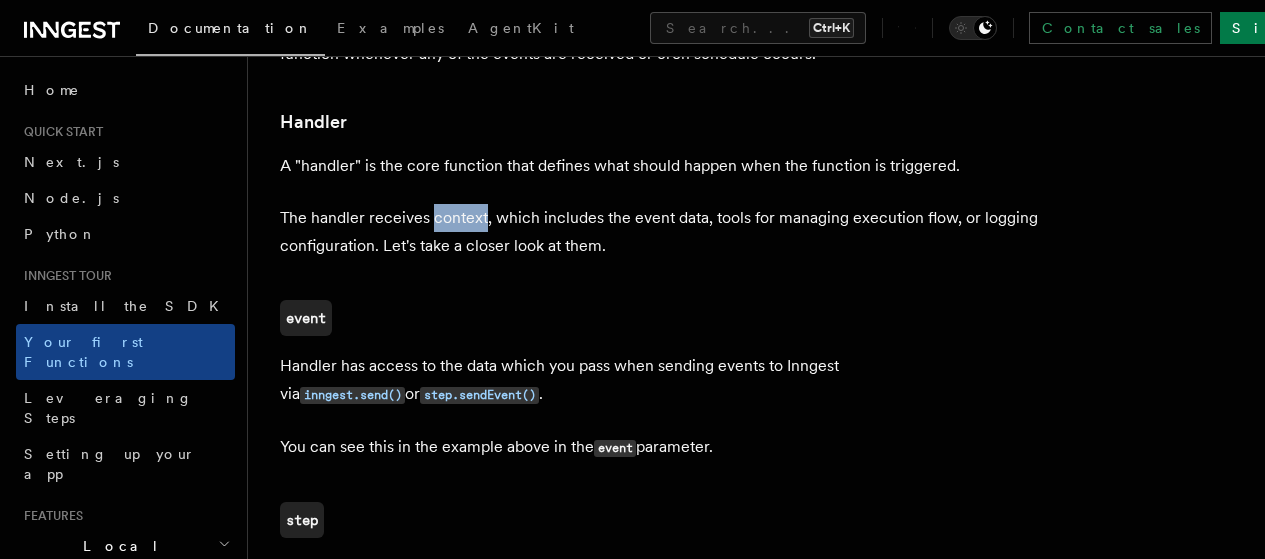 click on "The handler receives context, which includes the event data, tools for managing execution flow, or logging configuration. Let's take a closer look at them." at bounding box center [680, 232] 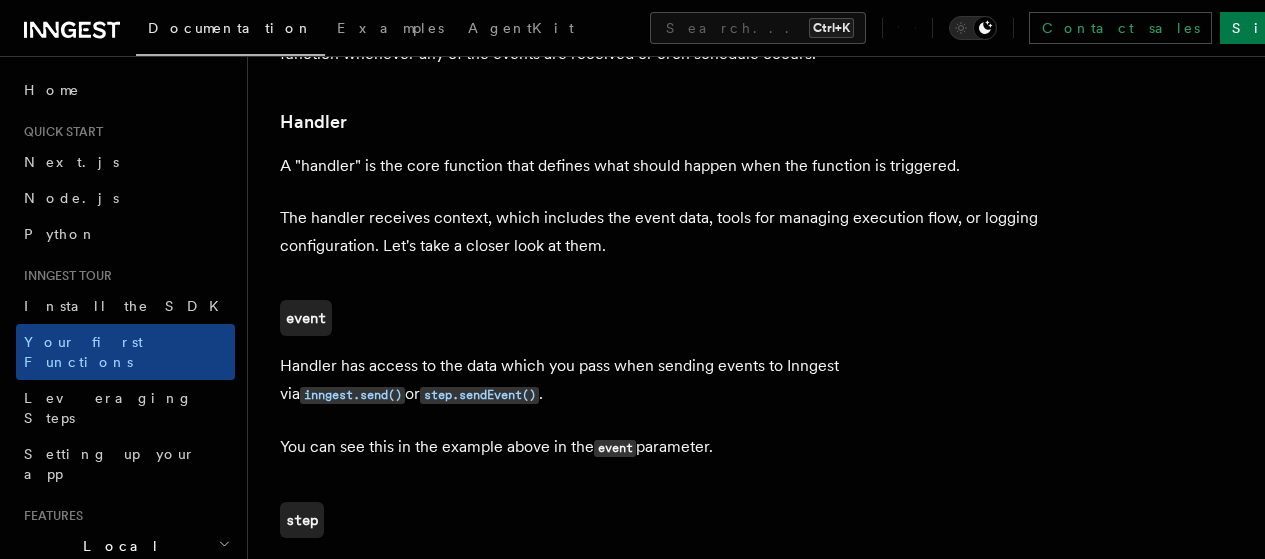 click on "The handler receives context, which includes the event data, tools for managing execution flow, or logging configuration. Let's take a closer look at them." at bounding box center (680, 232) 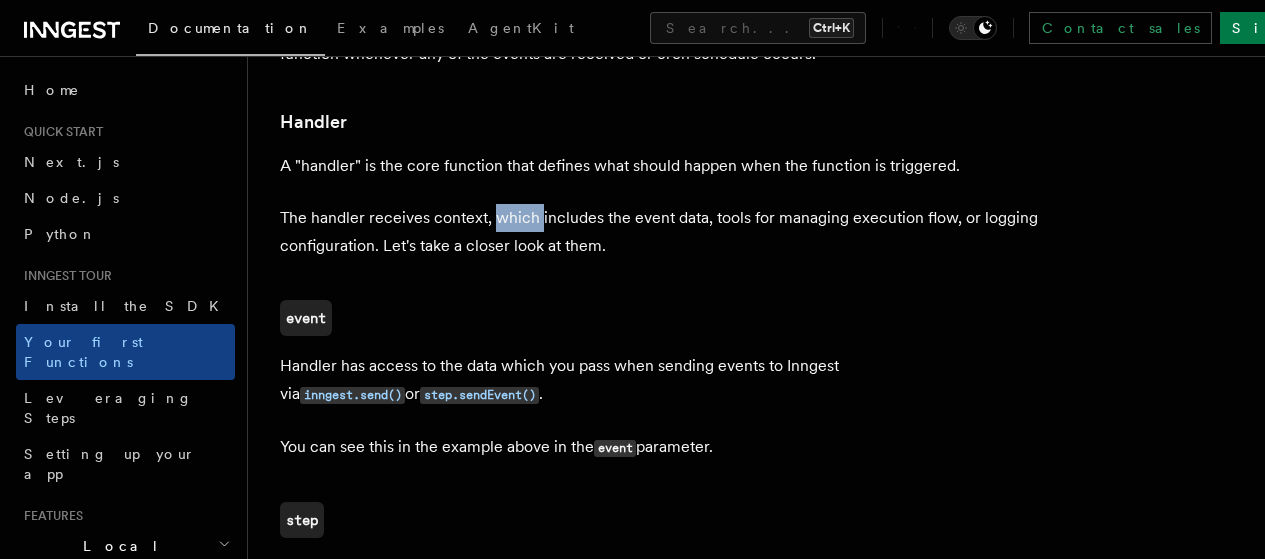 click on "The handler receives context, which includes the event data, tools for managing execution flow, or logging configuration. Let's take a closer look at them." at bounding box center (680, 232) 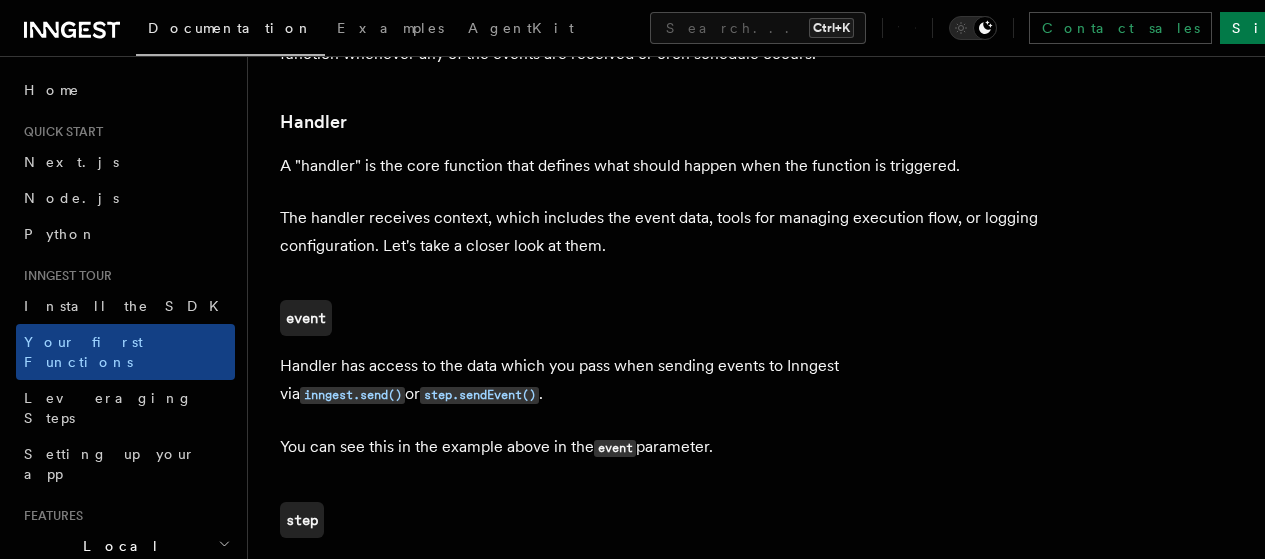 click on "The handler receives context, which includes the event data, tools for managing execution flow, or logging configuration. Let's take a closer look at them." at bounding box center [680, 232] 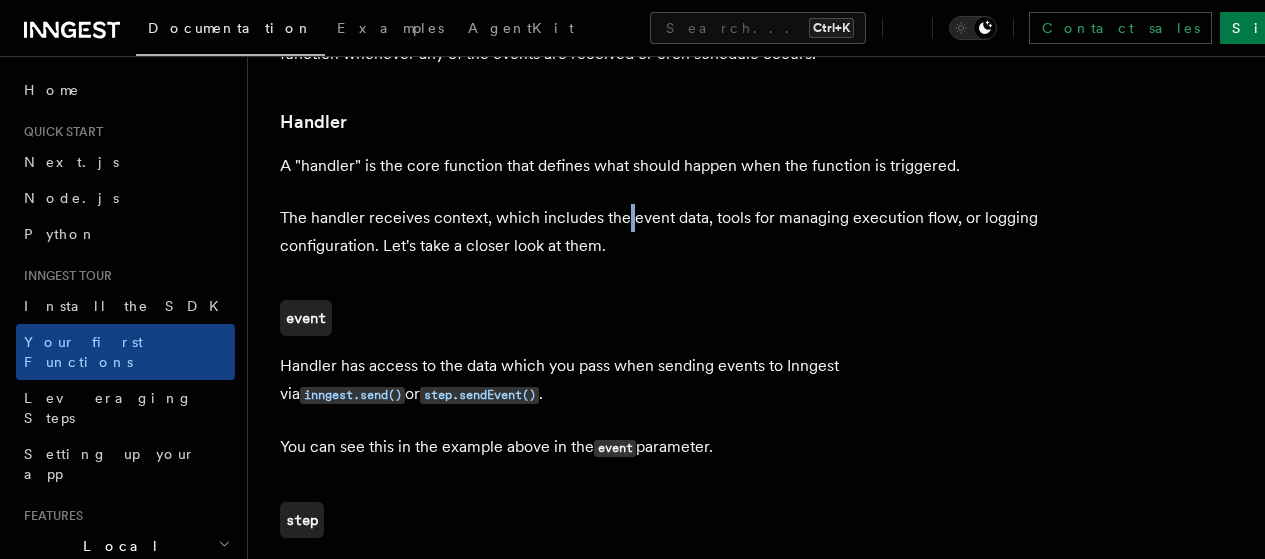click on "The handler receives context, which includes the event data, tools for managing execution flow, or logging configuration. Let's take a closer look at them." at bounding box center (680, 232) 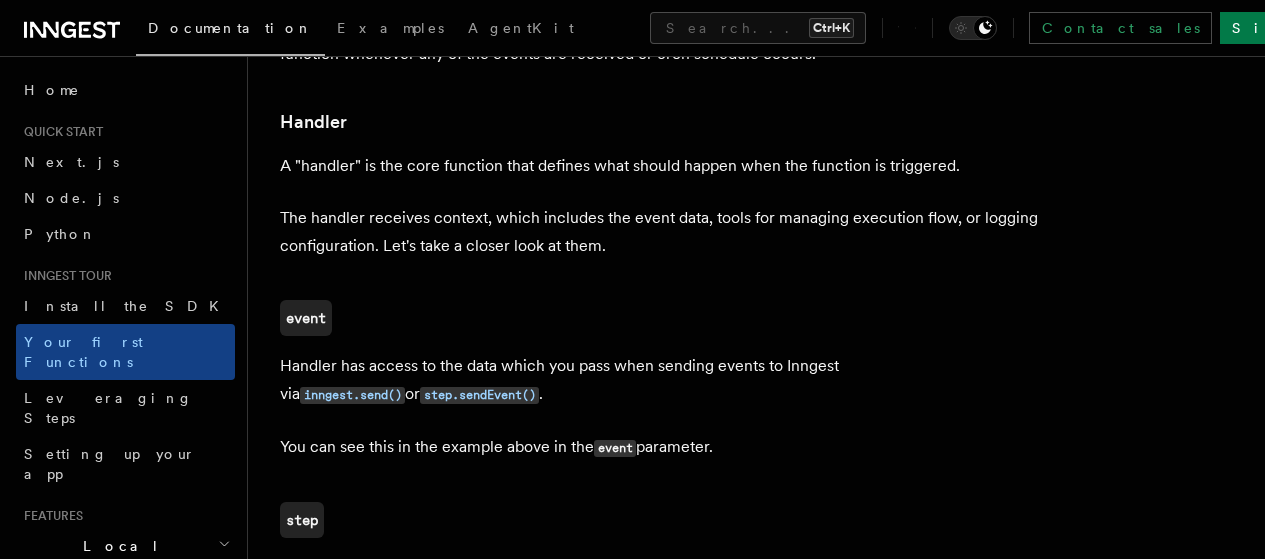 click on "The handler receives context, which includes the event data, tools for managing execution flow, or logging configuration. Let's take a closer look at them." at bounding box center [680, 232] 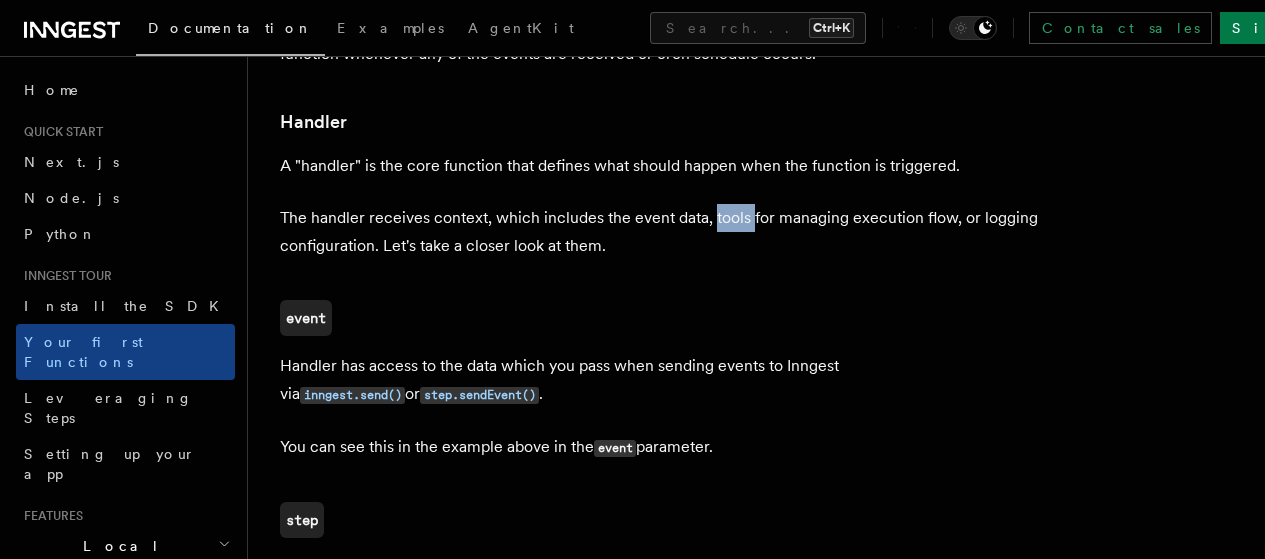 click on "The handler receives context, which includes the event data, tools for managing execution flow, or logging configuration. Let's take a closer look at them." at bounding box center [680, 232] 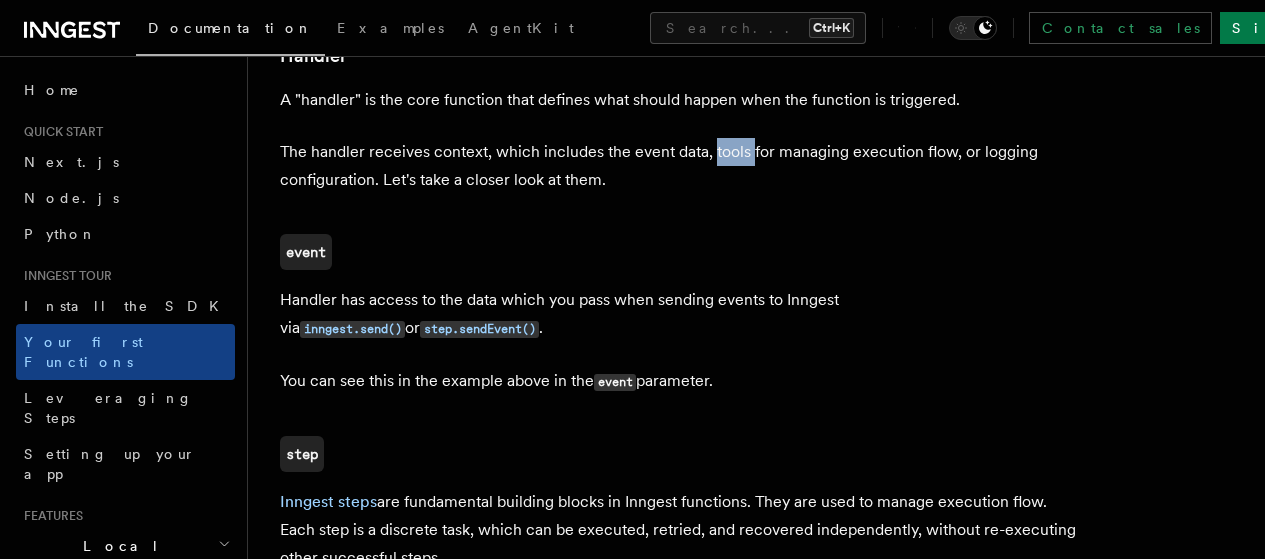scroll, scrollTop: 2332, scrollLeft: 0, axis: vertical 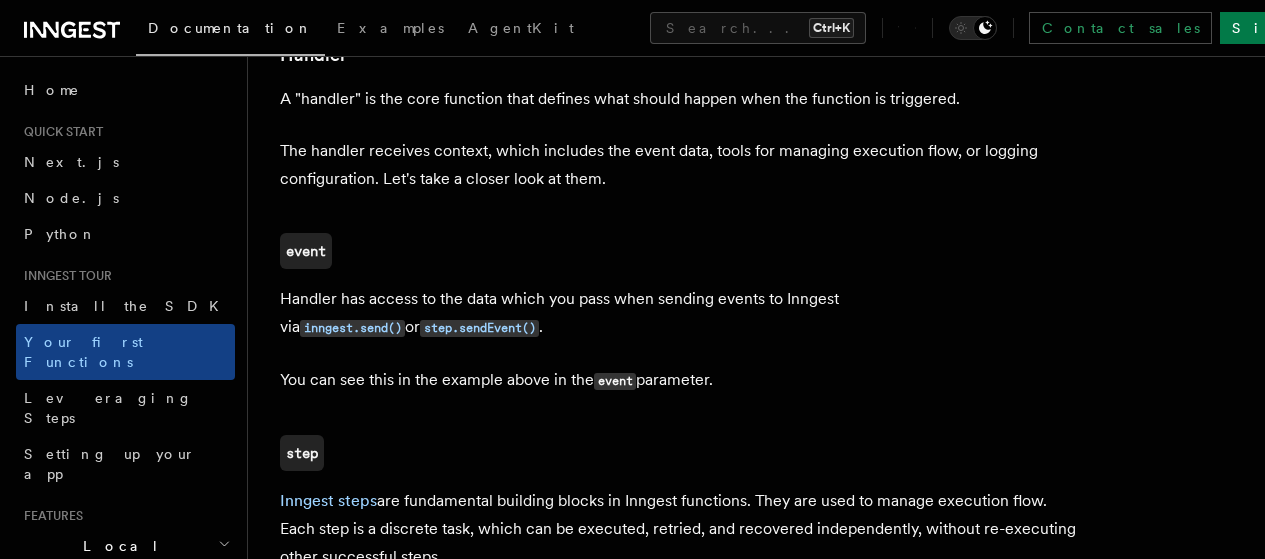 click on "Inngest tour Inngest Functions
Inngest functions enable developers to run reliable background logic, from background jobs to complex workflows. They provide robust tools for retrying, scheduling, and coordinating complex sequences of operations.
This page covers components of an Inngest function, as well as introduces different kinds of functions. If you'd like to learn more about Inngest's execution model, check the  "How Inngest functions are executed"  page.
Anatomy of an Inngest function
TypeScript Go Python Let's have a look at the following Inngest function: Copy Copied import  { inngest }  from   "./client" ;
export   default   inngest .createFunction (
// config
{ id :   "import-product-images"  } ,
// trigger (event or cron)
{ event :   "shop/product.imported"  } ,
// handler function
async  ({ event ,  step })  =>  {
// Here goes the business logic
// By wrapping code in steps, it will be retried automatically on failure
const   s3Urls   =" at bounding box center (756, 190) 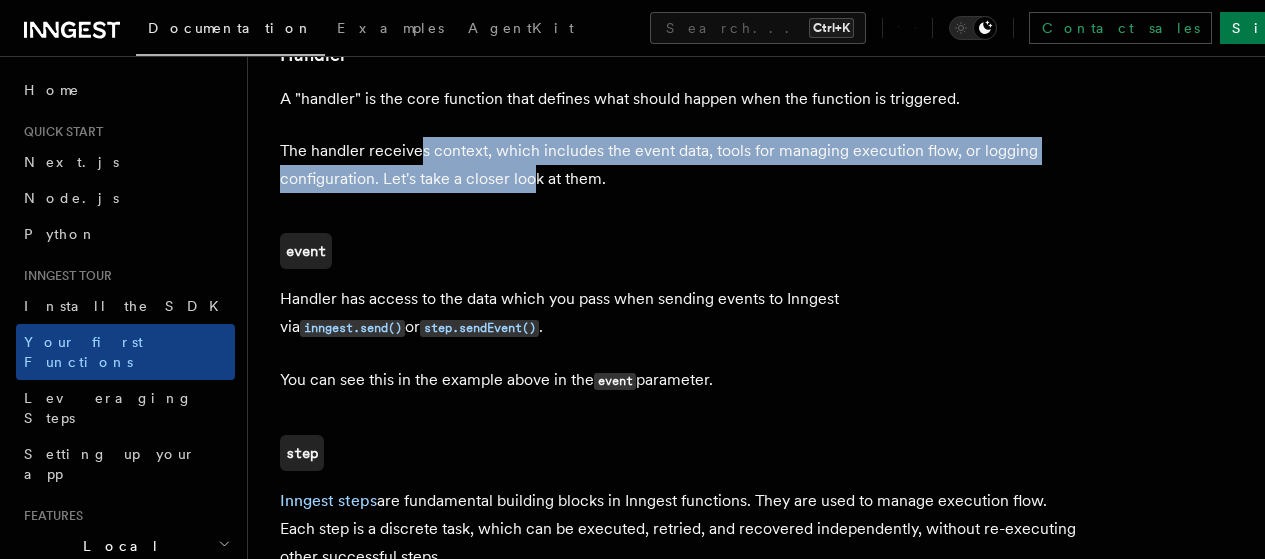 drag, startPoint x: 421, startPoint y: 151, endPoint x: 593, endPoint y: 180, distance: 174.42764 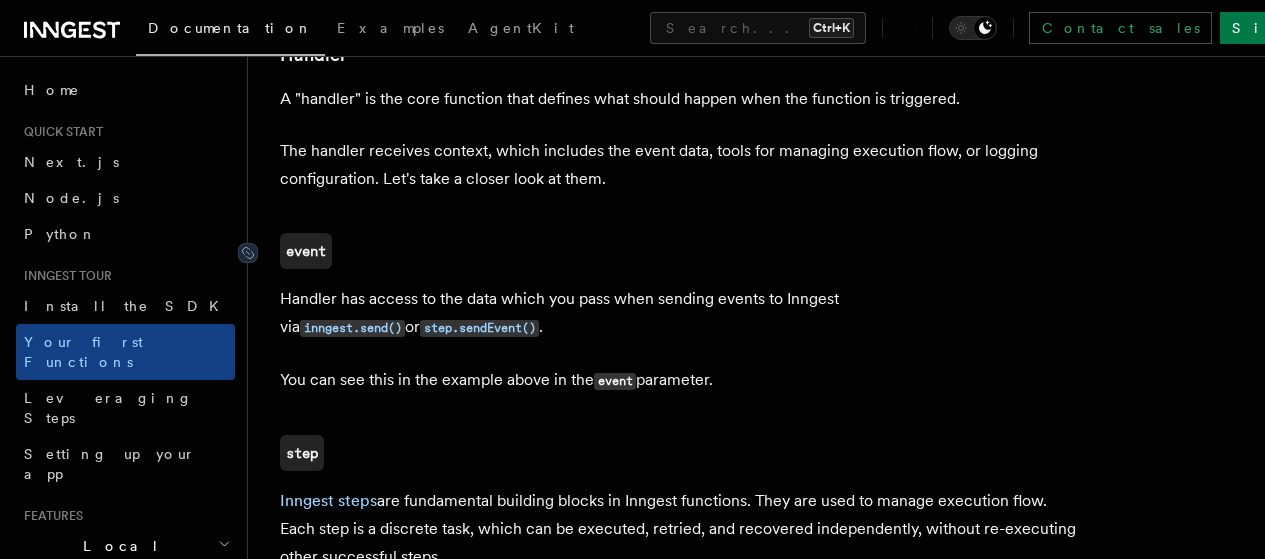 click on "event" at bounding box center [306, 251] 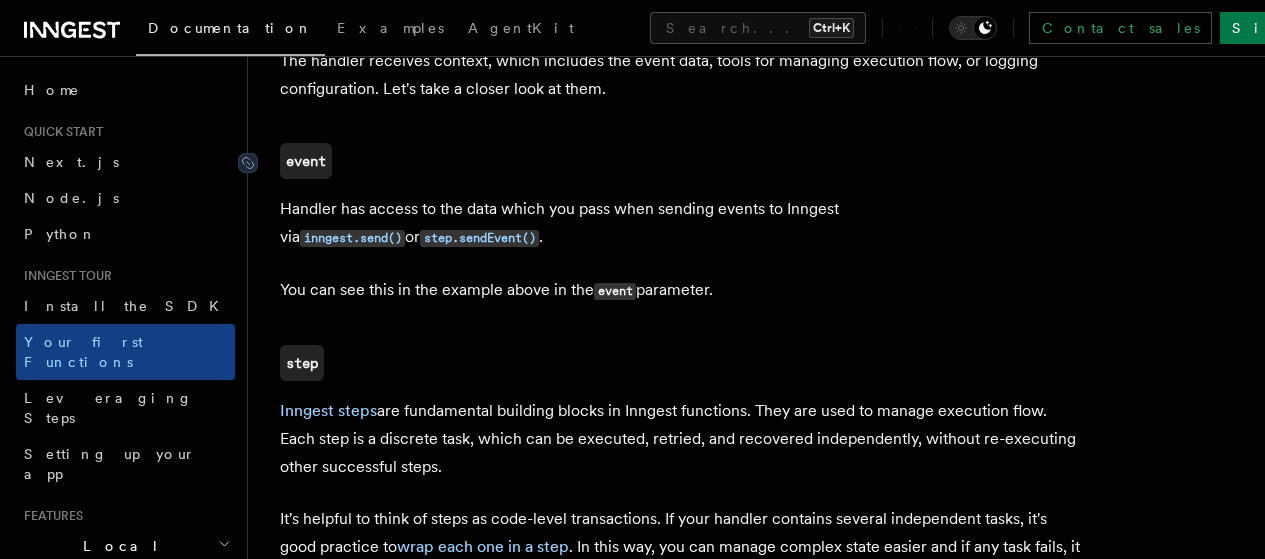 scroll, scrollTop: 2457, scrollLeft: 0, axis: vertical 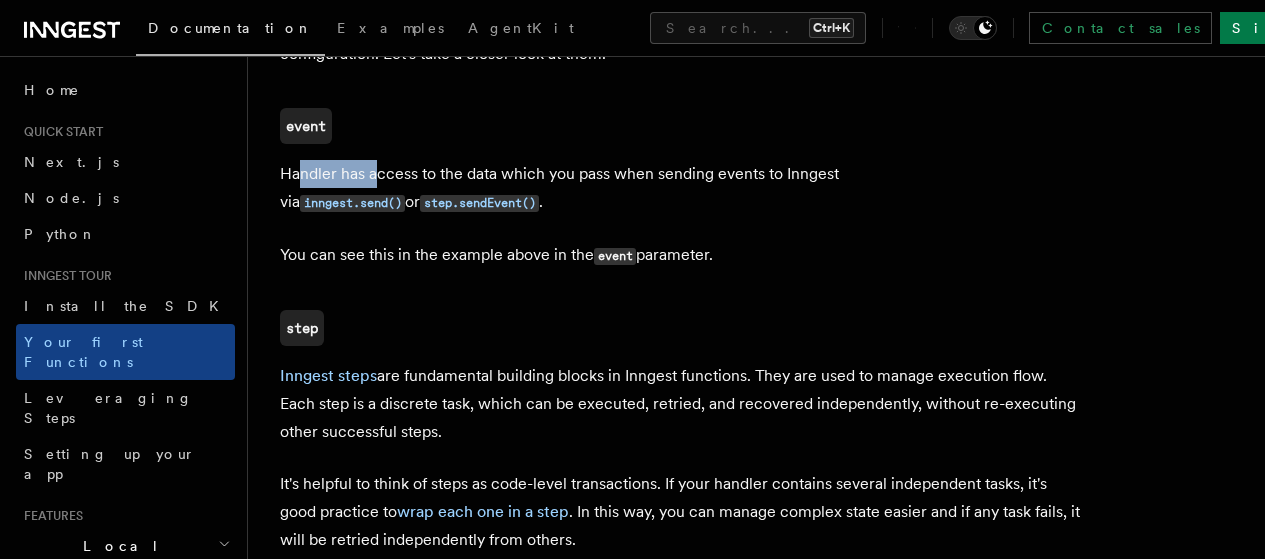 drag, startPoint x: 303, startPoint y: 158, endPoint x: 385, endPoint y: 164, distance: 82.219215 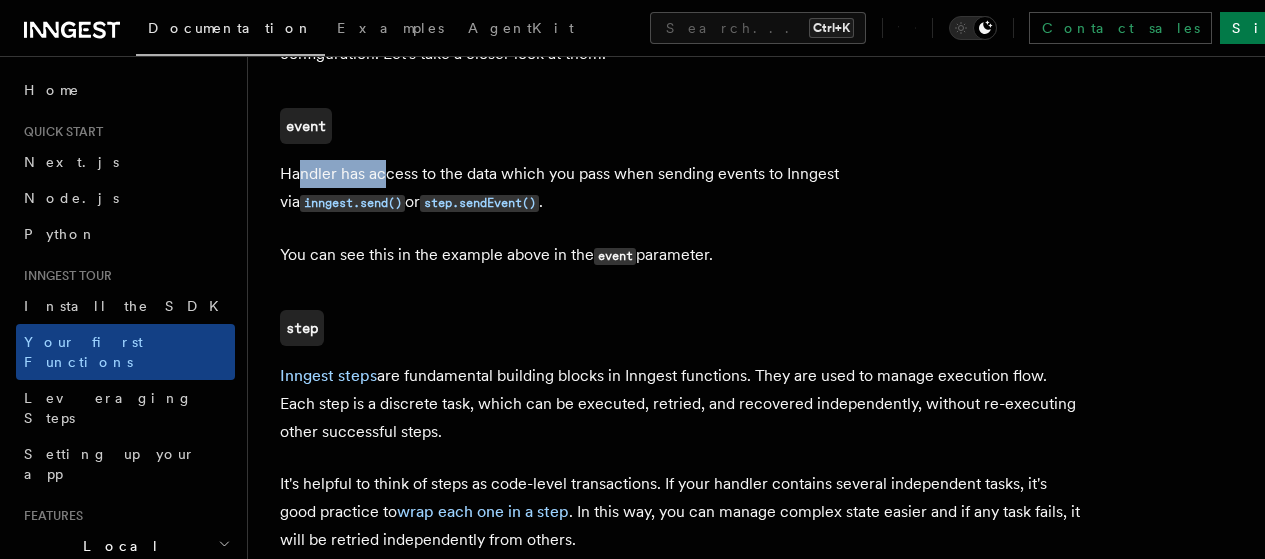click on "Handler has access to the data which you pass when sending events to Inngest via  inngest.send()  or  step.sendEvent() ." at bounding box center (680, 188) 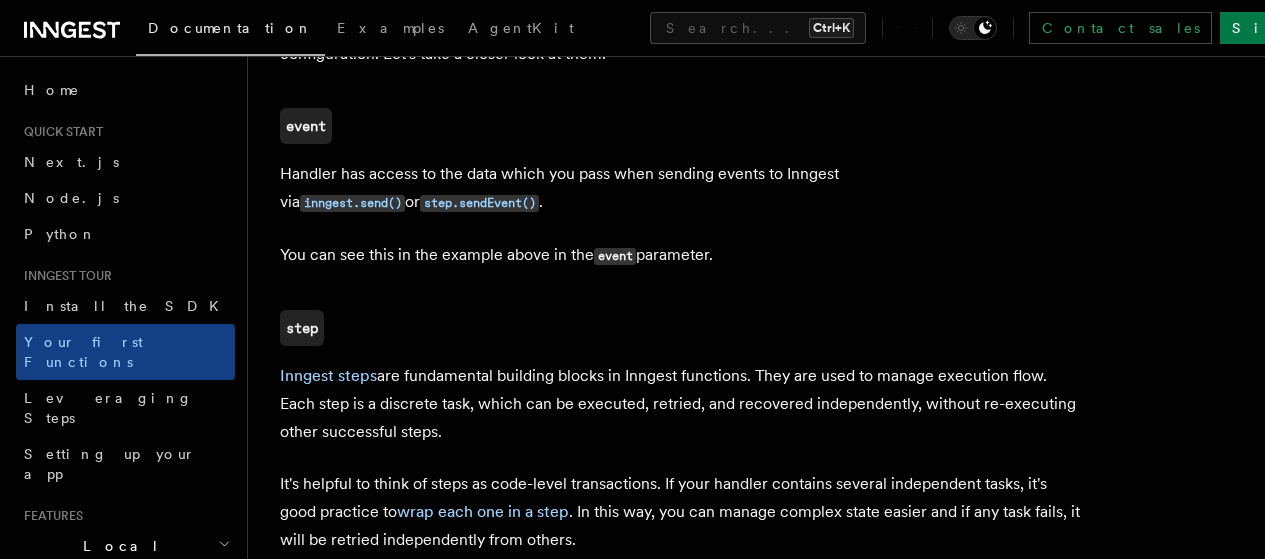 click on "Handler has access to the data which you pass when sending events to Inngest via  inngest.send()  or  step.sendEvent() ." at bounding box center [680, 188] 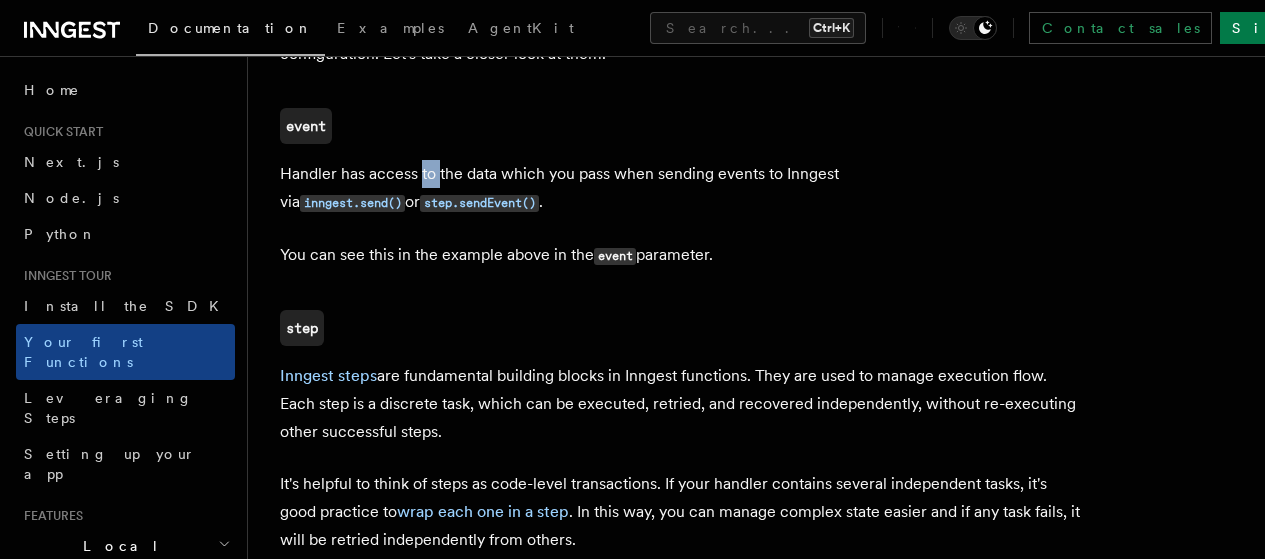 click on "Handler has access to the data which you pass when sending events to Inngest via  inngest.send()  or  step.sendEvent() ." at bounding box center [680, 188] 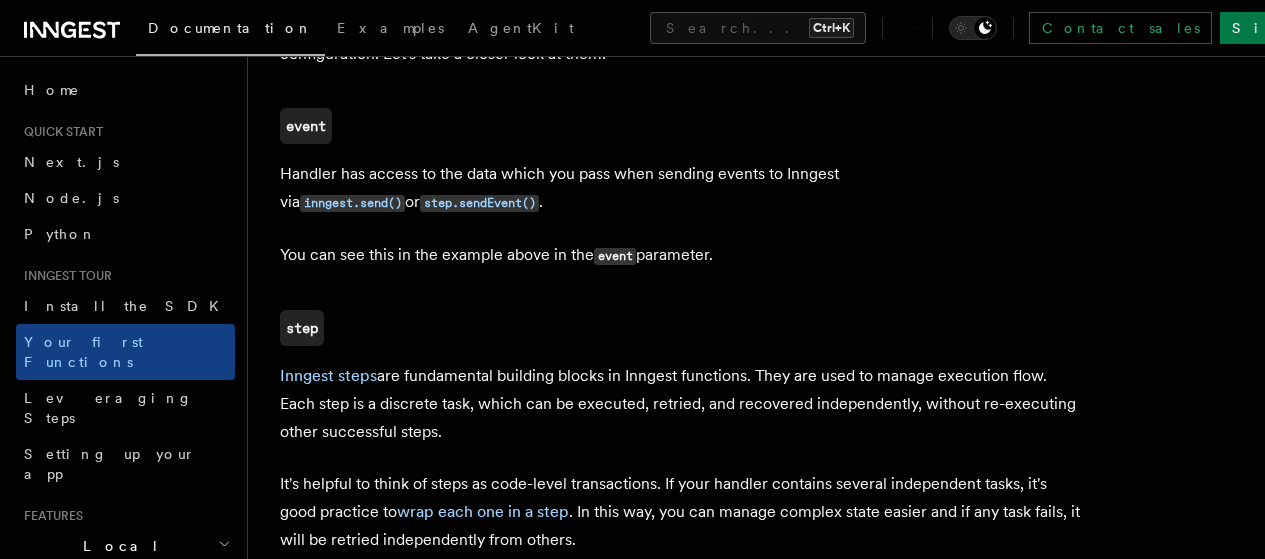 click on "Handler has access to the data which you pass when sending events to Inngest via  inngest.send()  or  step.sendEvent() ." at bounding box center [680, 188] 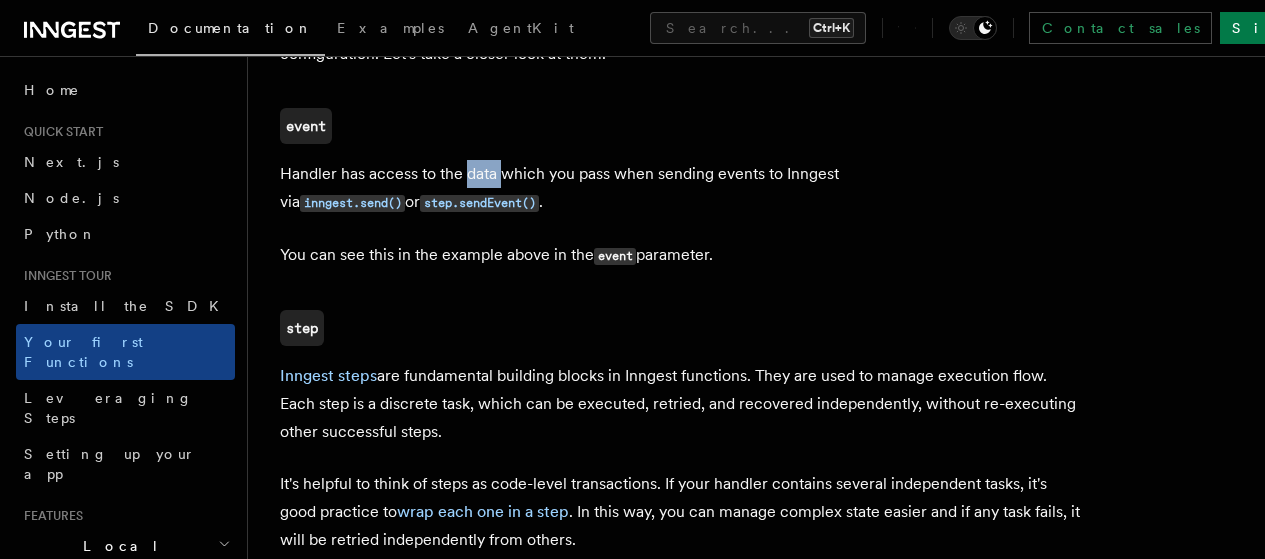 click on "Handler has access to the data which you pass when sending events to Inngest via  inngest.send()  or  step.sendEvent() ." at bounding box center [680, 188] 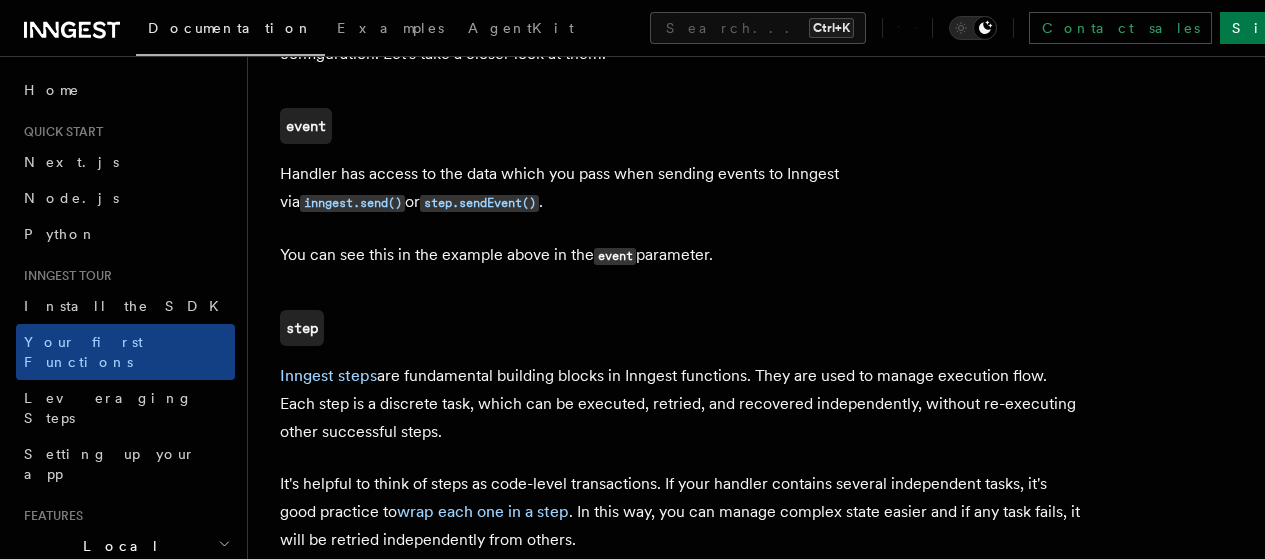 click on "Handler has access to the data which you pass when sending events to Inngest via  inngest.send()  or  step.sendEvent() ." at bounding box center [680, 188] 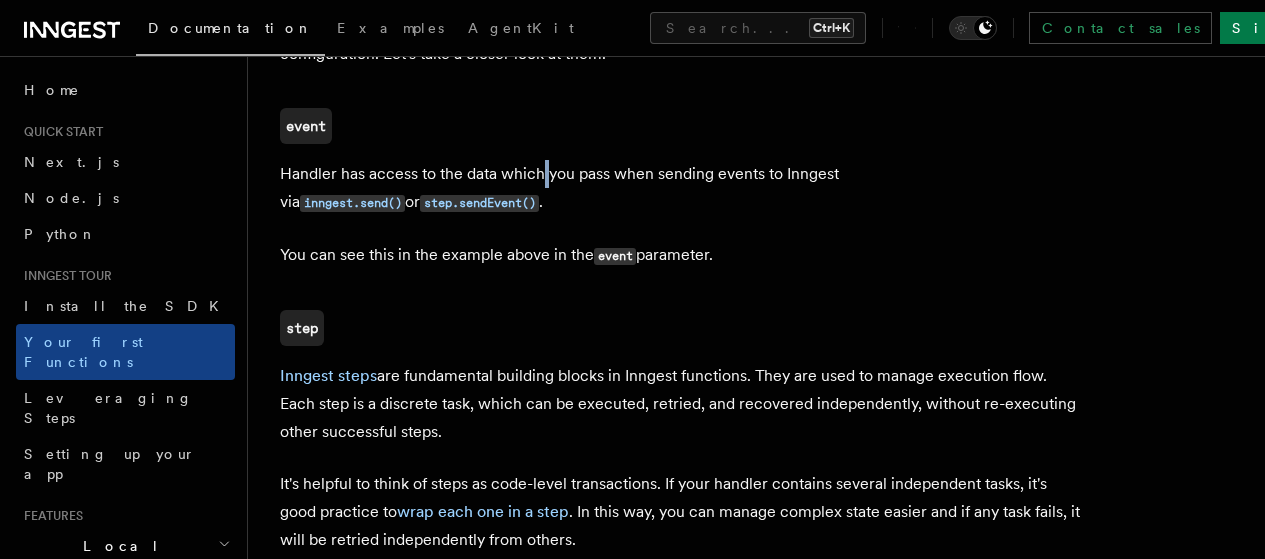 click on "Handler has access to the data which you pass when sending events to Inngest via  inngest.send()  or  step.sendEvent() ." at bounding box center [680, 188] 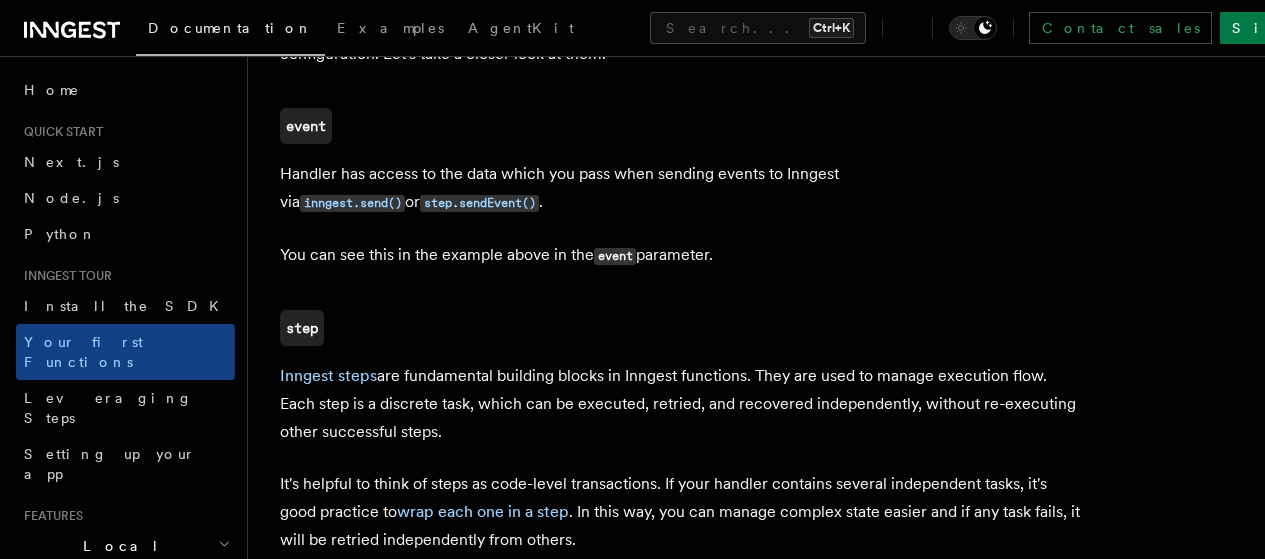 click on "Handler has access to the data which you pass when sending events to Inngest via  inngest.send()  or  step.sendEvent() ." at bounding box center (680, 188) 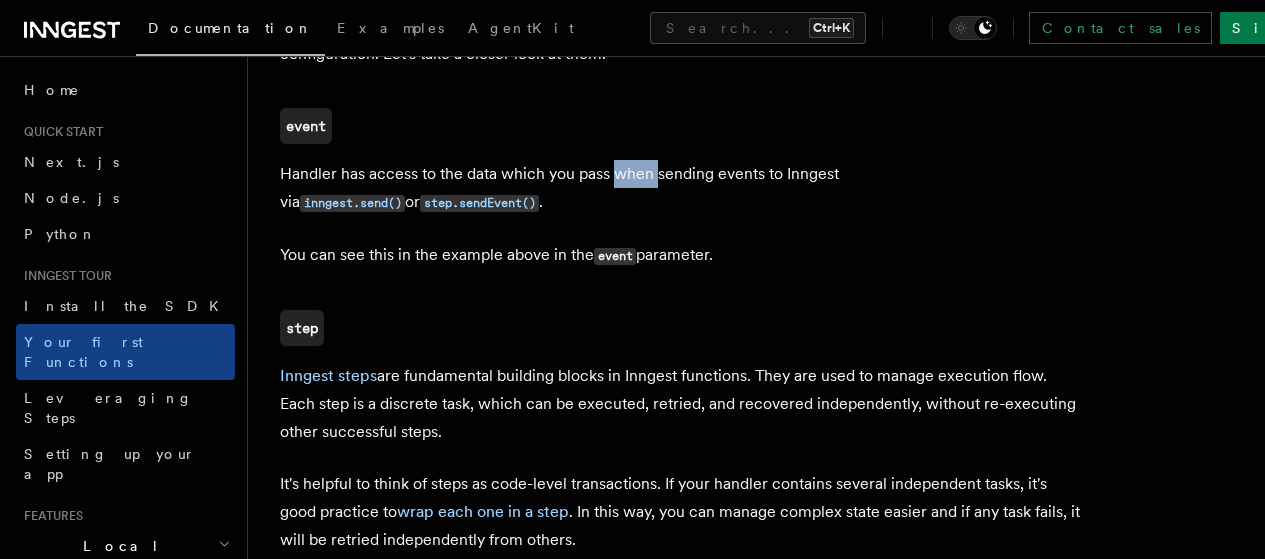 click on "Handler has access to the data which you pass when sending events to Inngest via  inngest.send()  or  step.sendEvent() ." at bounding box center [680, 188] 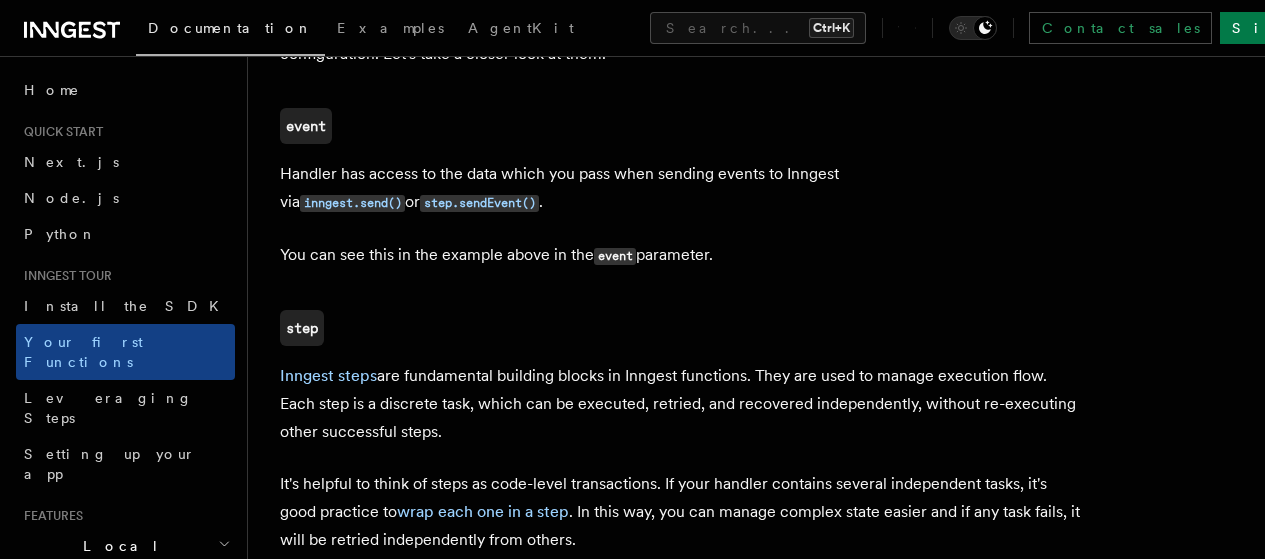 click on "Handler has access to the data which you pass when sending events to Inngest via  inngest.send()  or  step.sendEvent() ." at bounding box center [680, 188] 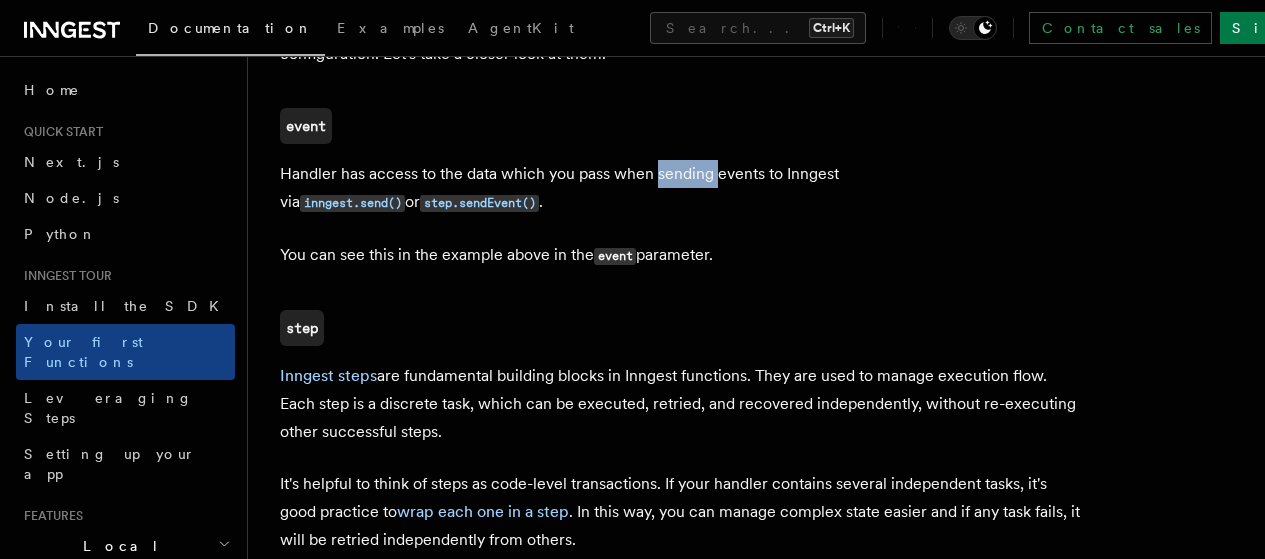 click on "Handler has access to the data which you pass when sending events to Inngest via  inngest.send()  or  step.sendEvent() ." at bounding box center [680, 188] 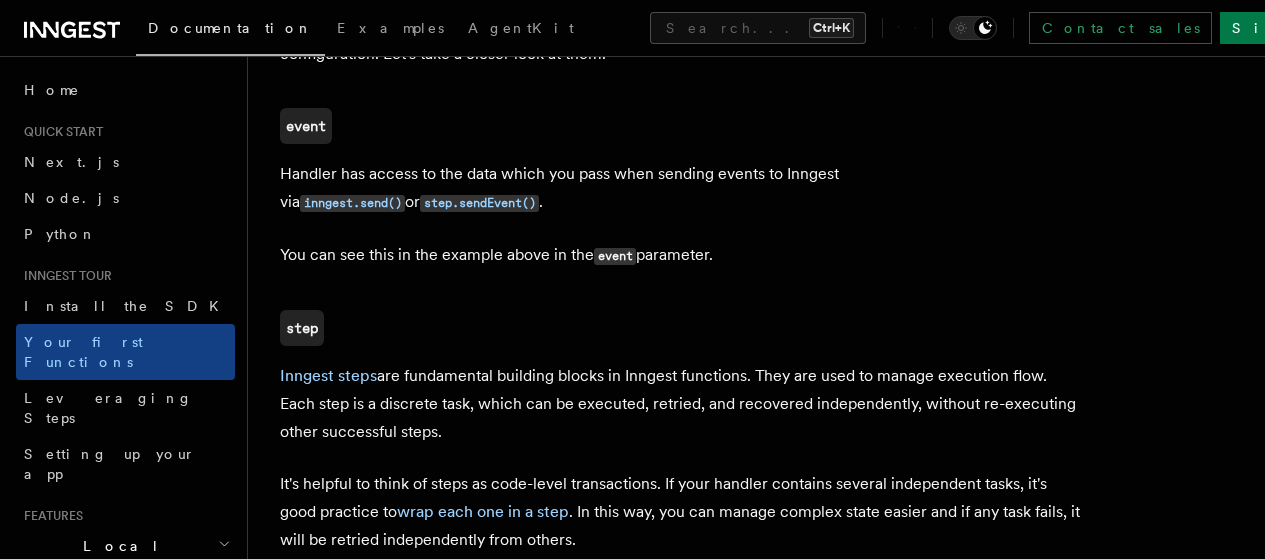 click on "Handler has access to the data which you pass when sending events to Inngest via  inngest.send()  or  step.sendEvent() ." at bounding box center [680, 188] 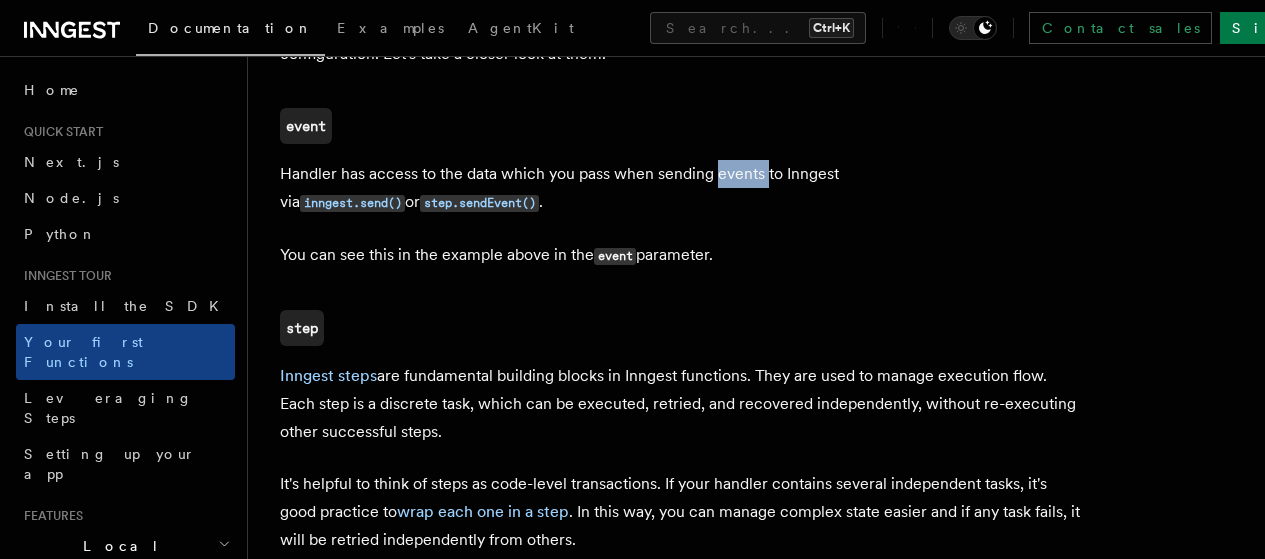 click on "Handler has access to the data which you pass when sending events to Inngest via  inngest.send()  or  step.sendEvent() ." at bounding box center [680, 188] 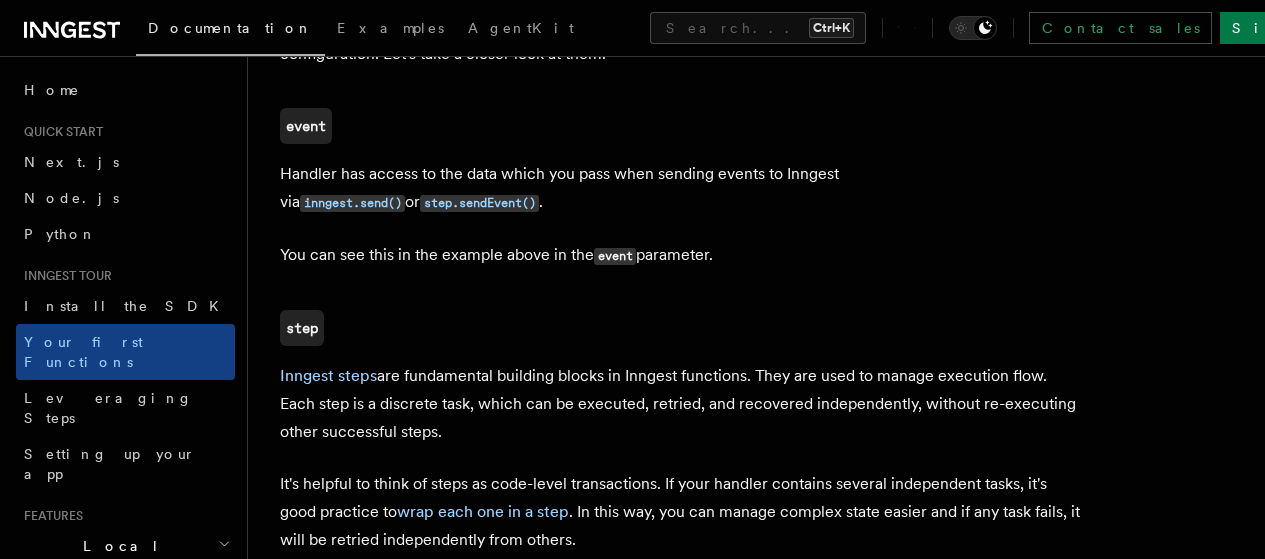 click on "Handler has access to the data which you pass when sending events to Inngest via  inngest.send()  or  step.sendEvent() ." at bounding box center (680, 188) 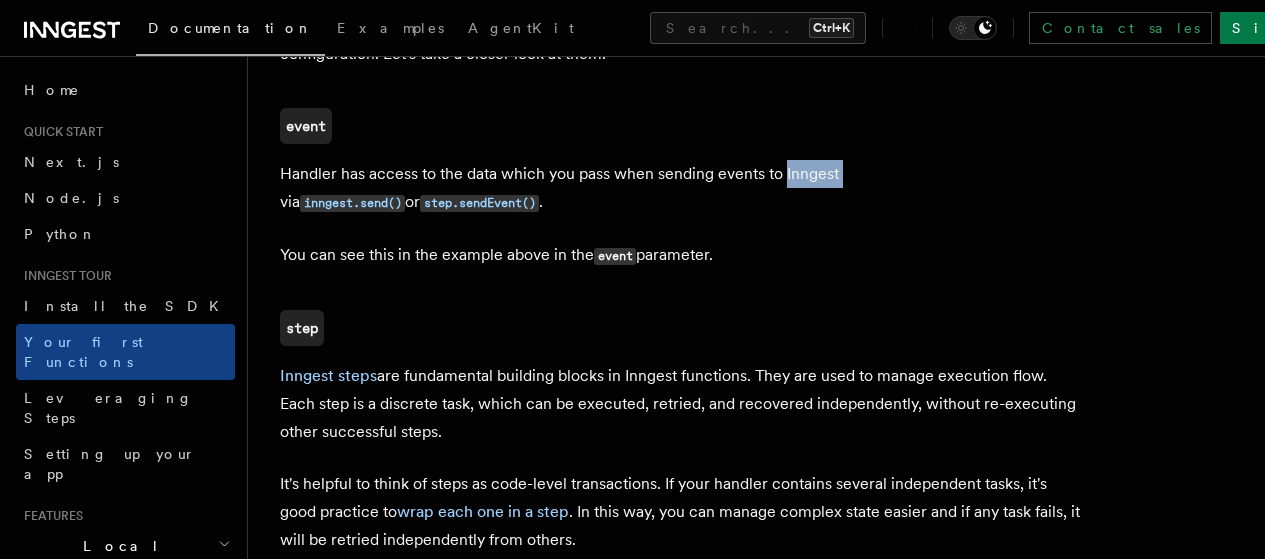 click on "Handler has access to the data which you pass when sending events to Inngest via  inngest.send()  or  step.sendEvent() ." at bounding box center (680, 188) 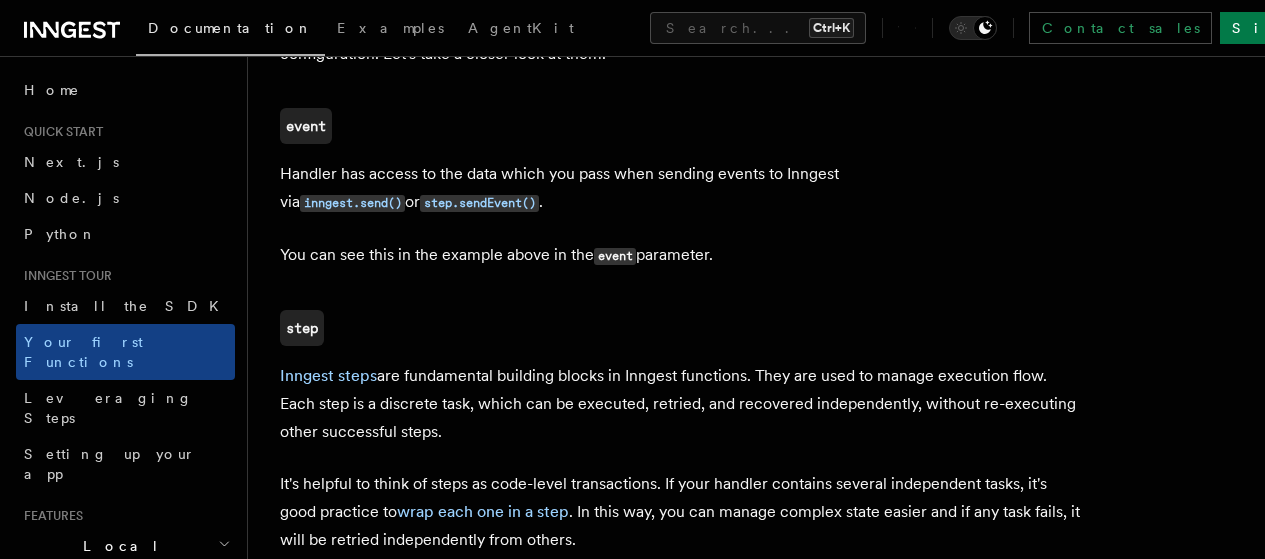 drag, startPoint x: 411, startPoint y: 269, endPoint x: 415, endPoint y: 255, distance: 14.56022 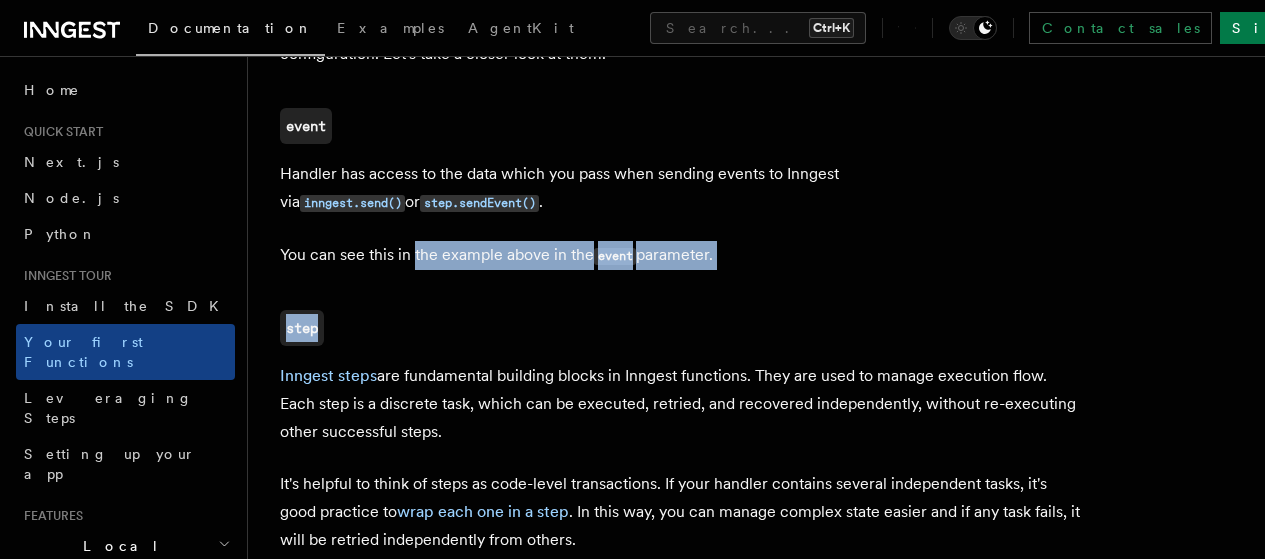 click on "You can see this in the example above in the  event  parameter." at bounding box center (680, 255) 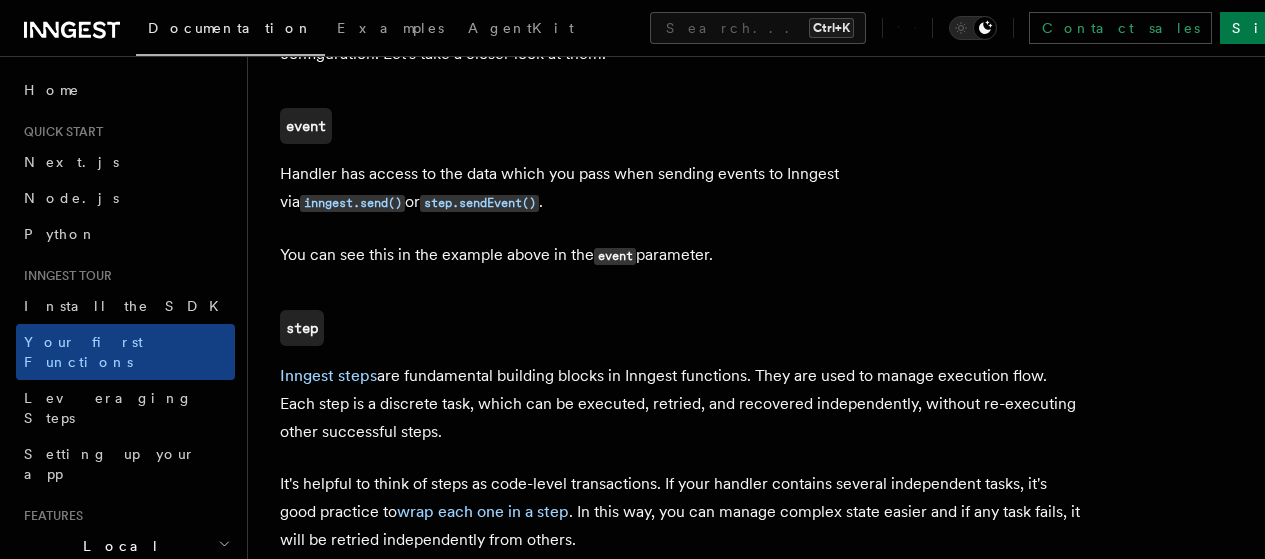 click on "You can see this in the example above in the  event  parameter." at bounding box center (680, 255) 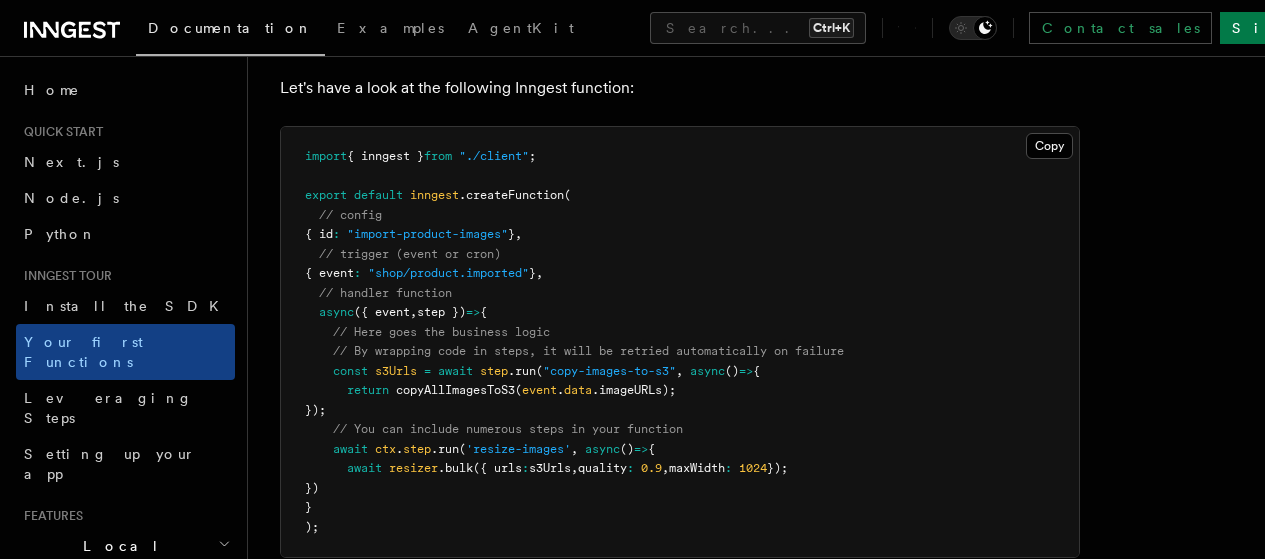 scroll, scrollTop: 451, scrollLeft: 0, axis: vertical 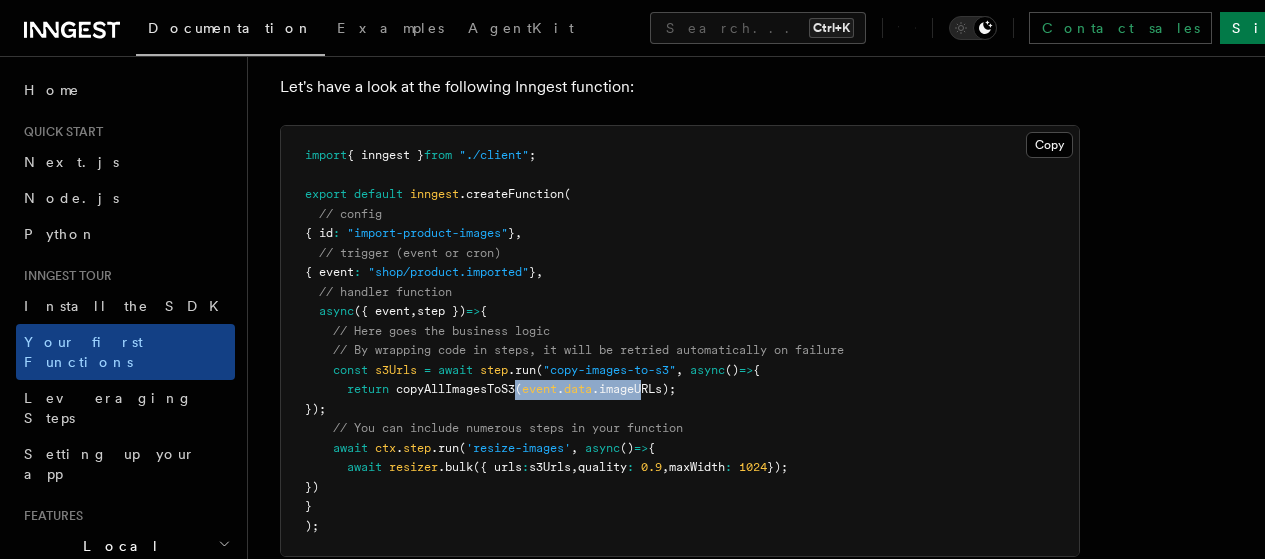 drag, startPoint x: 521, startPoint y: 416, endPoint x: 649, endPoint y: 420, distance: 128.06248 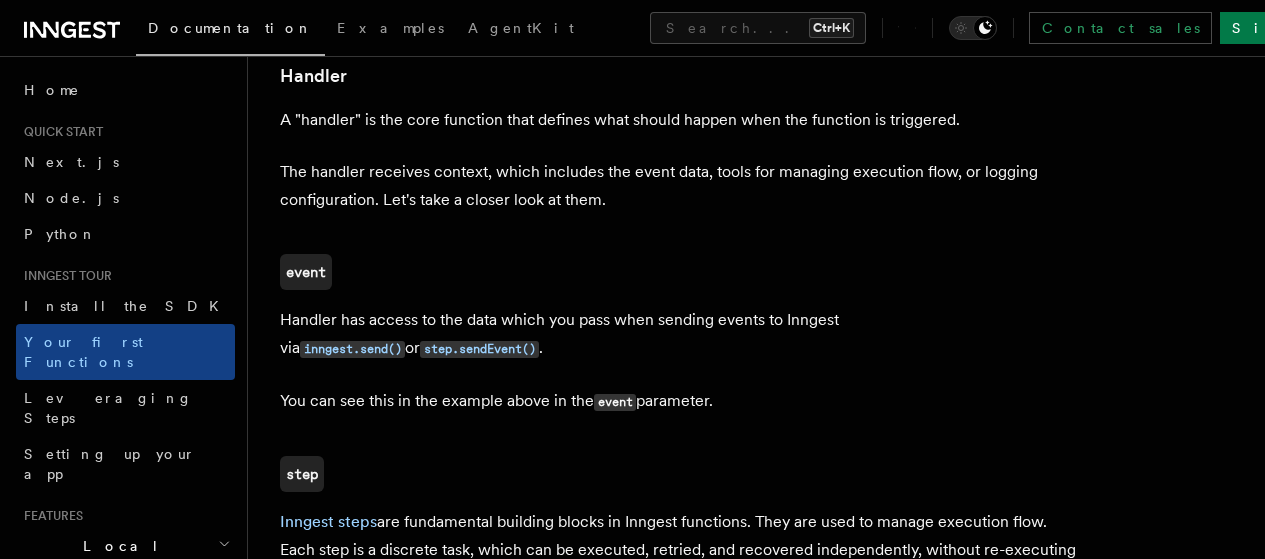 scroll, scrollTop: 2317, scrollLeft: 0, axis: vertical 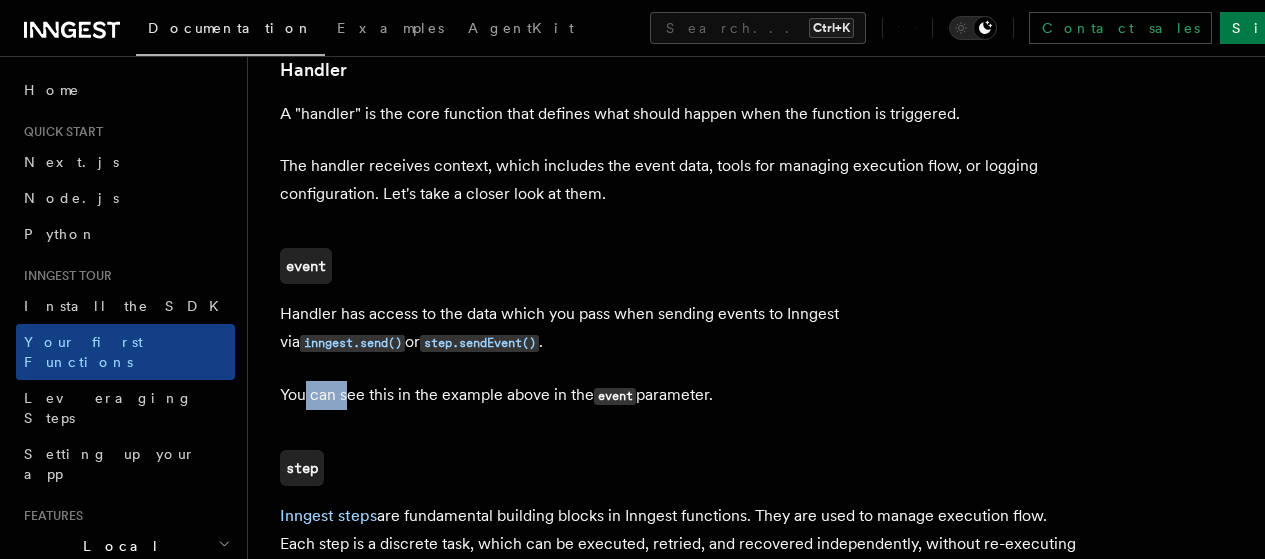 drag, startPoint x: 307, startPoint y: 355, endPoint x: 352, endPoint y: 396, distance: 60.876926 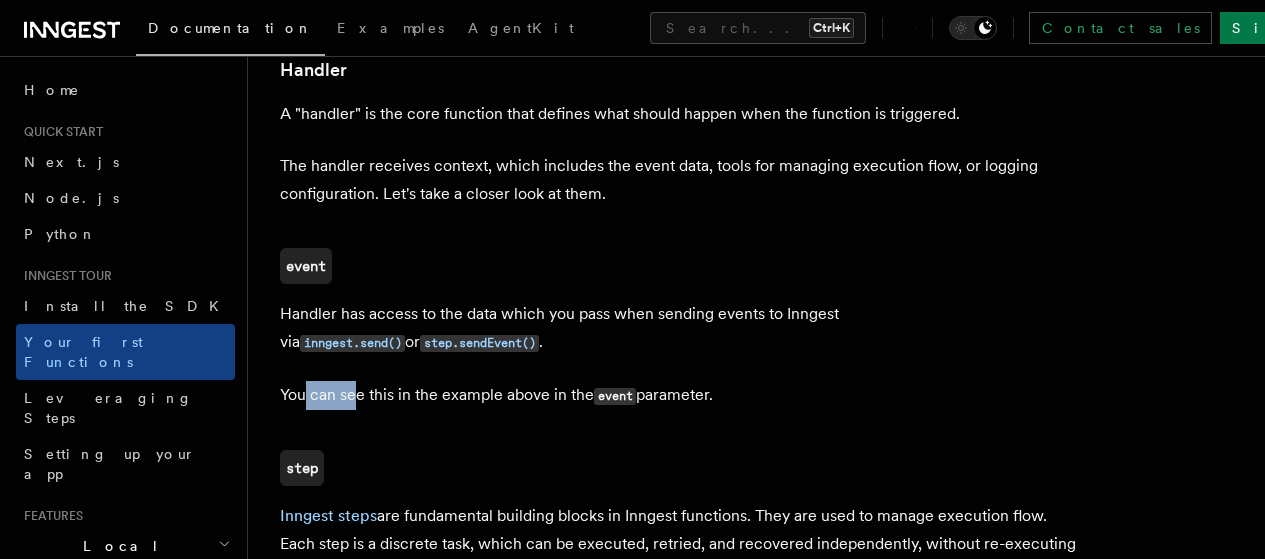 click on "You can see this in the example above in the  event  parameter." at bounding box center [680, 395] 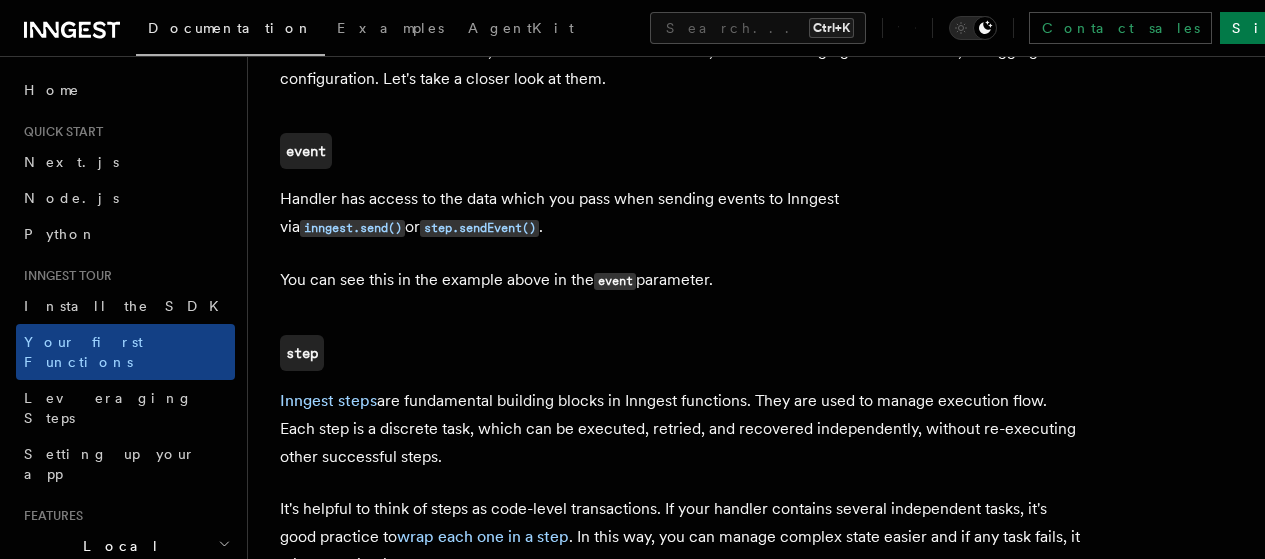 scroll, scrollTop: 2457, scrollLeft: 0, axis: vertical 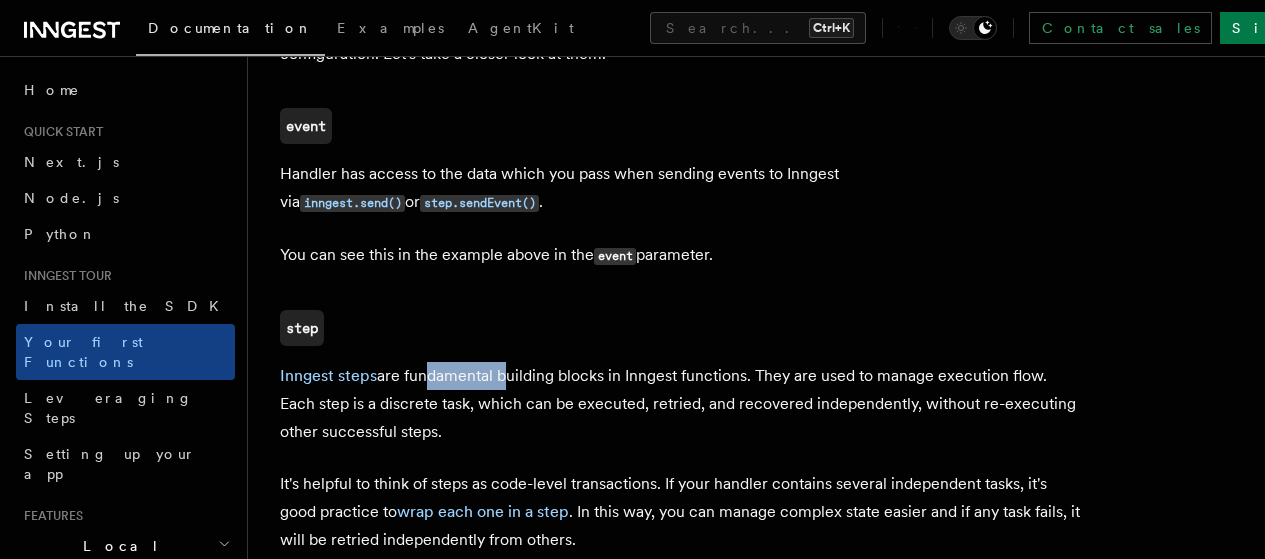drag, startPoint x: 423, startPoint y: 371, endPoint x: 518, endPoint y: 365, distance: 95.189285 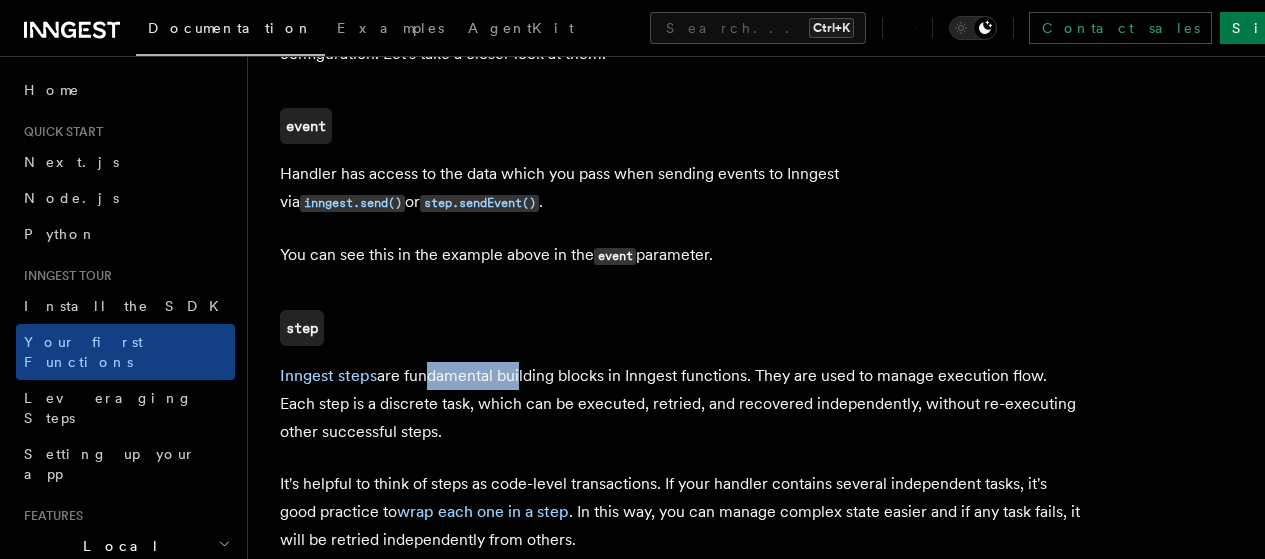 click on "Inngest steps  are fundamental building blocks in Inngest functions. They are used to manage execution flow. Each step is a discrete task, which can be executed, retried, and recovered independently, without re-executing other successful steps." at bounding box center (680, 404) 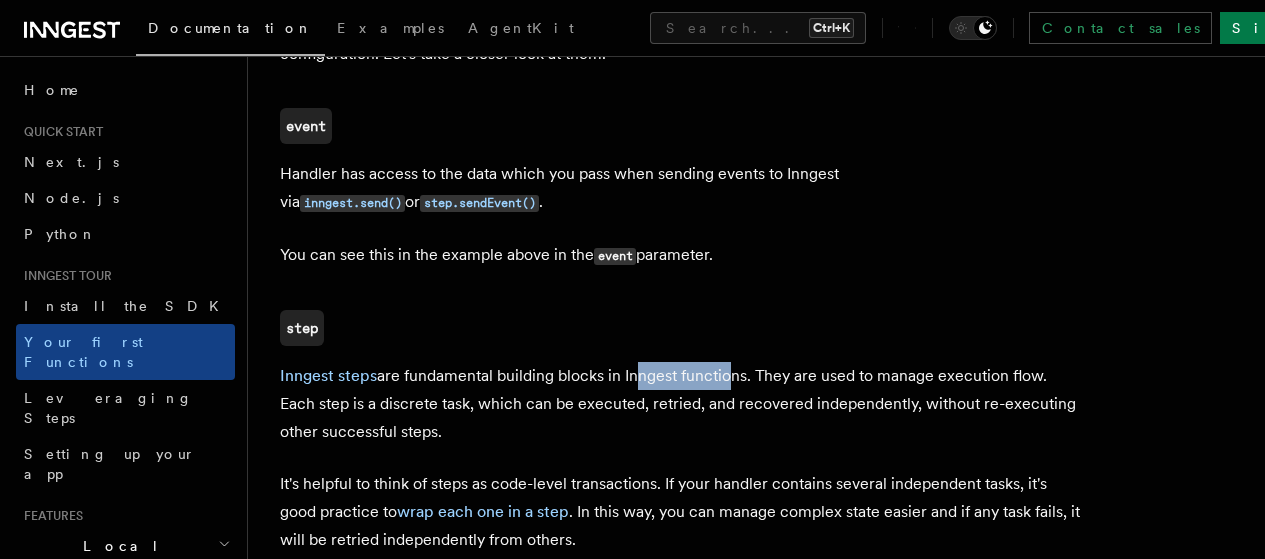 drag, startPoint x: 632, startPoint y: 364, endPoint x: 723, endPoint y: 371, distance: 91.26884 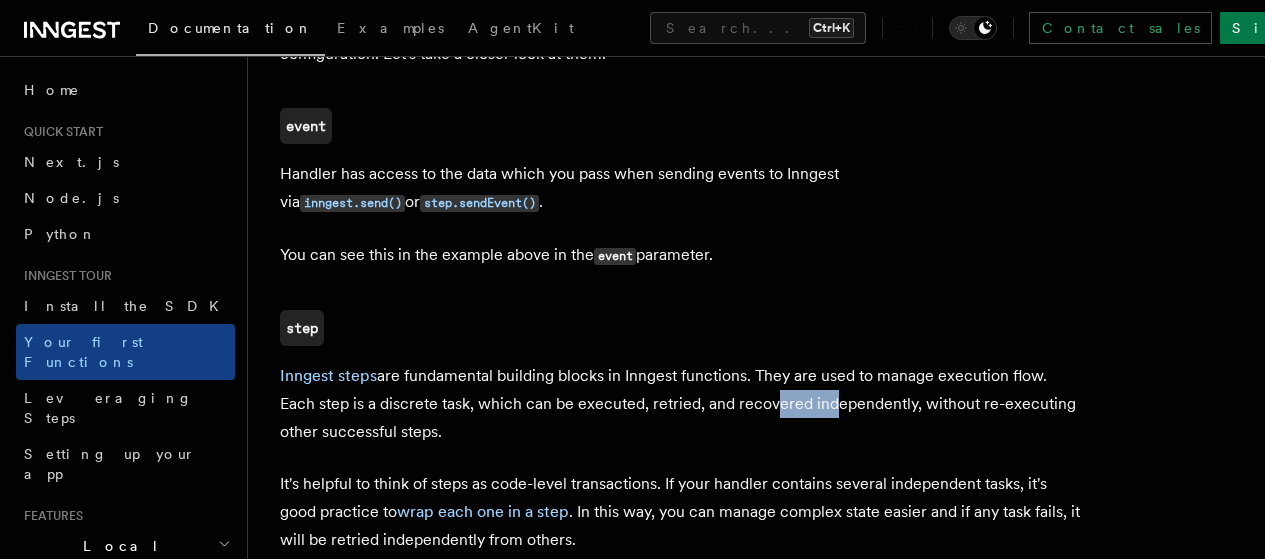 drag, startPoint x: 802, startPoint y: 381, endPoint x: 867, endPoint y: 397, distance: 66.94027 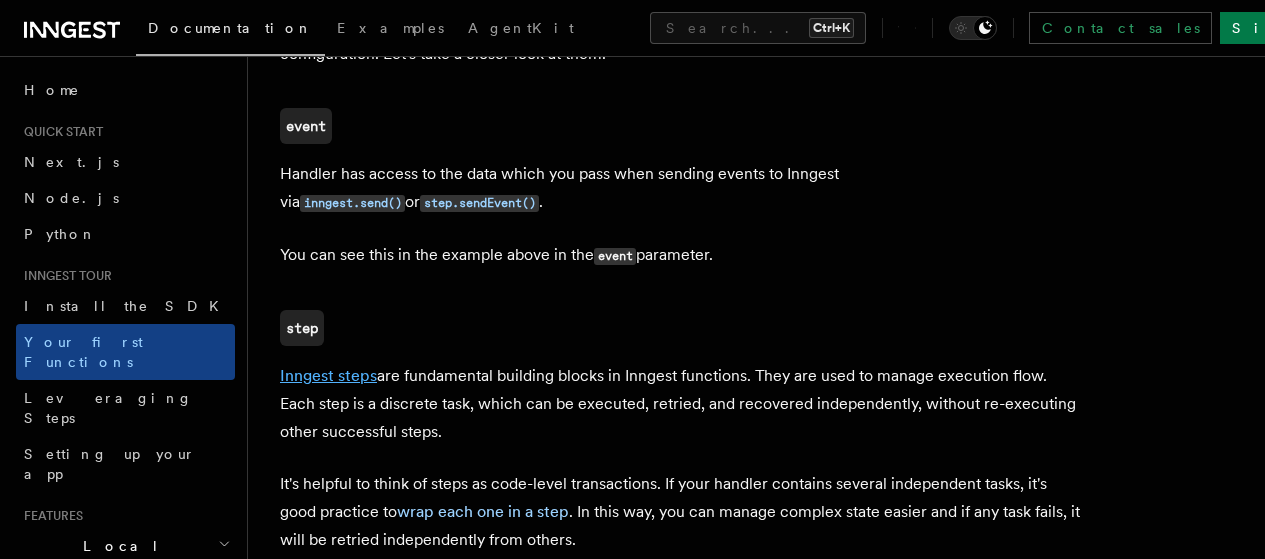 click on "Inngest steps" at bounding box center [328, 375] 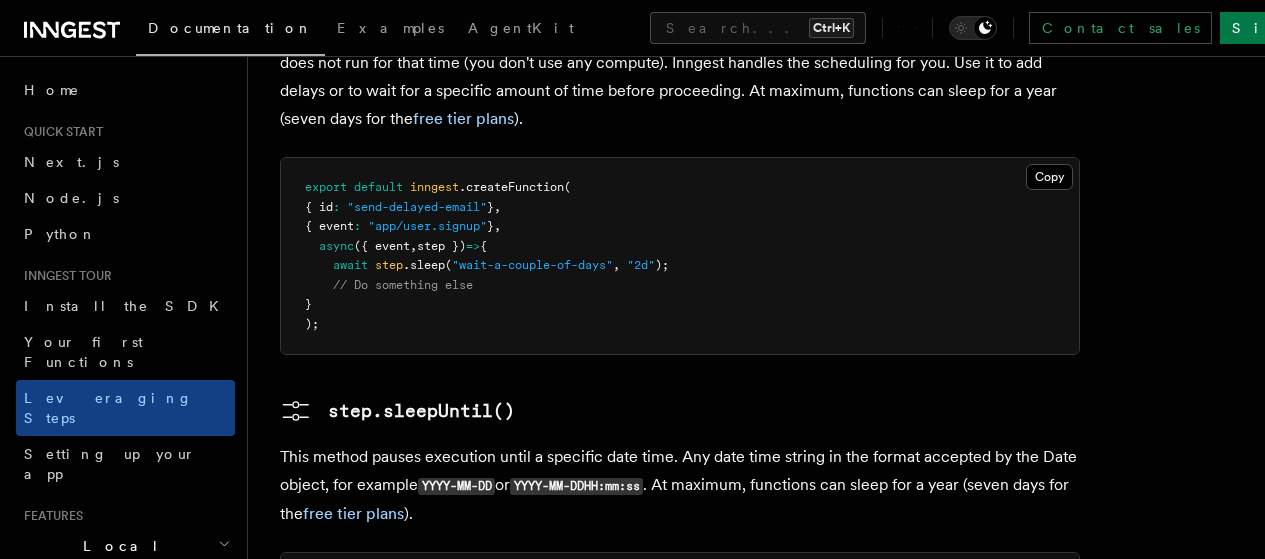 scroll, scrollTop: 0, scrollLeft: 0, axis: both 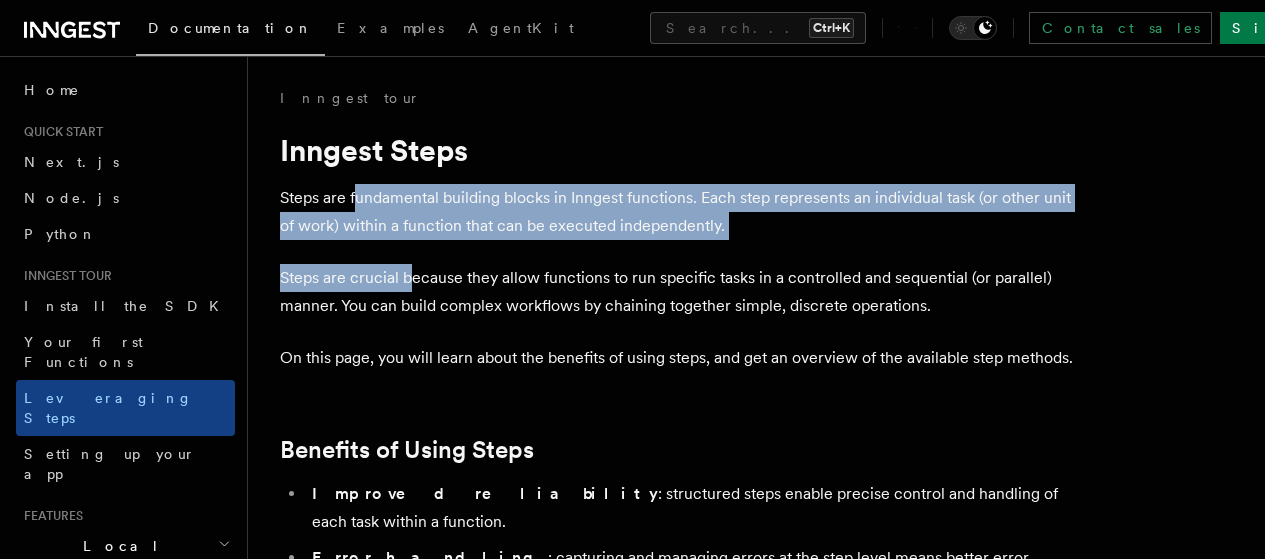 drag, startPoint x: 356, startPoint y: 193, endPoint x: 412, endPoint y: 259, distance: 86.55634 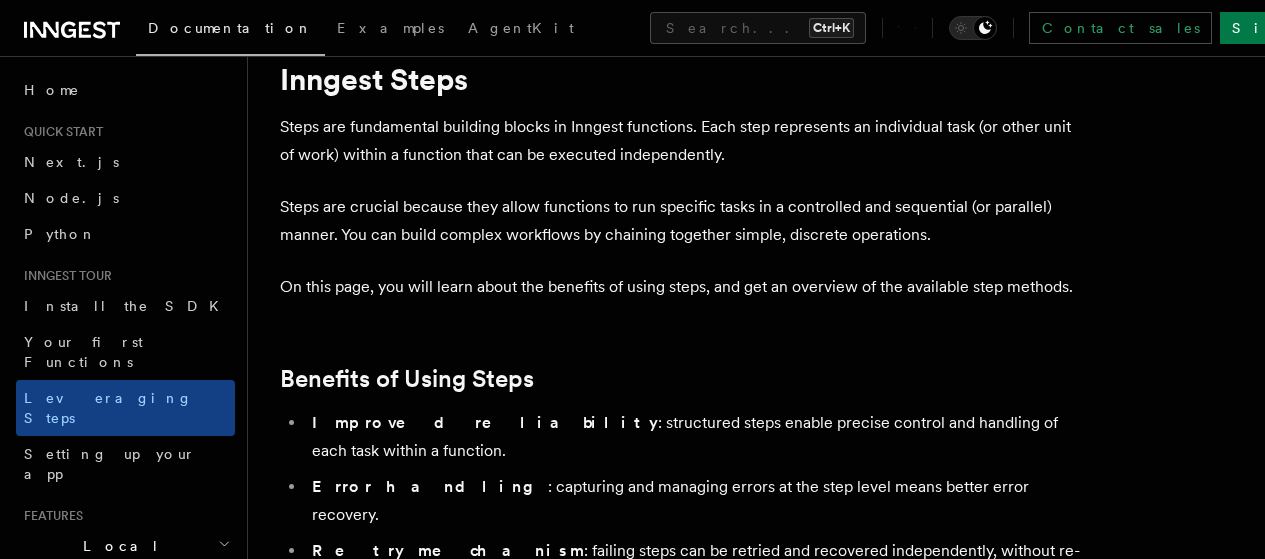 scroll, scrollTop: 80, scrollLeft: 0, axis: vertical 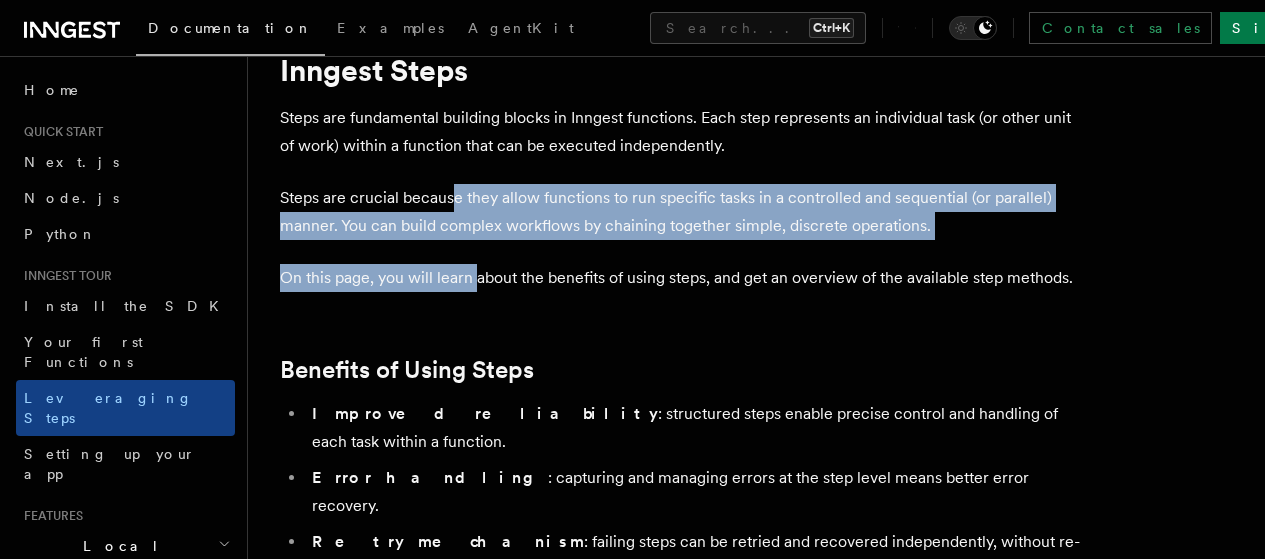 drag, startPoint x: 453, startPoint y: 184, endPoint x: 476, endPoint y: 245, distance: 65.192024 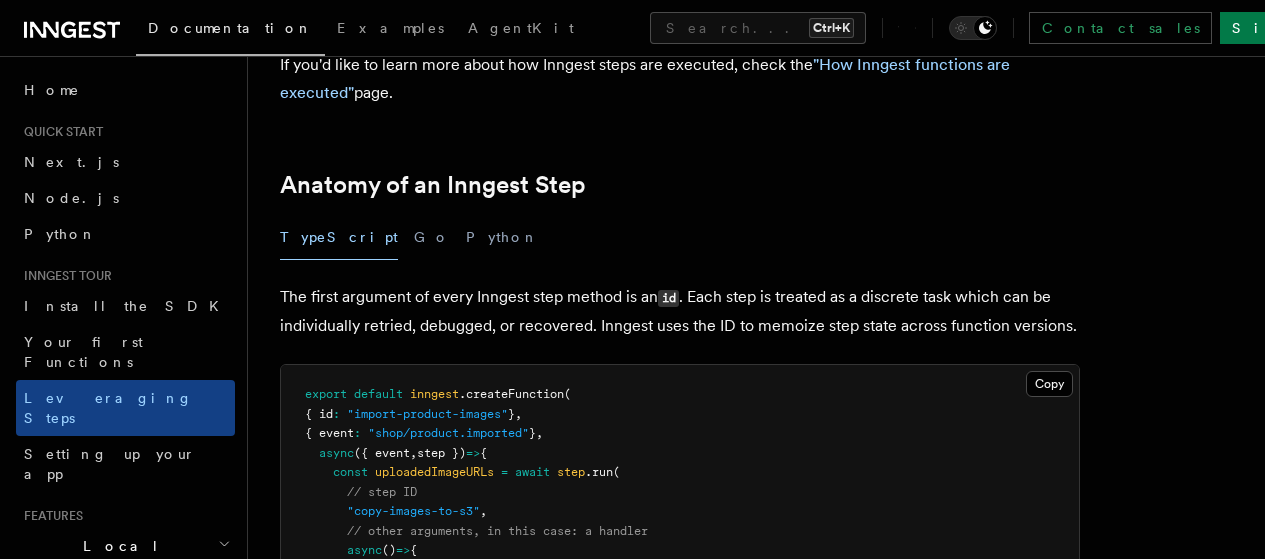 scroll, scrollTop: 767, scrollLeft: 0, axis: vertical 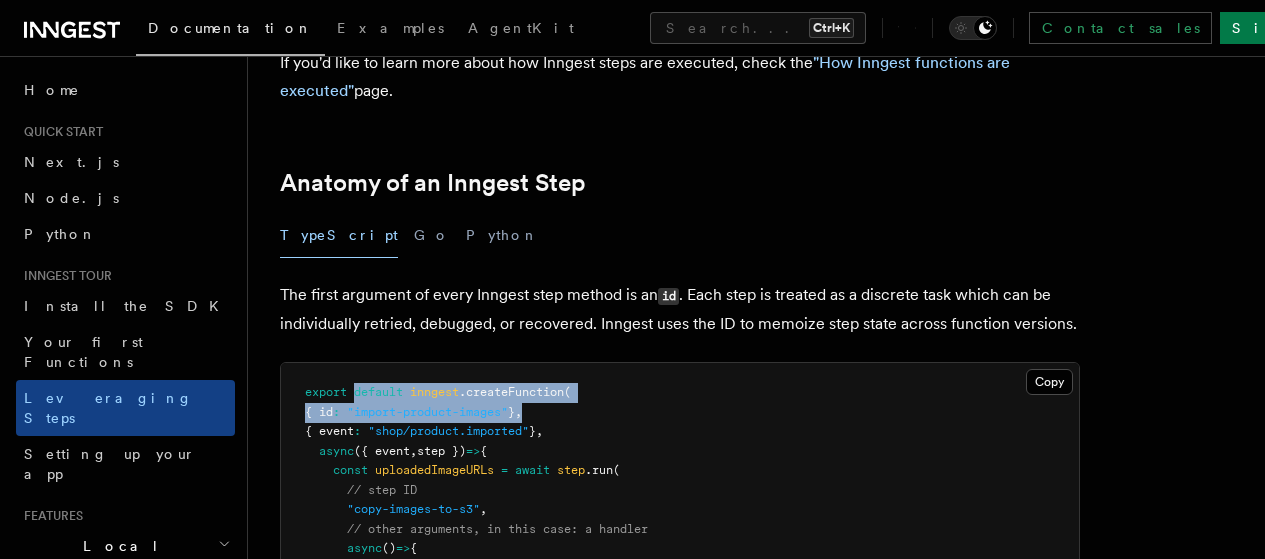 drag, startPoint x: 353, startPoint y: 370, endPoint x: 570, endPoint y: 383, distance: 217.38905 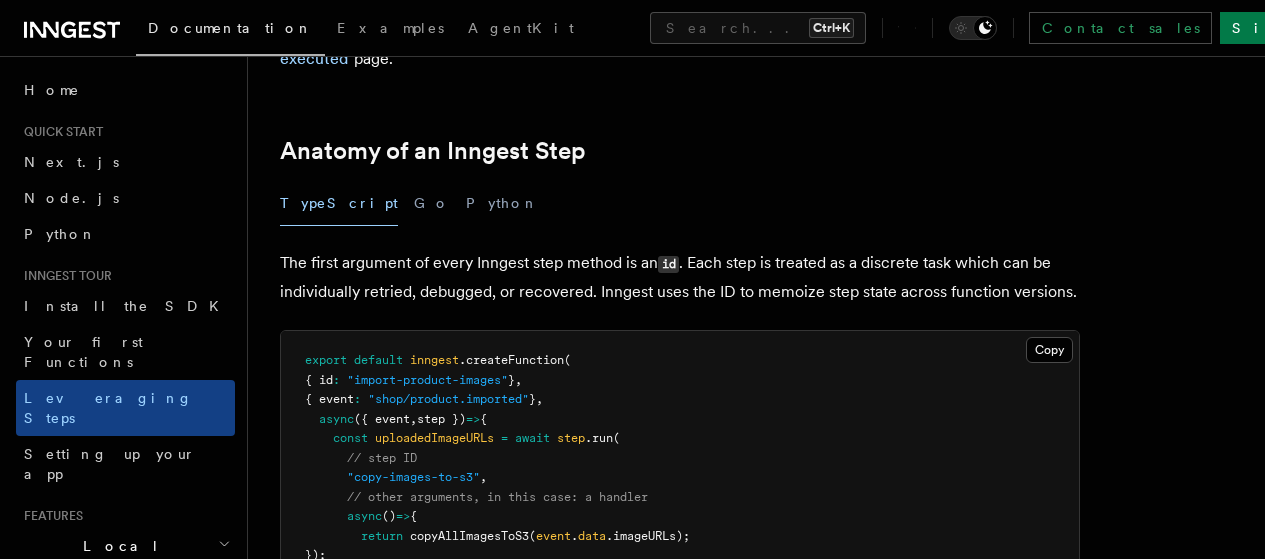 scroll, scrollTop: 800, scrollLeft: 0, axis: vertical 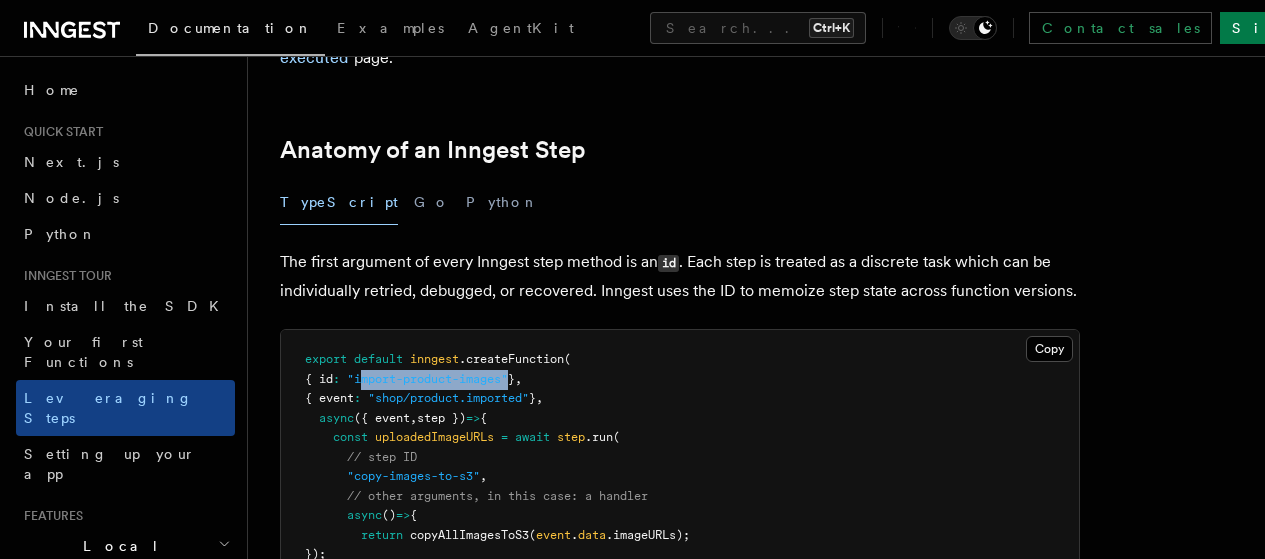 drag, startPoint x: 378, startPoint y: 350, endPoint x: 525, endPoint y: 353, distance: 147.03061 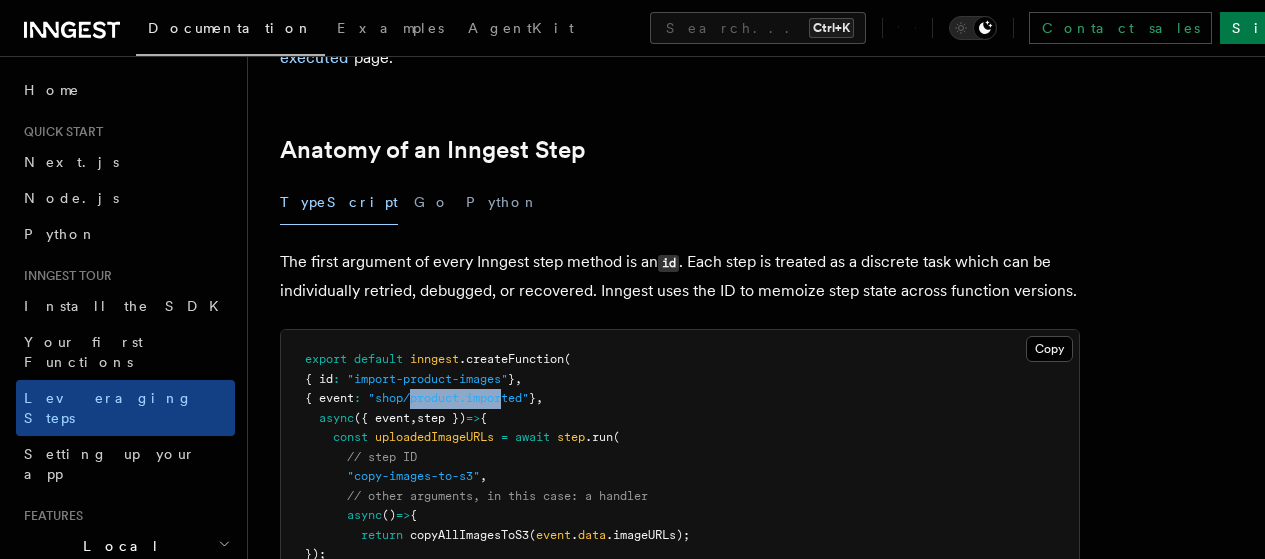 drag, startPoint x: 424, startPoint y: 364, endPoint x: 520, endPoint y: 378, distance: 97.015465 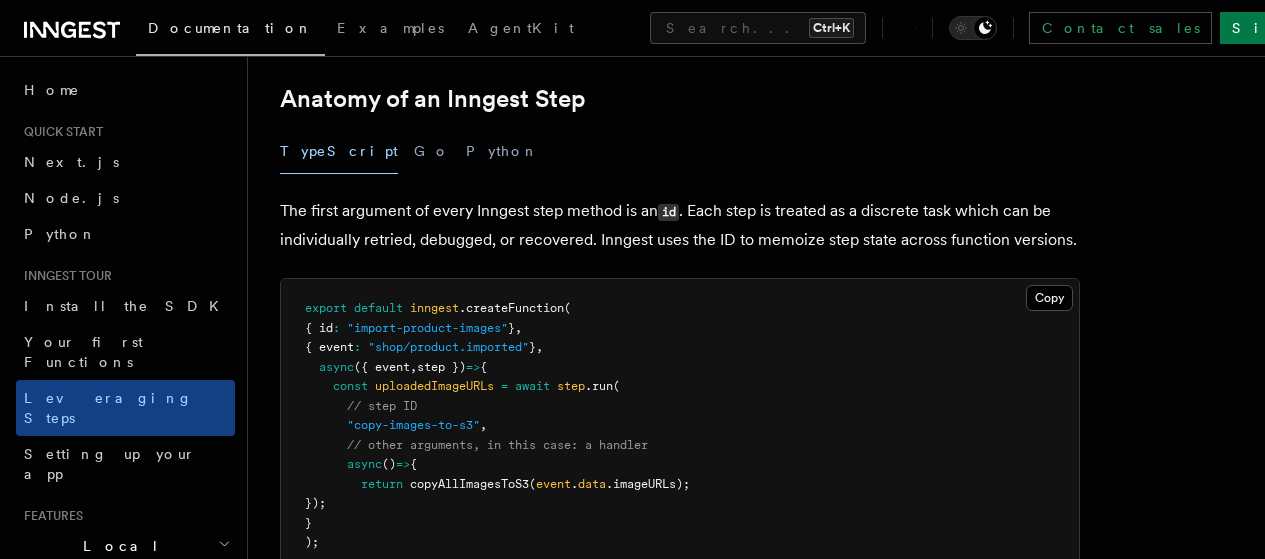 scroll, scrollTop: 873, scrollLeft: 0, axis: vertical 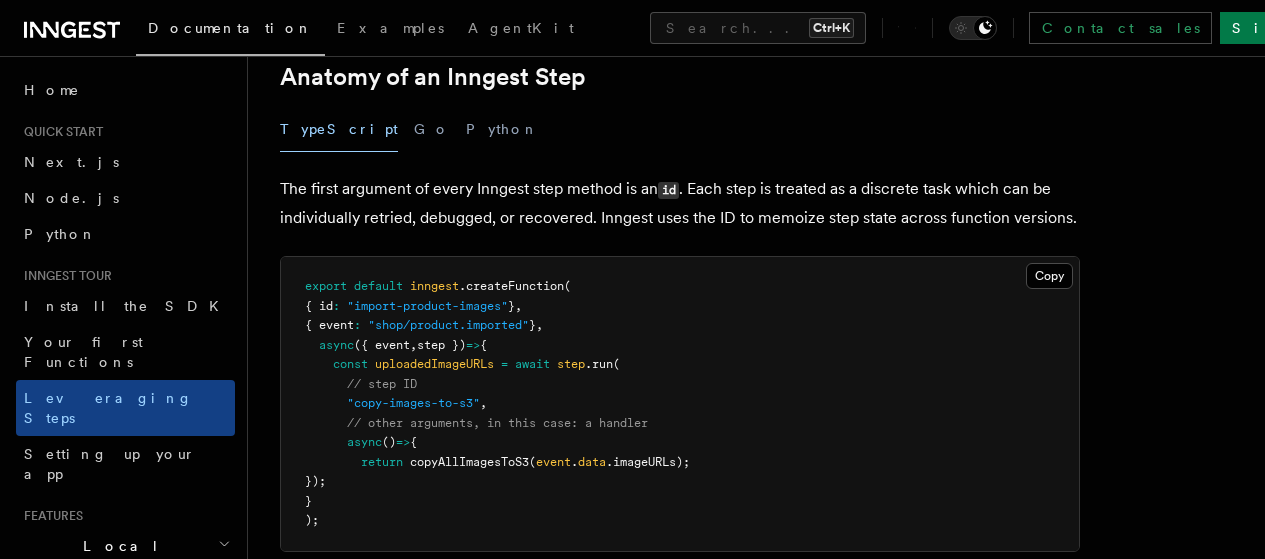 drag, startPoint x: 314, startPoint y: 339, endPoint x: 385, endPoint y: 451, distance: 132.60844 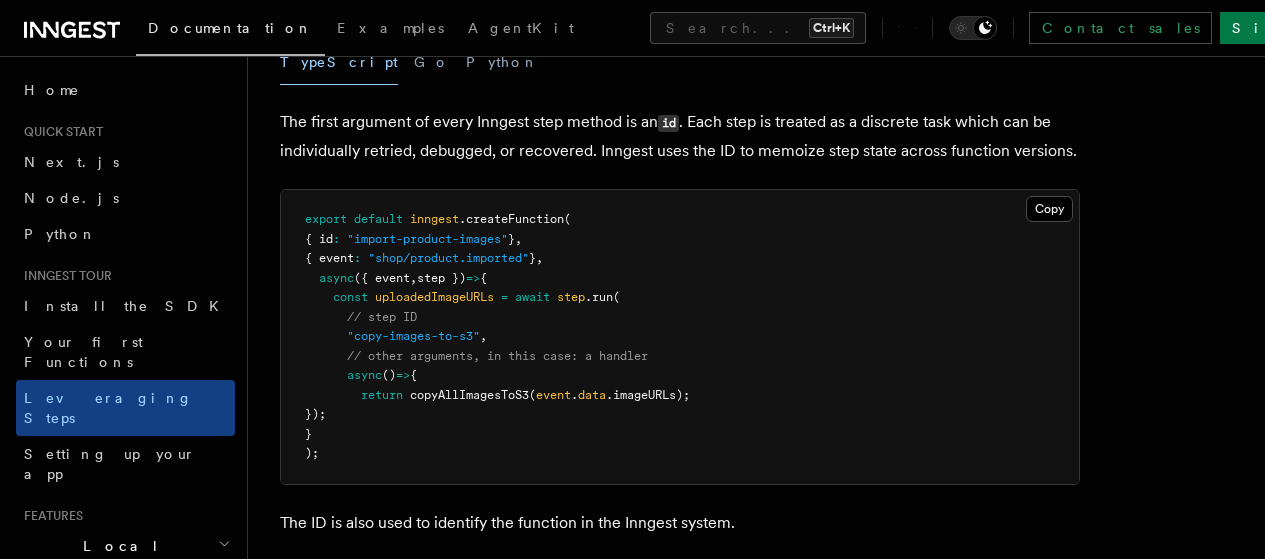 scroll, scrollTop: 953, scrollLeft: 0, axis: vertical 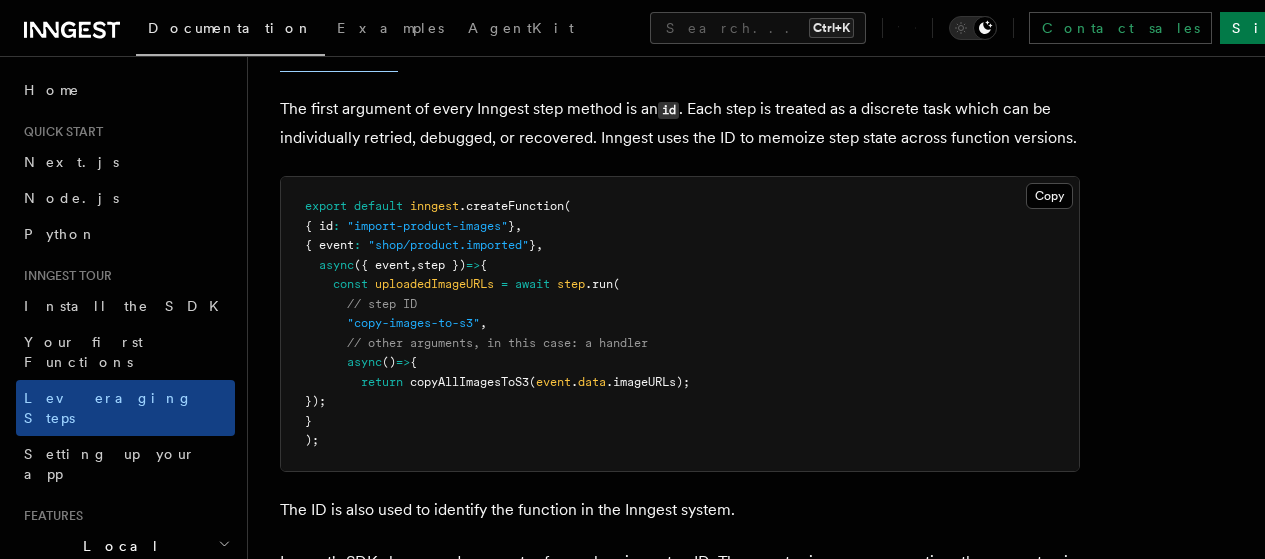 click on "export   default   inngest .createFunction (
{ id :   "import-product-images"  } ,
{ event :   "shop/product.imported"  } ,
async  ({ event ,  step })  =>  {
const   uploadedImageURLs   =   await   step .run (
// step ID
"copy-images-to-s3" ,
// other arguments, in this case: a handler
async  ()  =>  {
return   copyAllImagesToS3 ( event . data .imageURLs);
});
}
);" at bounding box center (680, 324) 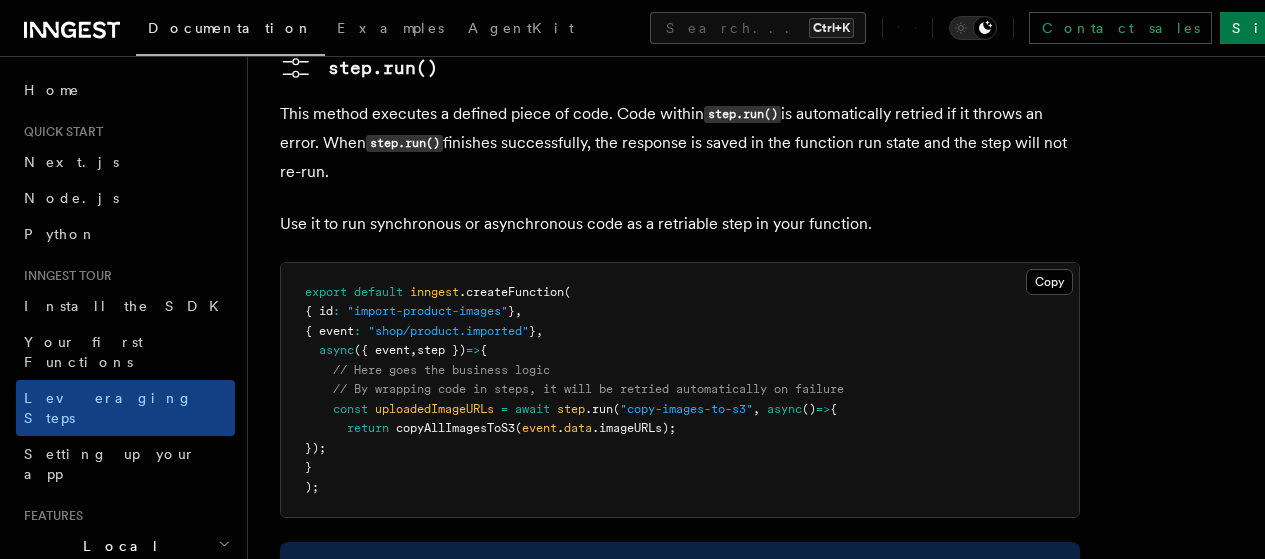scroll, scrollTop: 1773, scrollLeft: 0, axis: vertical 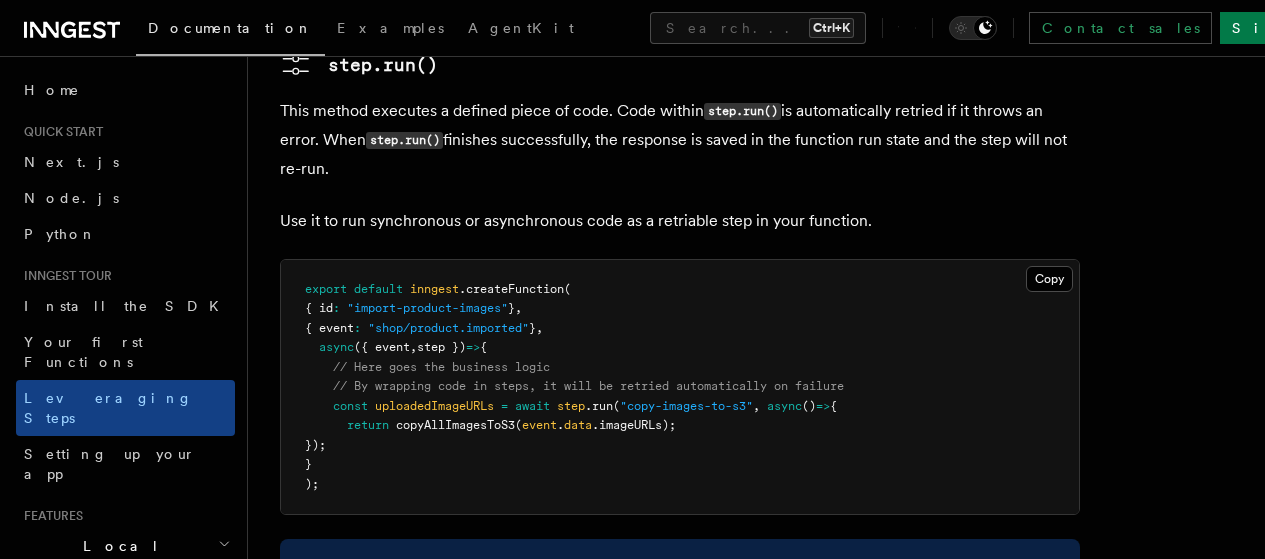 drag, startPoint x: 353, startPoint y: 382, endPoint x: 392, endPoint y: 421, distance: 55.154327 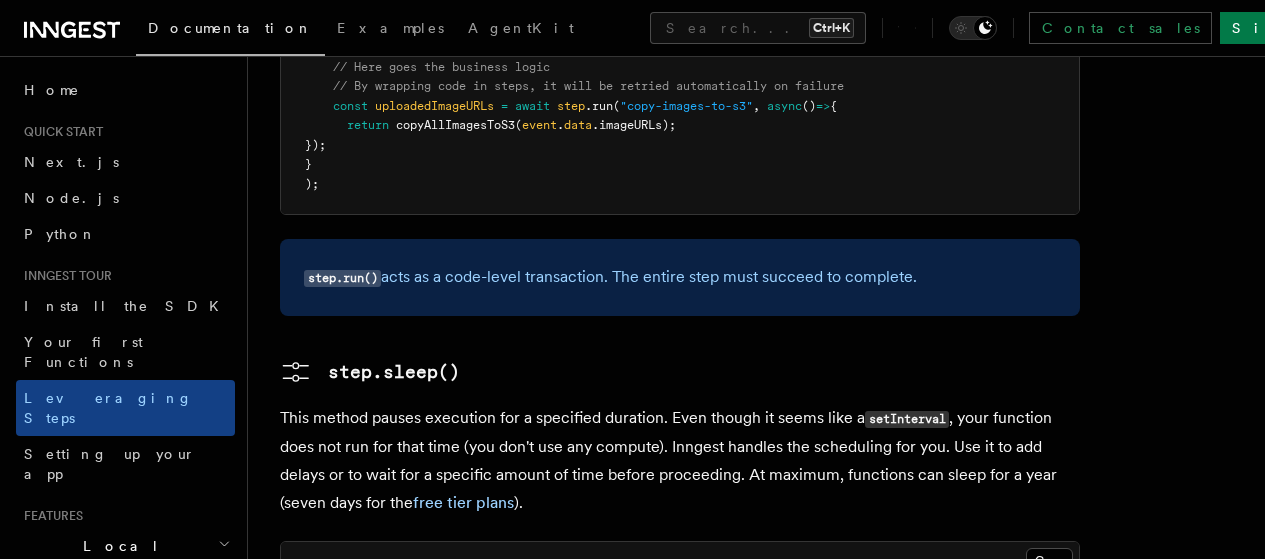 scroll, scrollTop: 2073, scrollLeft: 0, axis: vertical 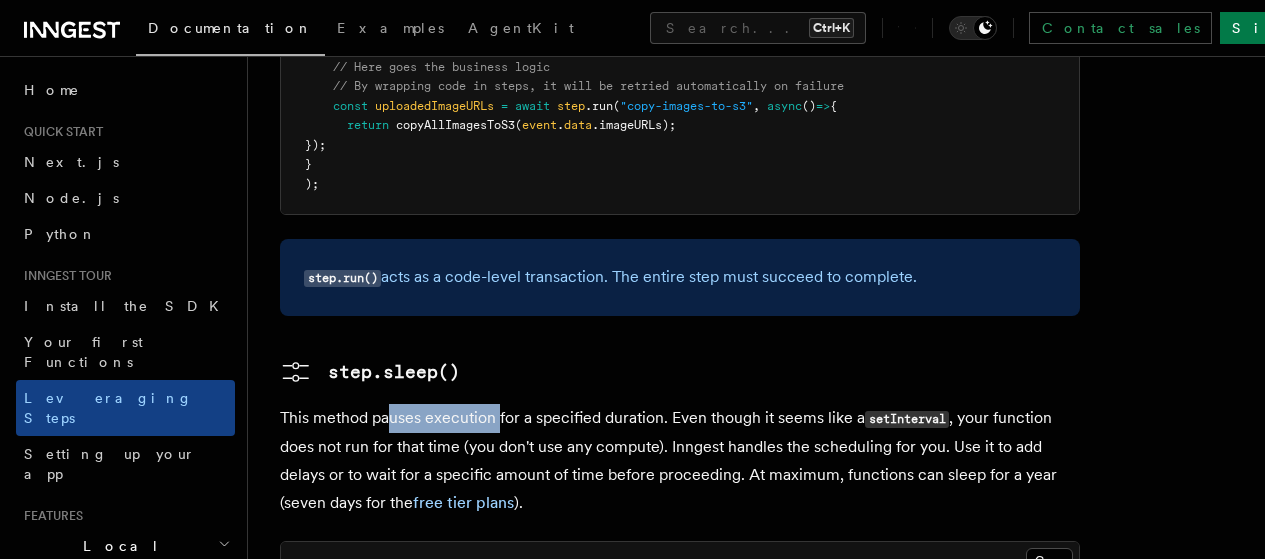 drag, startPoint x: 387, startPoint y: 404, endPoint x: 495, endPoint y: 395, distance: 108.37435 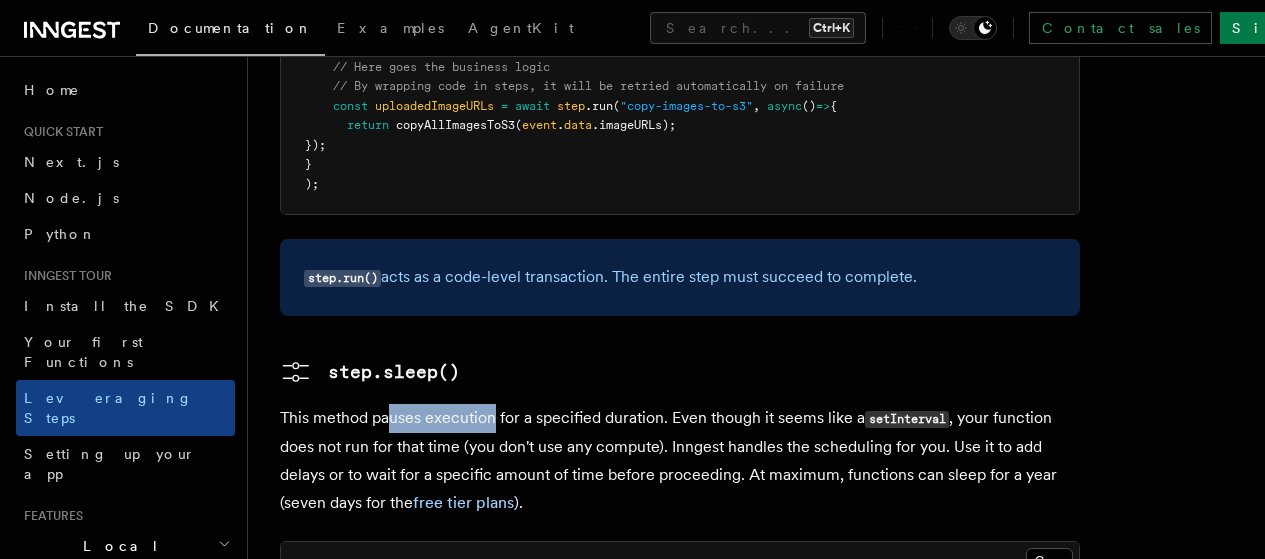 click on "This method pauses execution for a specified duration. Even though it seems like a  setInterval , your function does not run for that time (you don't use any compute). Inngest handles the scheduling for you. Use it to add delays or to wait for a specific amount of time before proceeding. At maximum, functions can sleep for a year (seven days for the  free tier plans )." at bounding box center (680, 460) 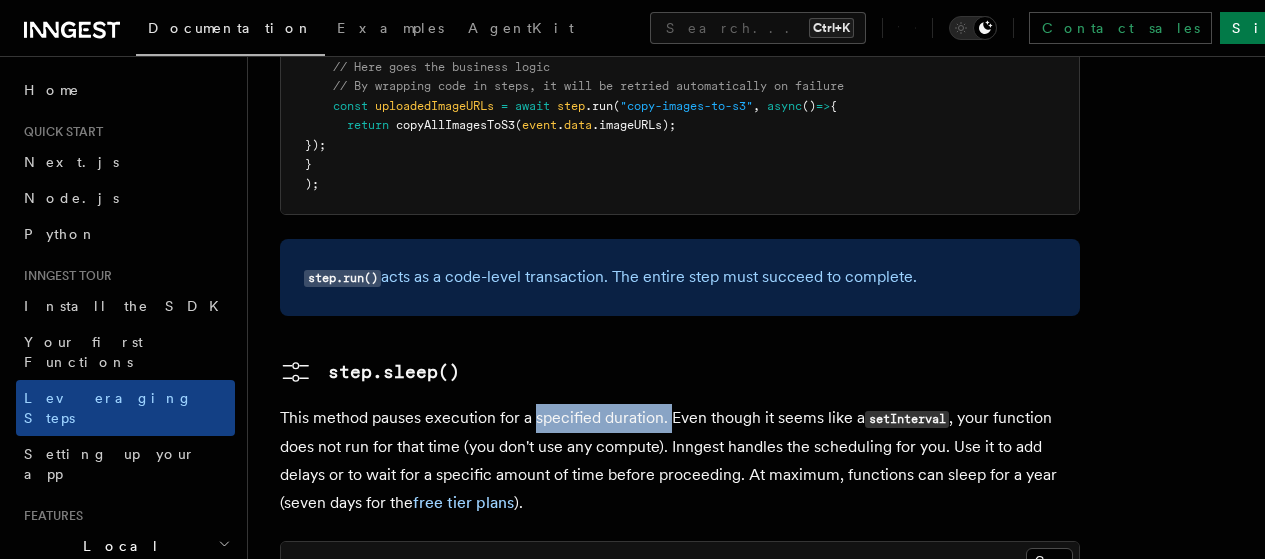 drag, startPoint x: 534, startPoint y: 394, endPoint x: 670, endPoint y: 383, distance: 136.44412 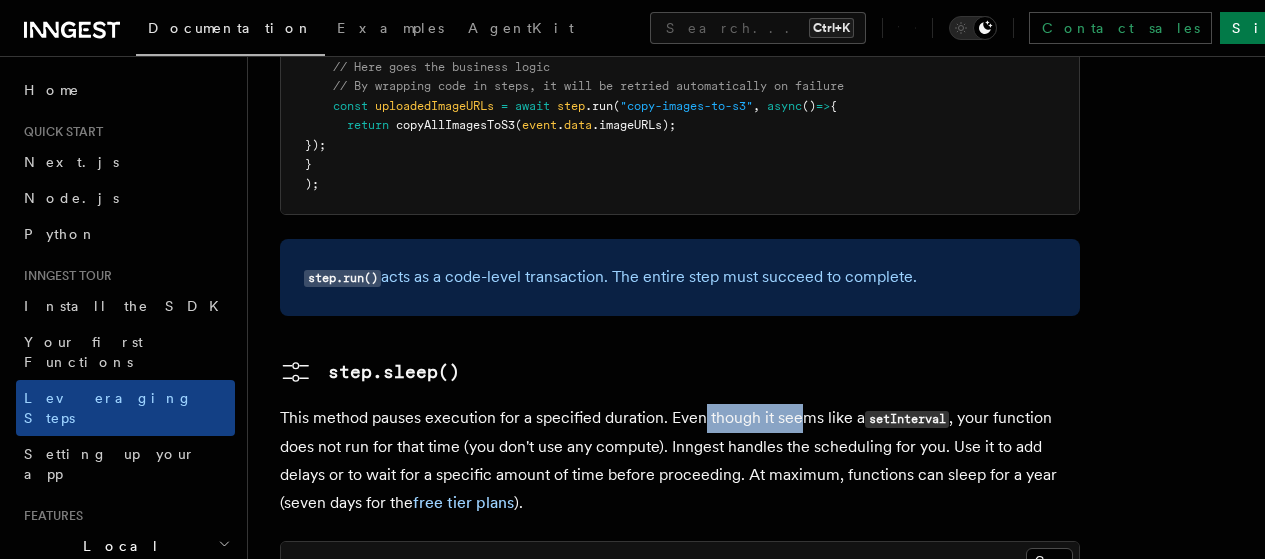 drag, startPoint x: 706, startPoint y: 390, endPoint x: 797, endPoint y: 392, distance: 91.02197 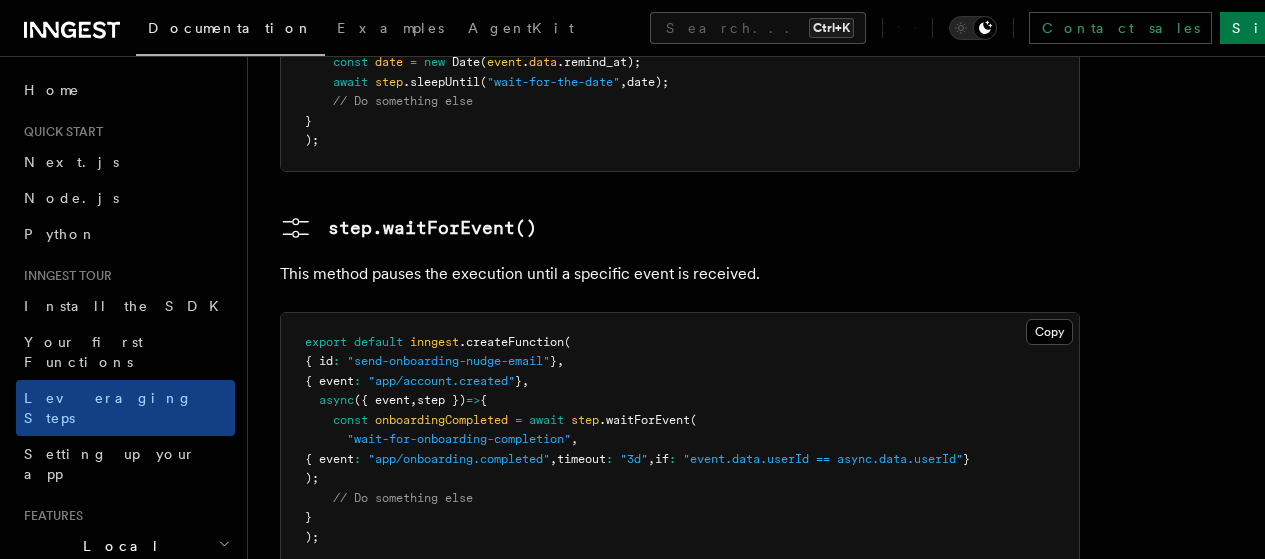 scroll, scrollTop: 3100, scrollLeft: 0, axis: vertical 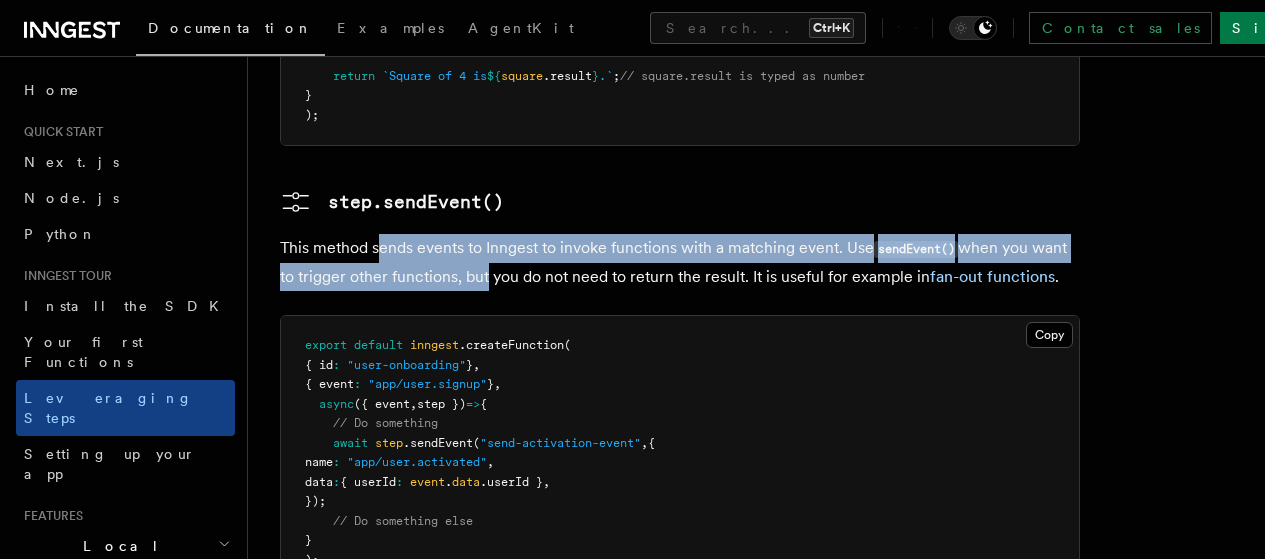 drag, startPoint x: 381, startPoint y: 282, endPoint x: 546, endPoint y: 309, distance: 167.1945 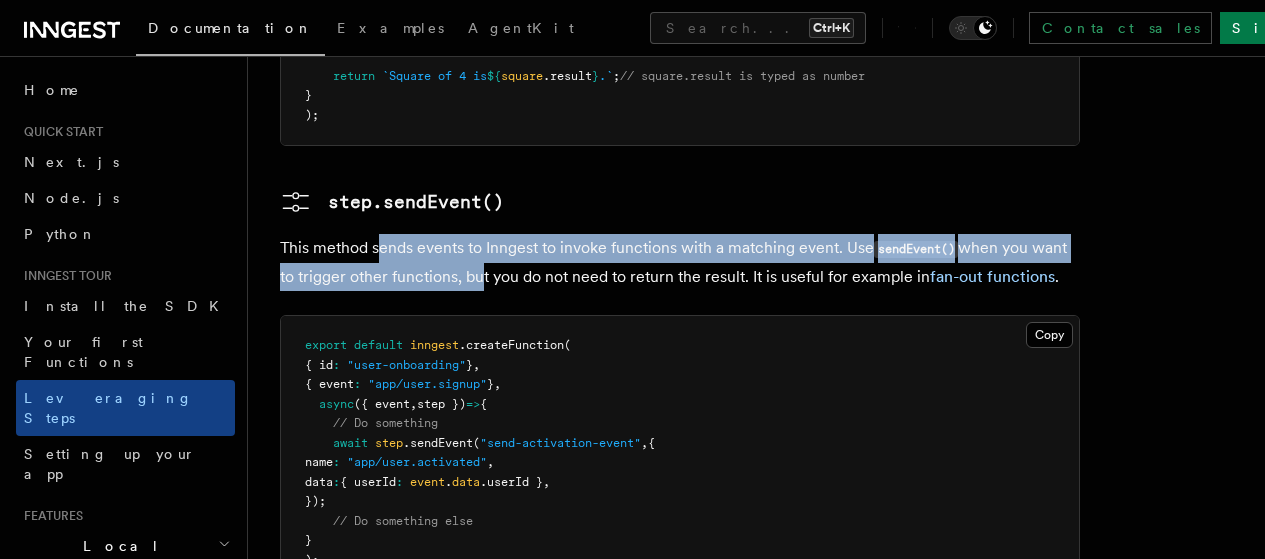 click on "This method sends events to Inngest to invoke functions with a matching event. Use  sendEvent()  when you want to trigger other functions, but you do not need to return the result. It is useful for example in  fan-out functions ." at bounding box center (680, 262) 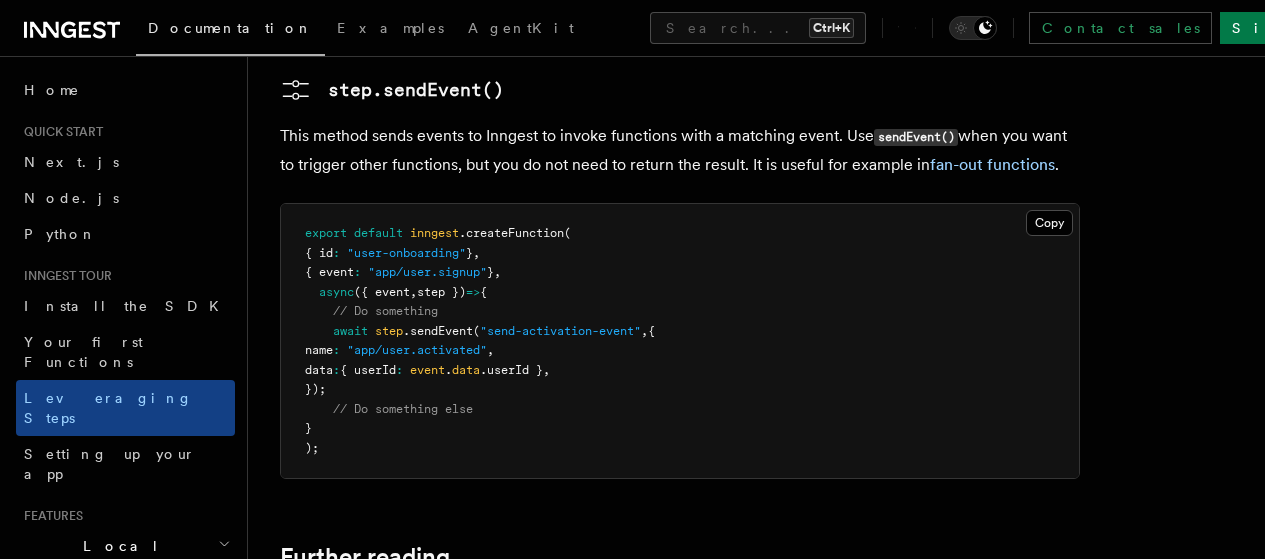 scroll, scrollTop: 4310, scrollLeft: 0, axis: vertical 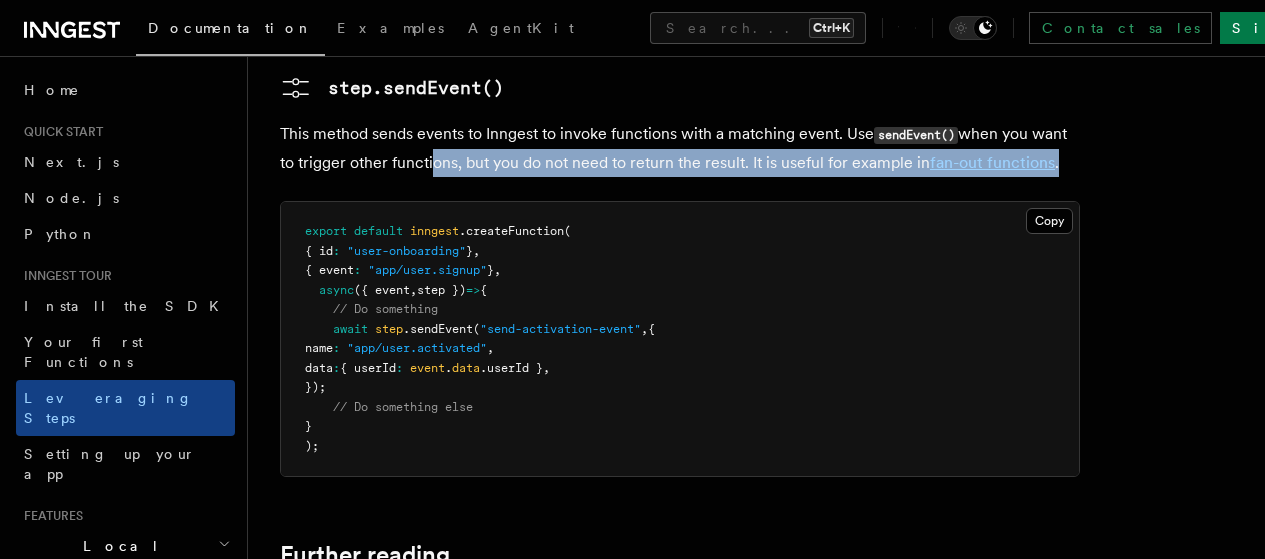 drag, startPoint x: 494, startPoint y: 188, endPoint x: 590, endPoint y: 217, distance: 100.28459 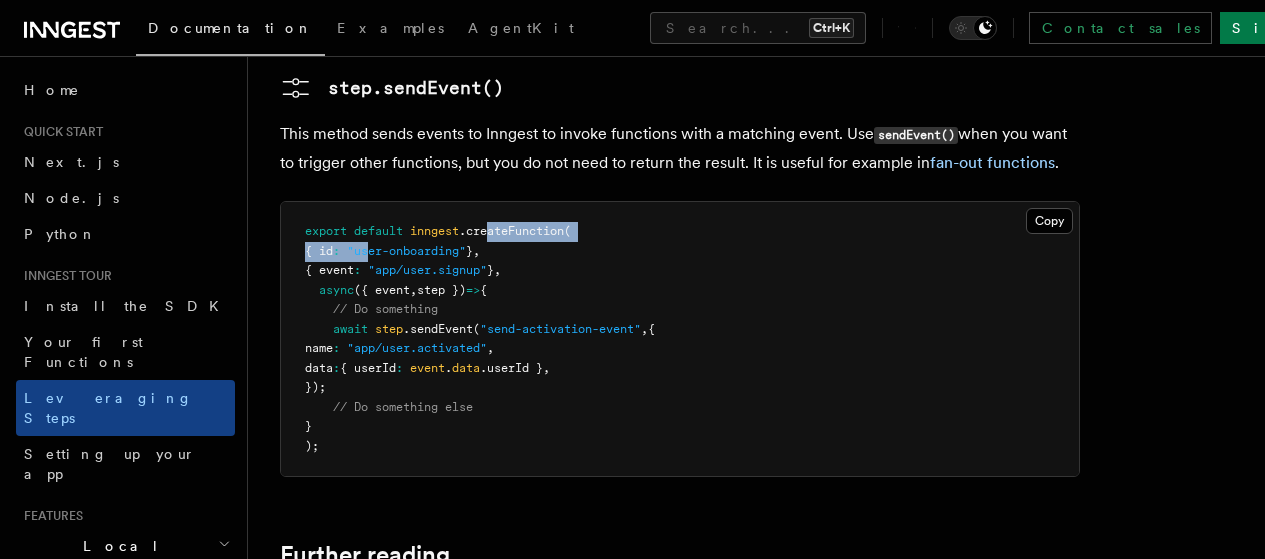 drag, startPoint x: 387, startPoint y: 308, endPoint x: 492, endPoint y: 300, distance: 105.30432 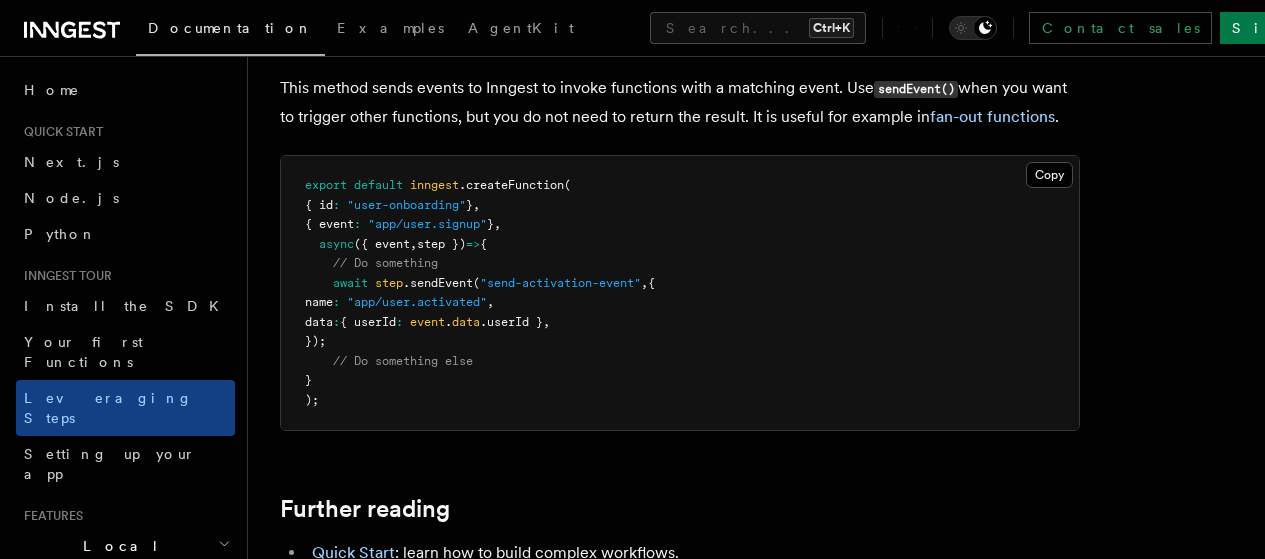 scroll, scrollTop: 4350, scrollLeft: 0, axis: vertical 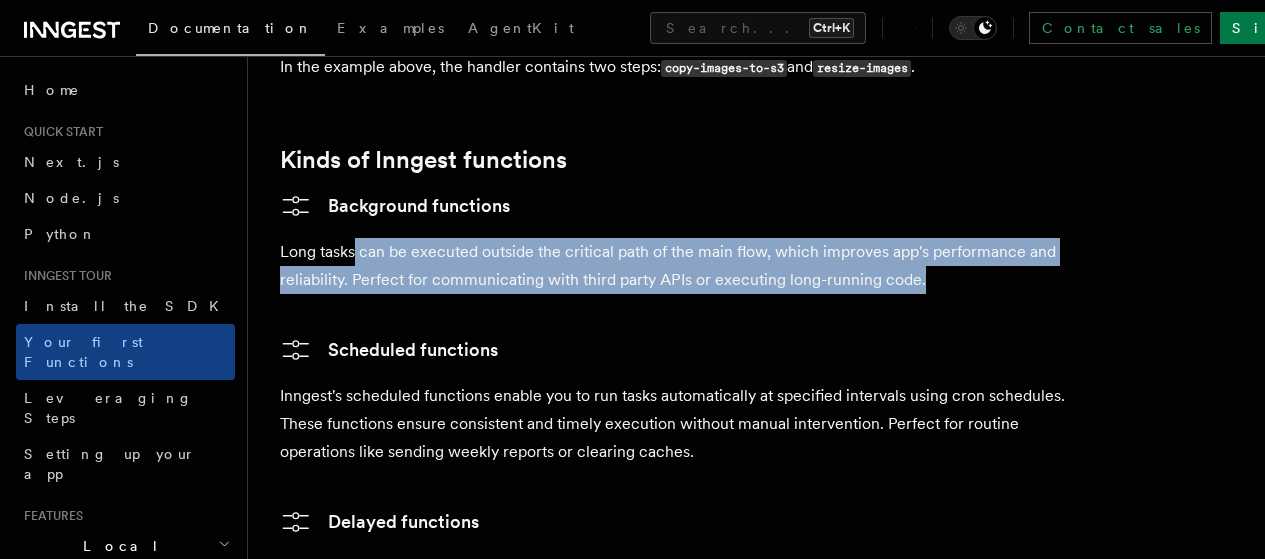 drag, startPoint x: 354, startPoint y: 240, endPoint x: 416, endPoint y: 294, distance: 82.219215 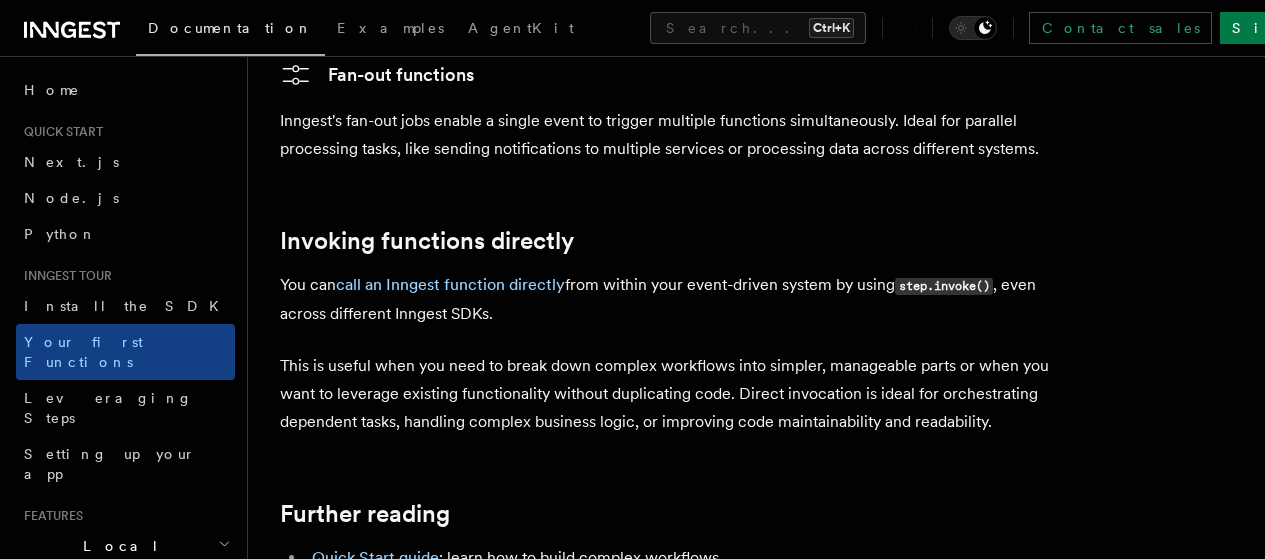 scroll, scrollTop: 3878, scrollLeft: 0, axis: vertical 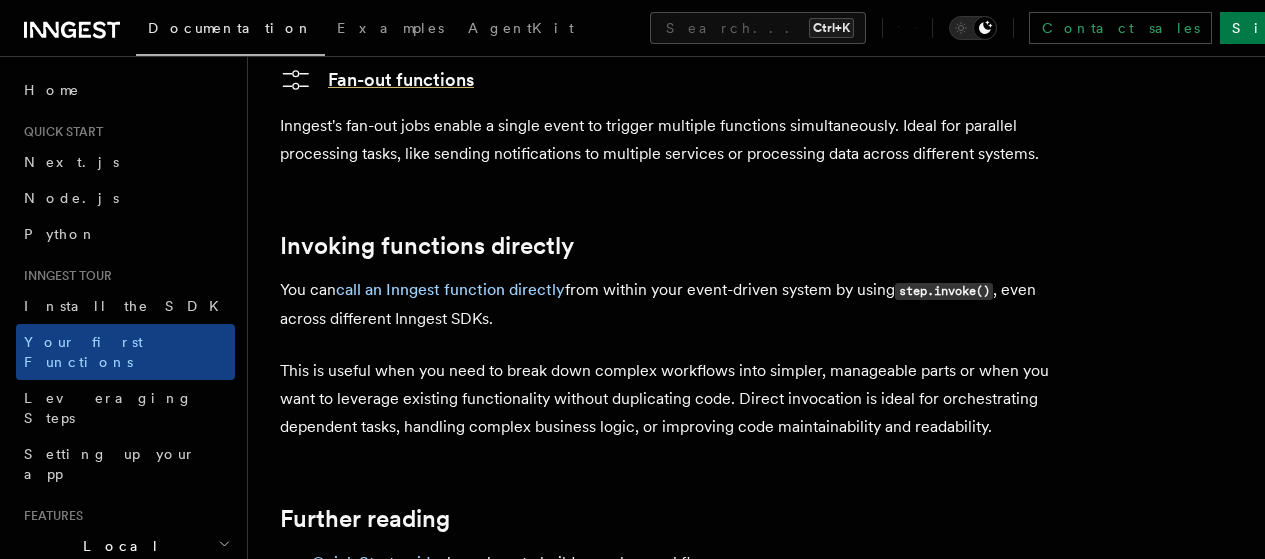 click on "Fan-out functions" at bounding box center [377, 80] 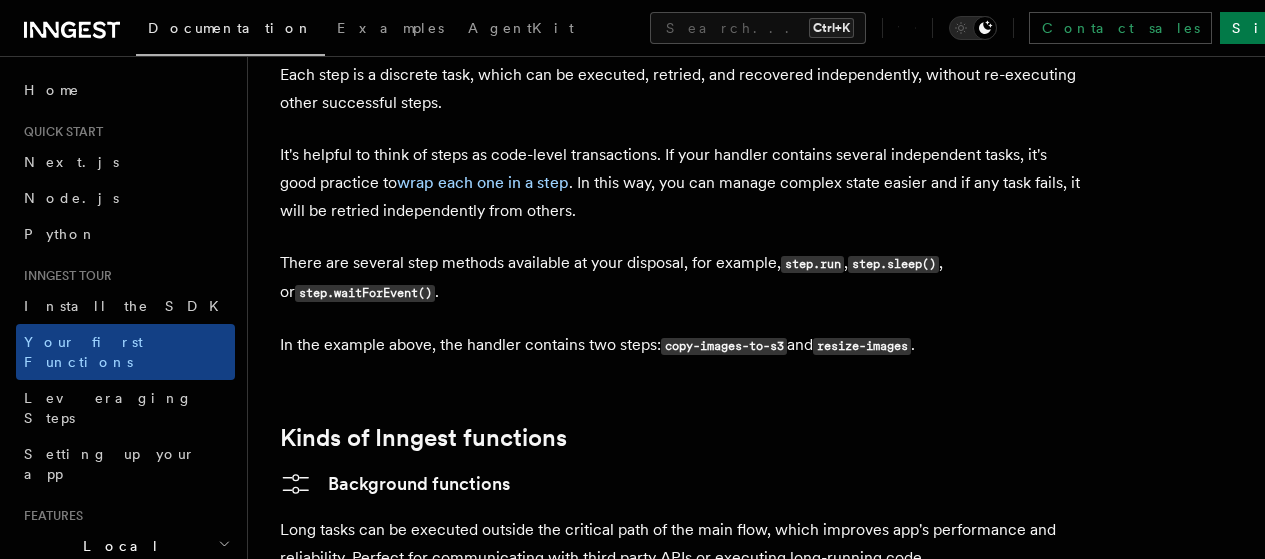 scroll, scrollTop: 2764, scrollLeft: 0, axis: vertical 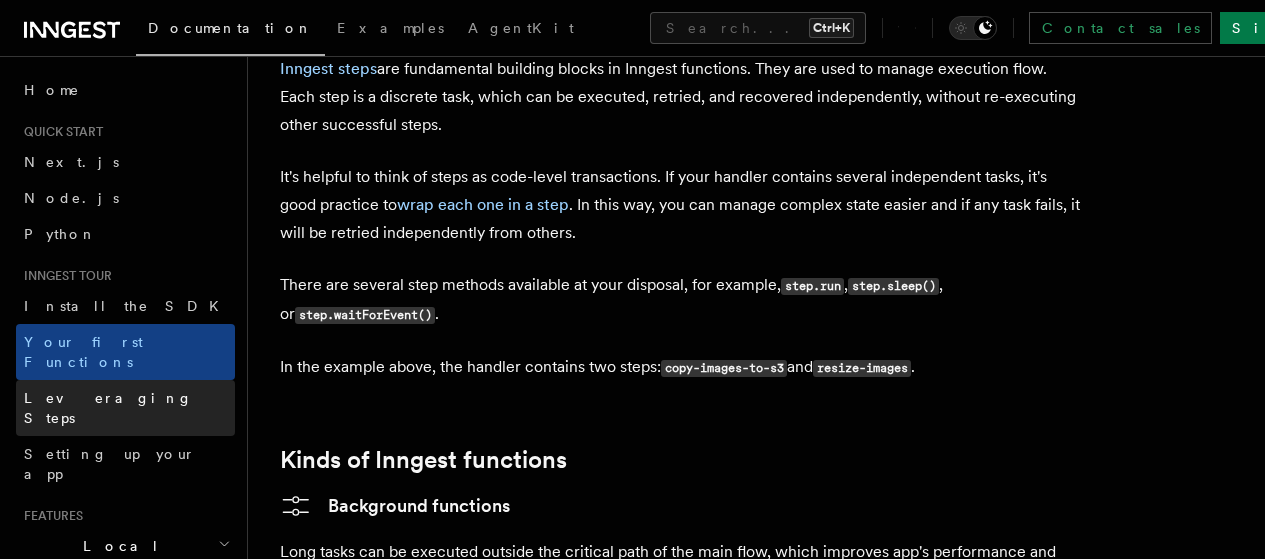 click on "Leveraging Steps" at bounding box center [108, 408] 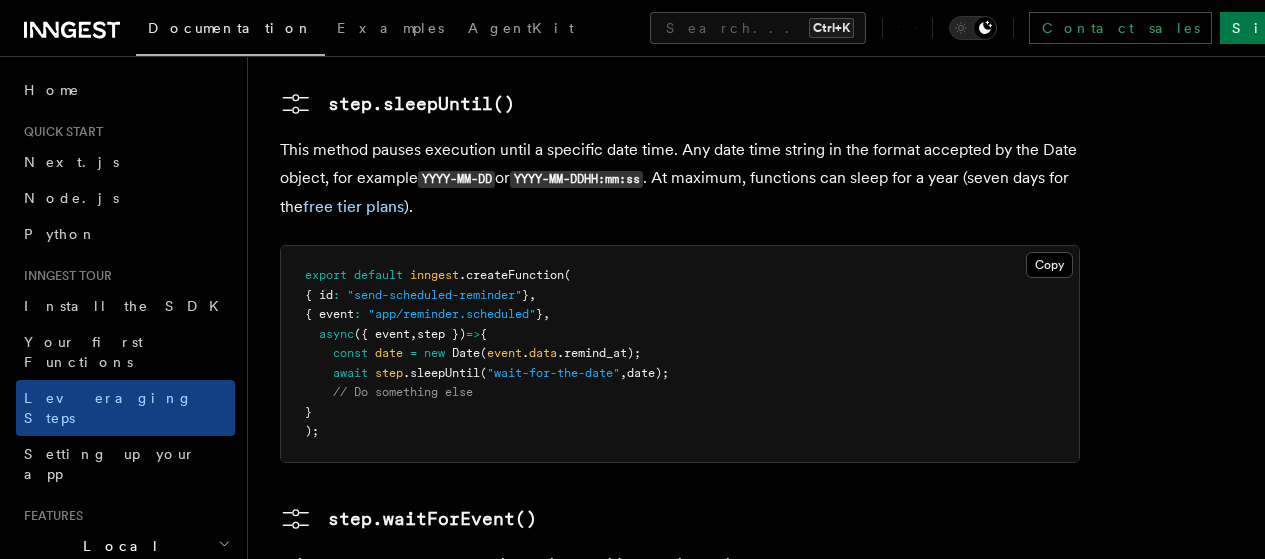 scroll, scrollTop: 0, scrollLeft: 0, axis: both 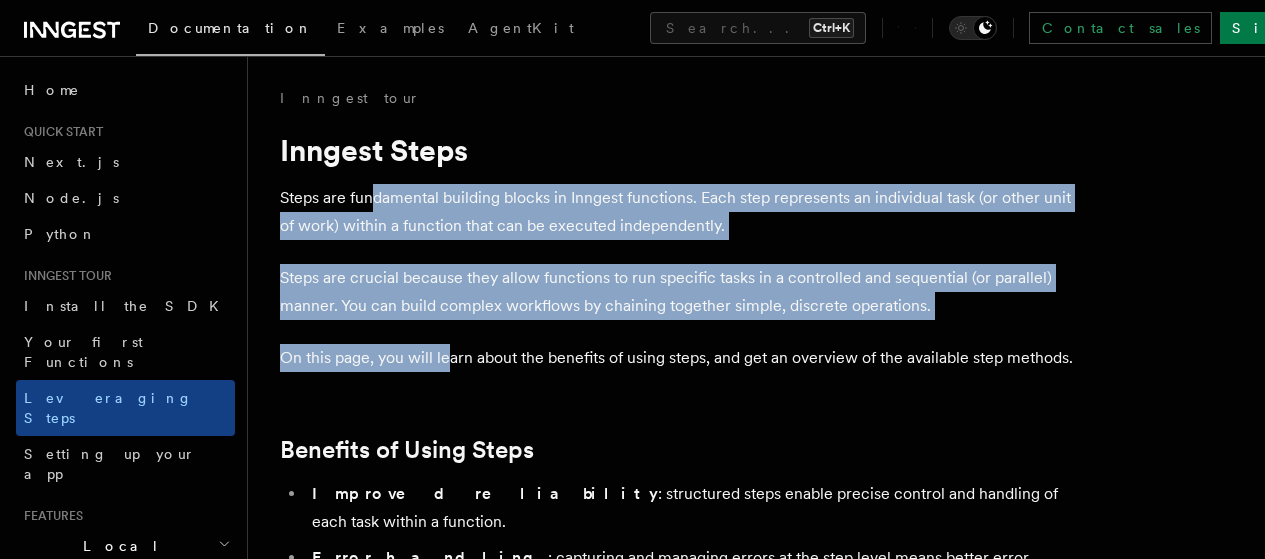 drag, startPoint x: 376, startPoint y: 199, endPoint x: 444, endPoint y: 329, distance: 146.7106 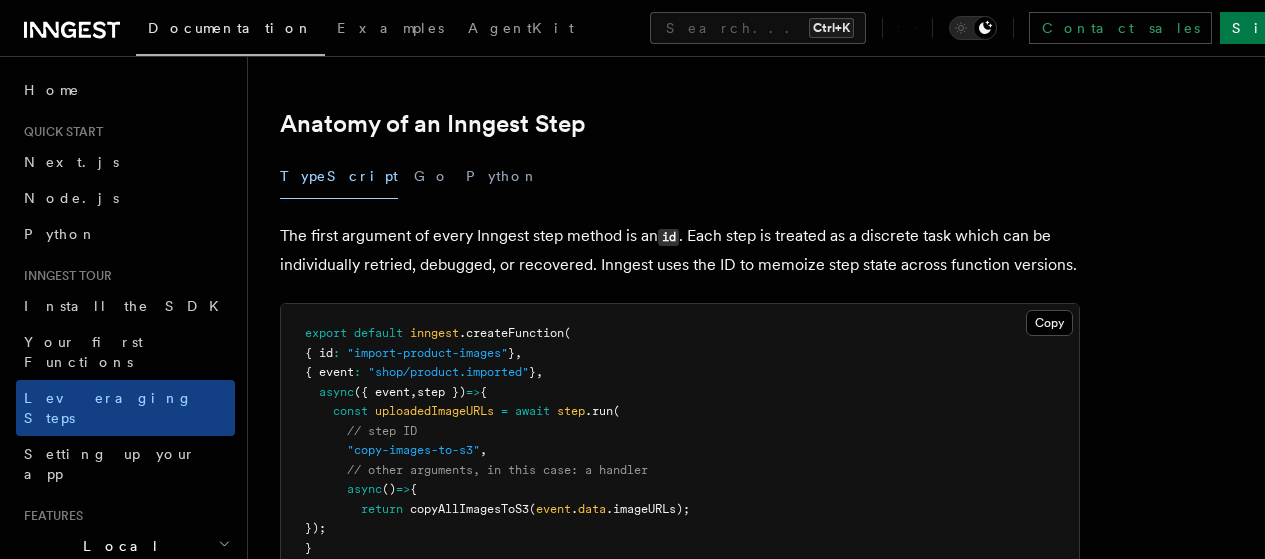 scroll, scrollTop: 827, scrollLeft: 0, axis: vertical 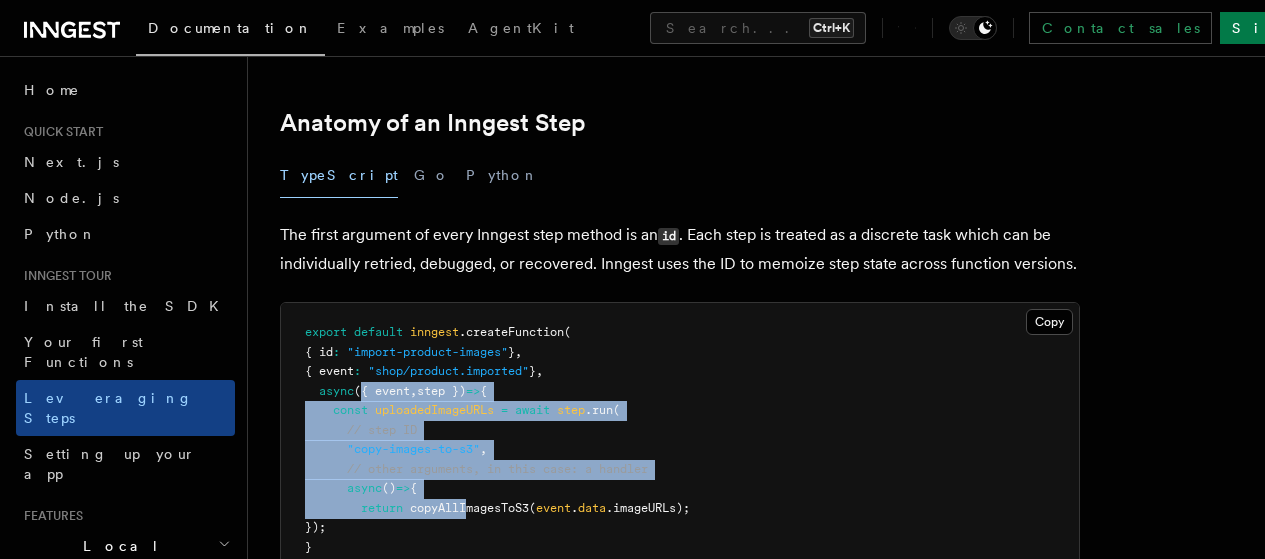 drag, startPoint x: 365, startPoint y: 370, endPoint x: 473, endPoint y: 478, distance: 152.73506 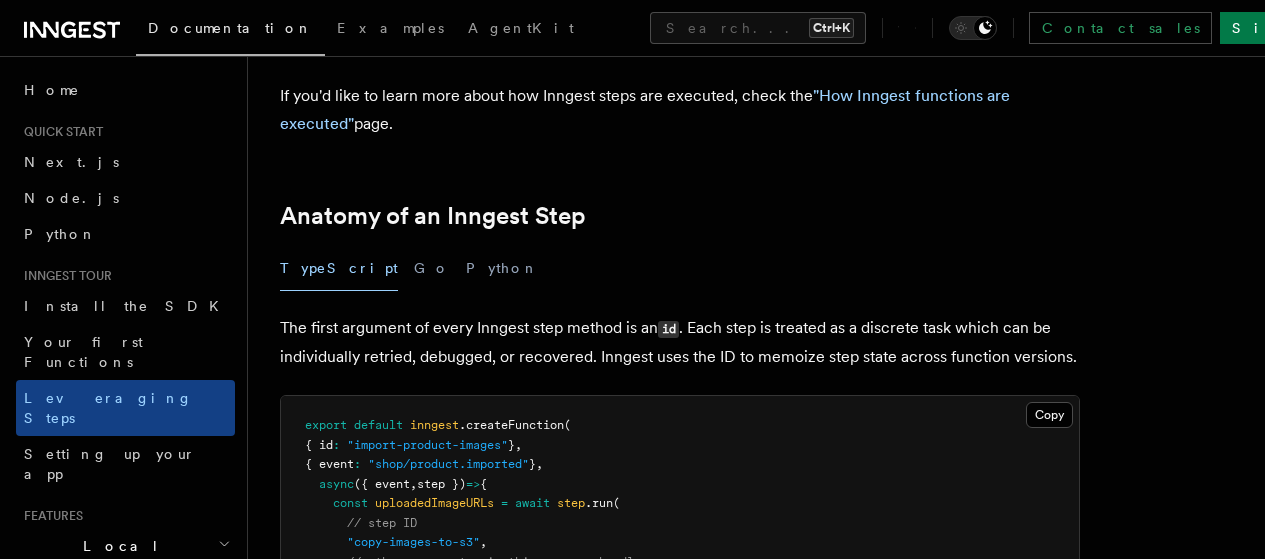 scroll, scrollTop: 727, scrollLeft: 0, axis: vertical 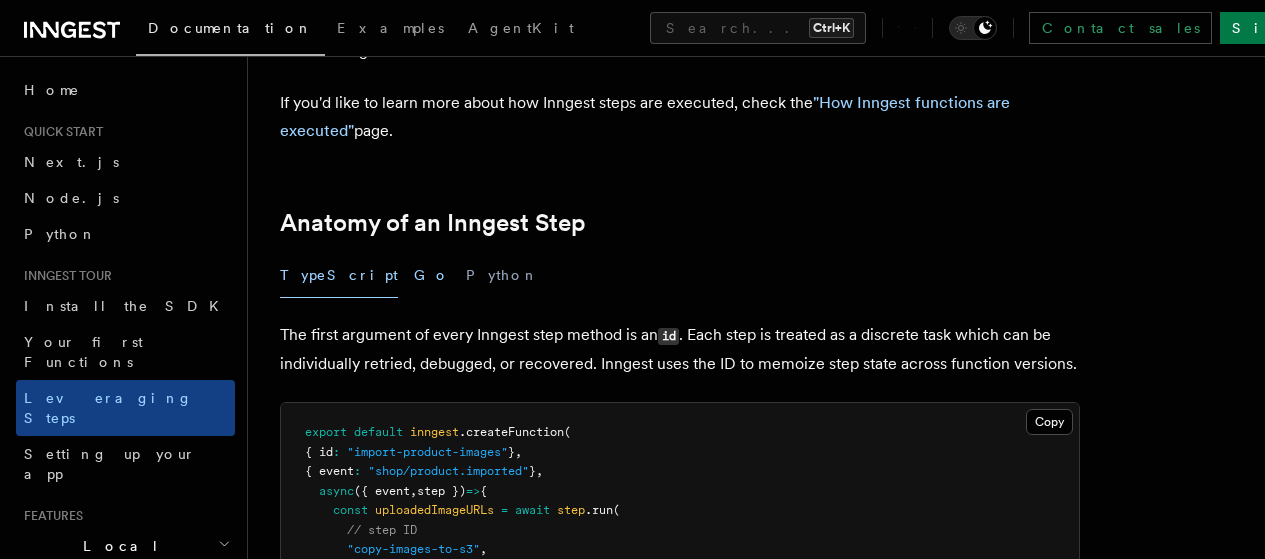 click on "Go" at bounding box center (432, 275) 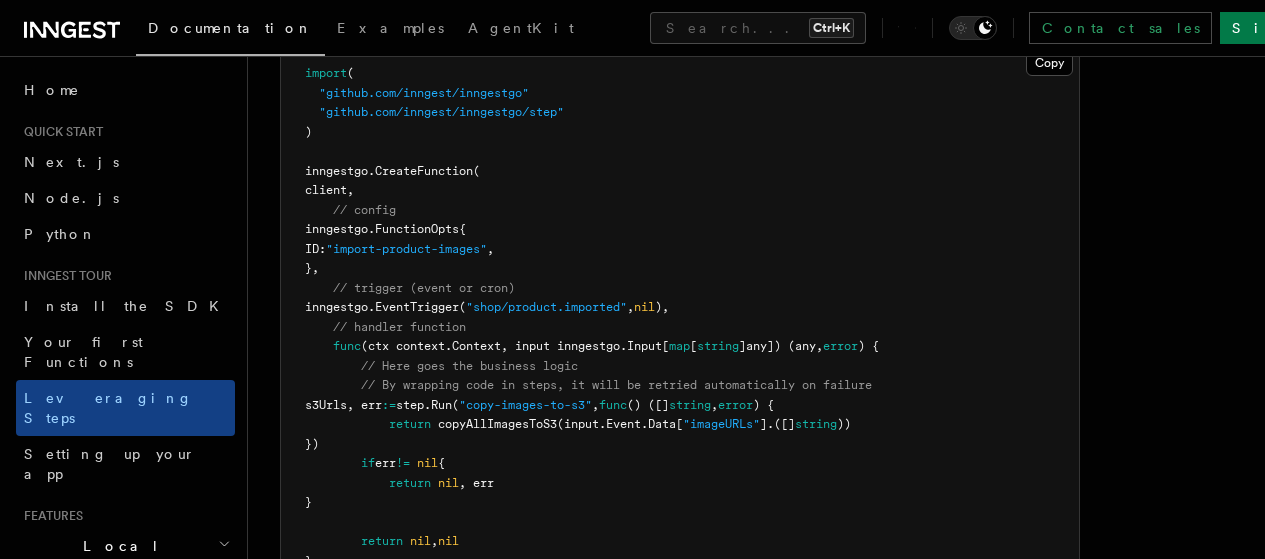 scroll, scrollTop: 1100, scrollLeft: 0, axis: vertical 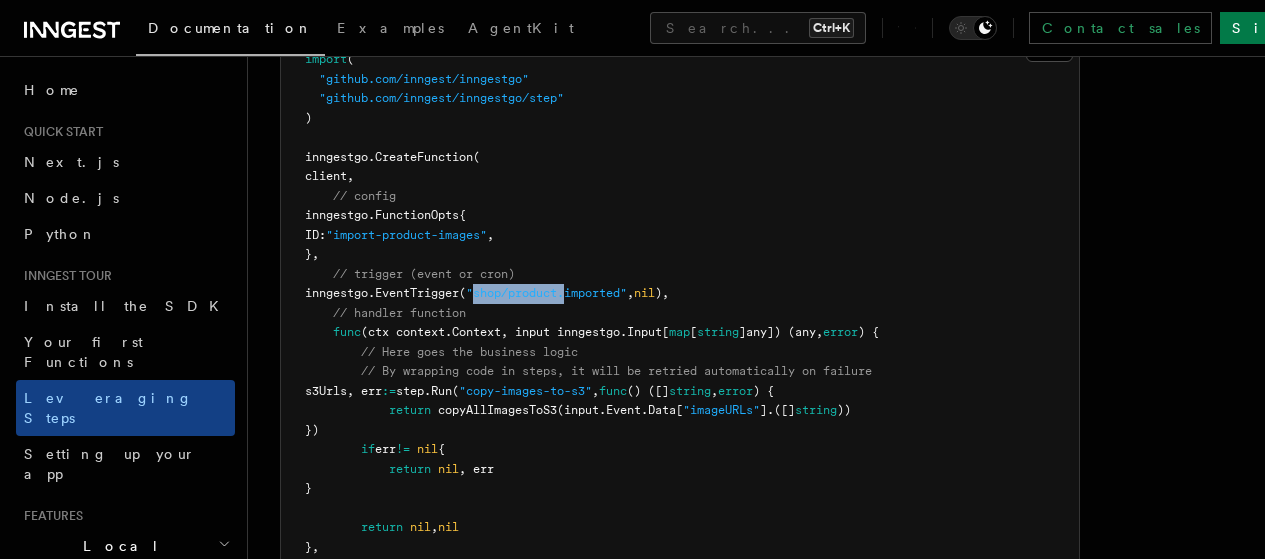 drag, startPoint x: 506, startPoint y: 265, endPoint x: 603, endPoint y: 265, distance: 97 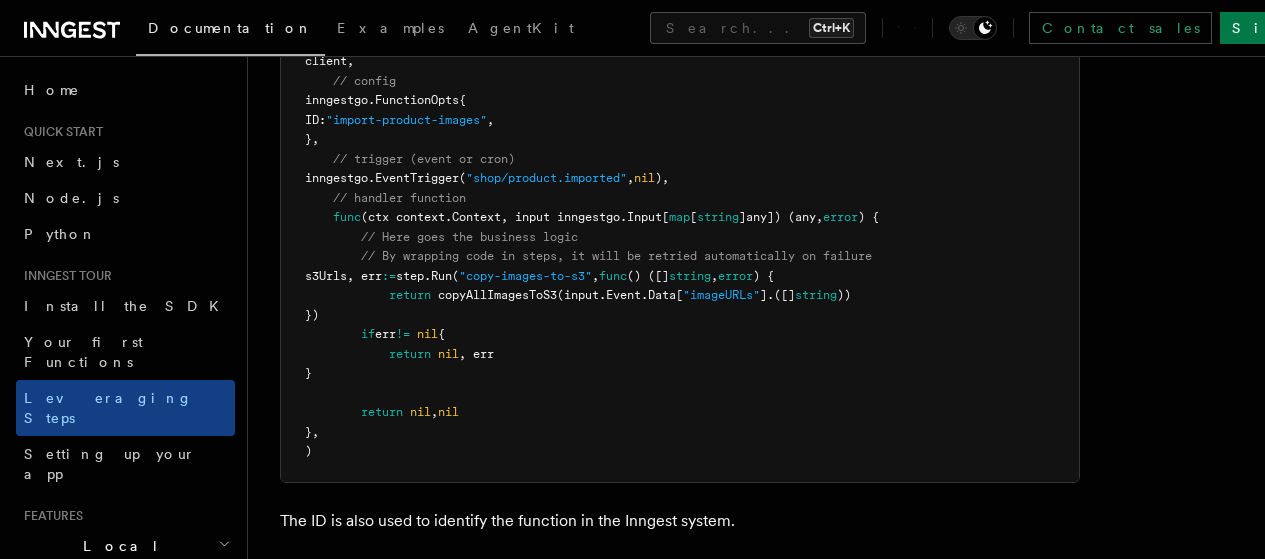 scroll, scrollTop: 1220, scrollLeft: 0, axis: vertical 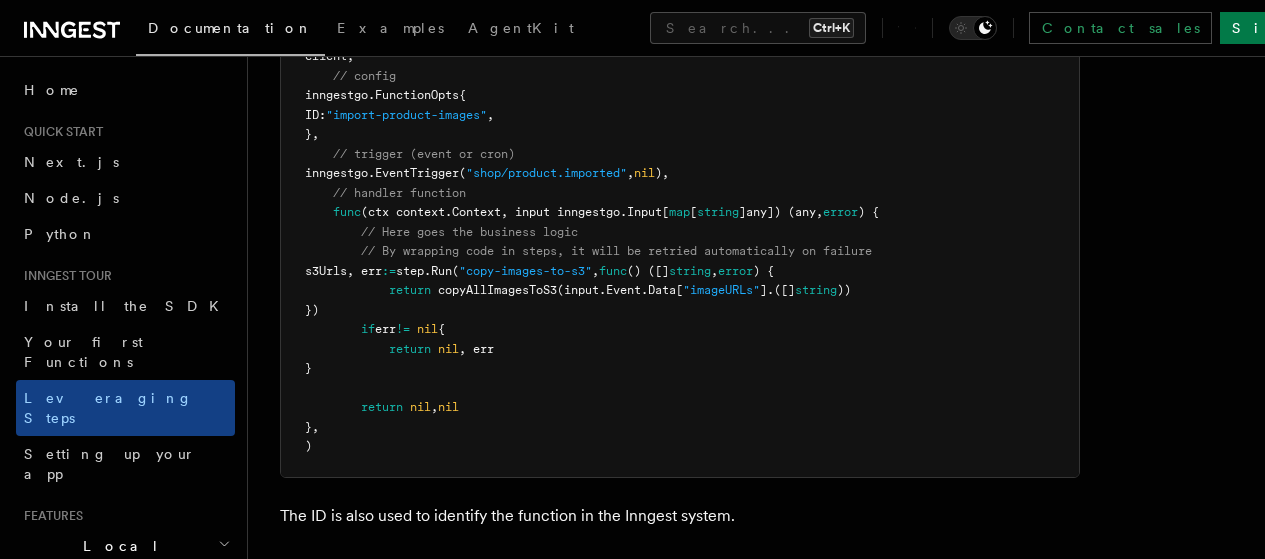 drag, startPoint x: 376, startPoint y: 213, endPoint x: 497, endPoint y: 345, distance: 179.06703 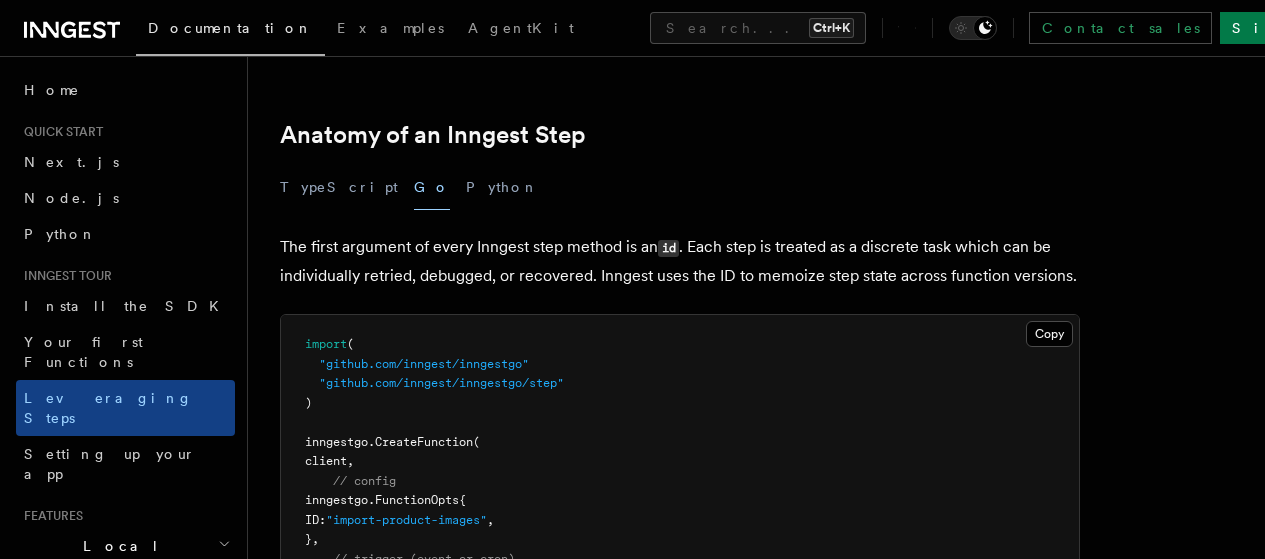 scroll, scrollTop: 813, scrollLeft: 0, axis: vertical 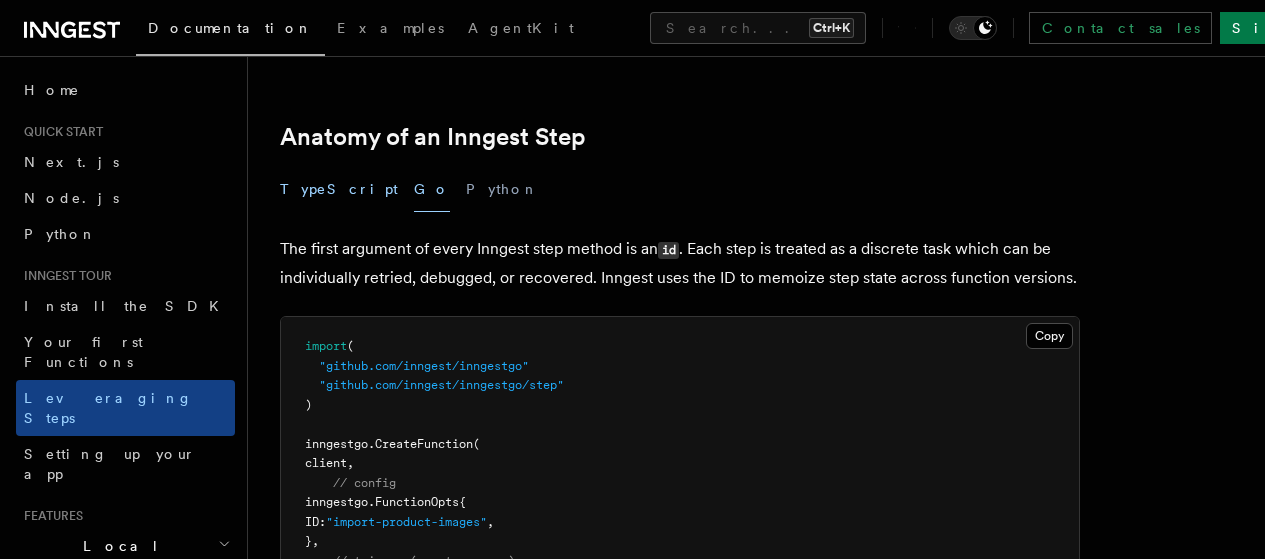 click on "TypeScript" at bounding box center (339, 189) 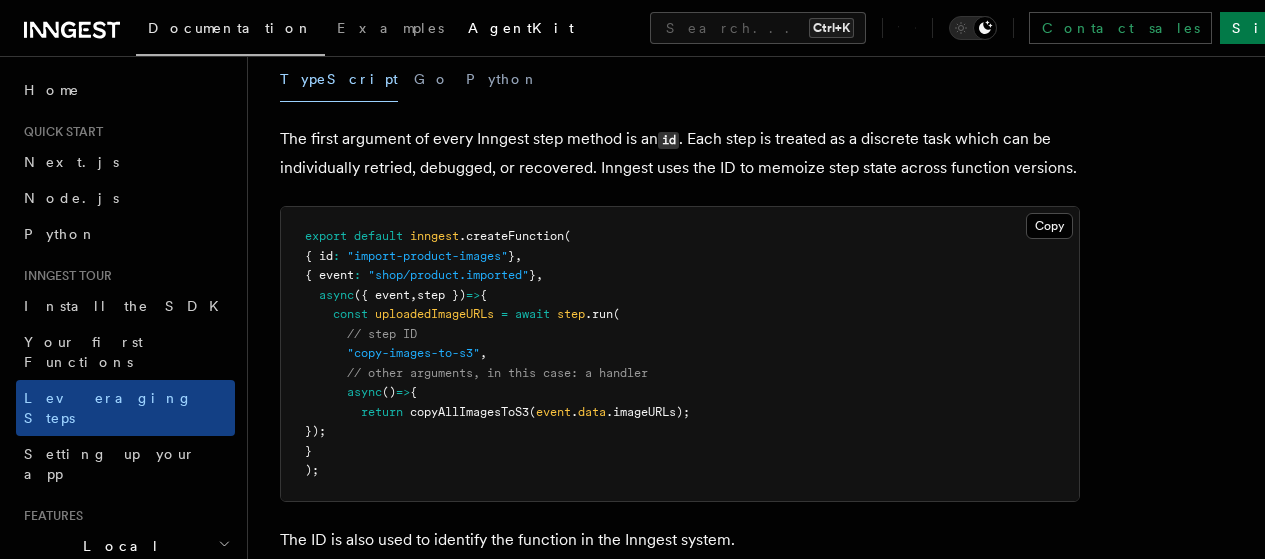 scroll, scrollTop: 913, scrollLeft: 0, axis: vertical 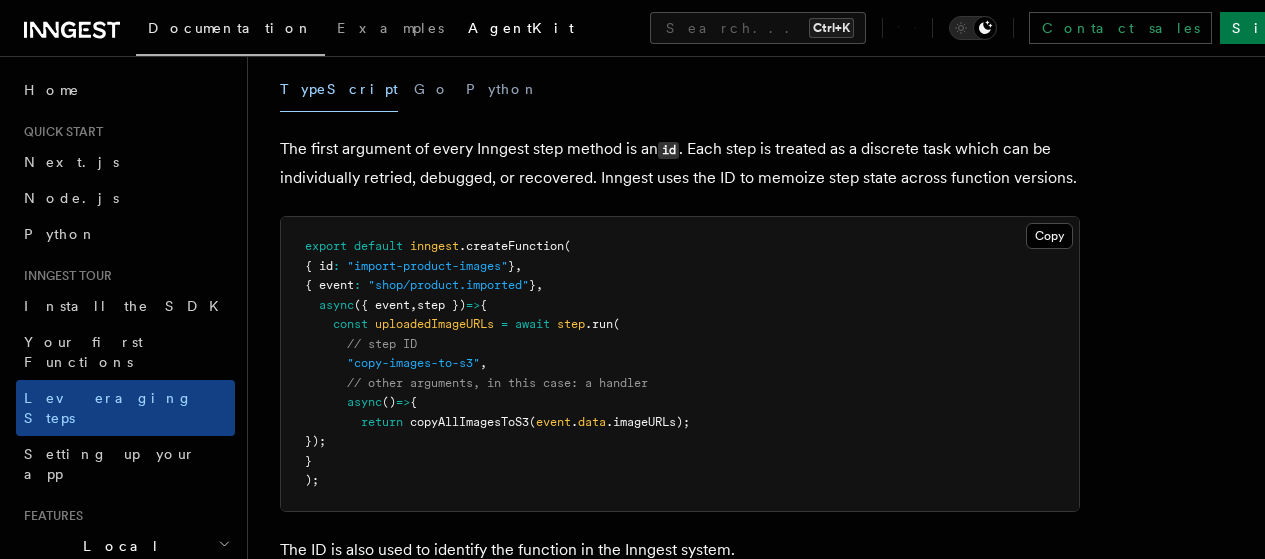 click on "AgentKit" at bounding box center [521, 28] 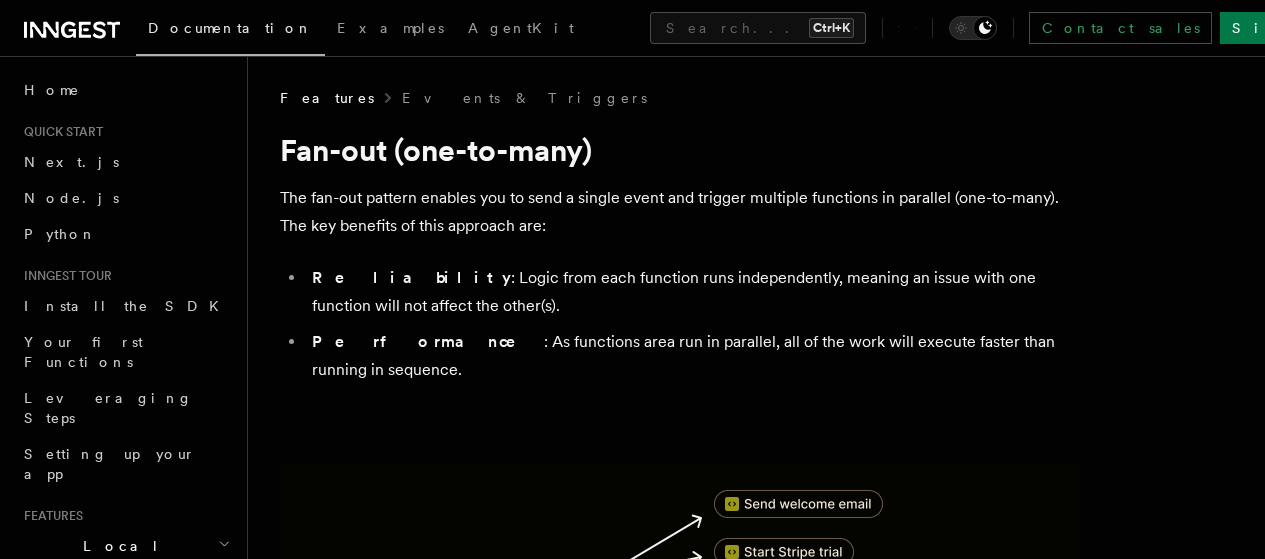 scroll, scrollTop: 213, scrollLeft: 0, axis: vertical 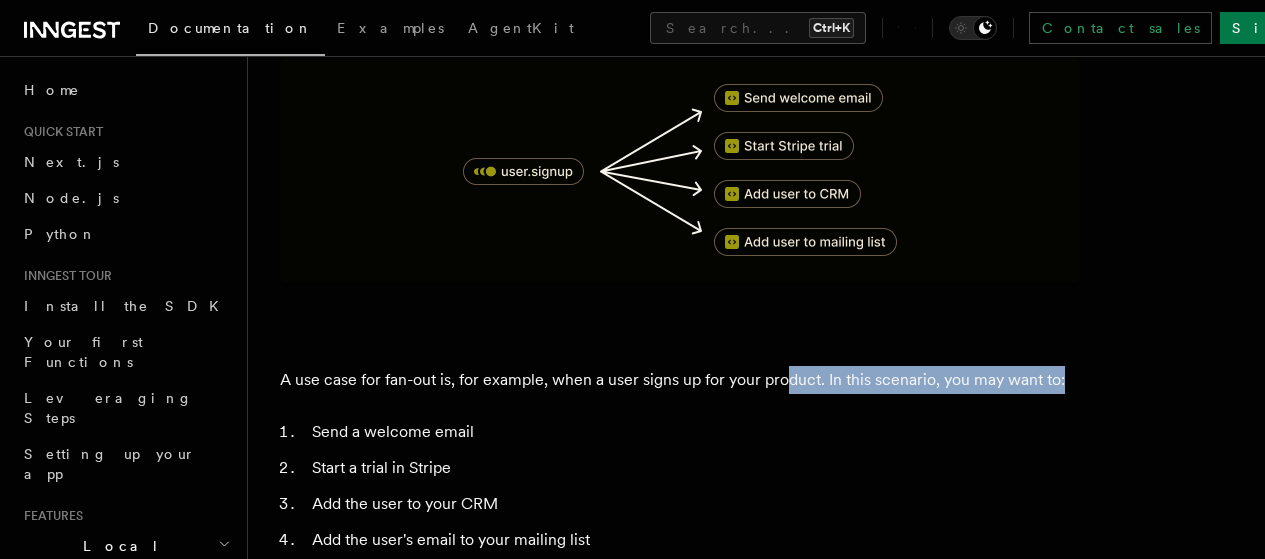 drag, startPoint x: 689, startPoint y: 380, endPoint x: 782, endPoint y: 371, distance: 93.43447 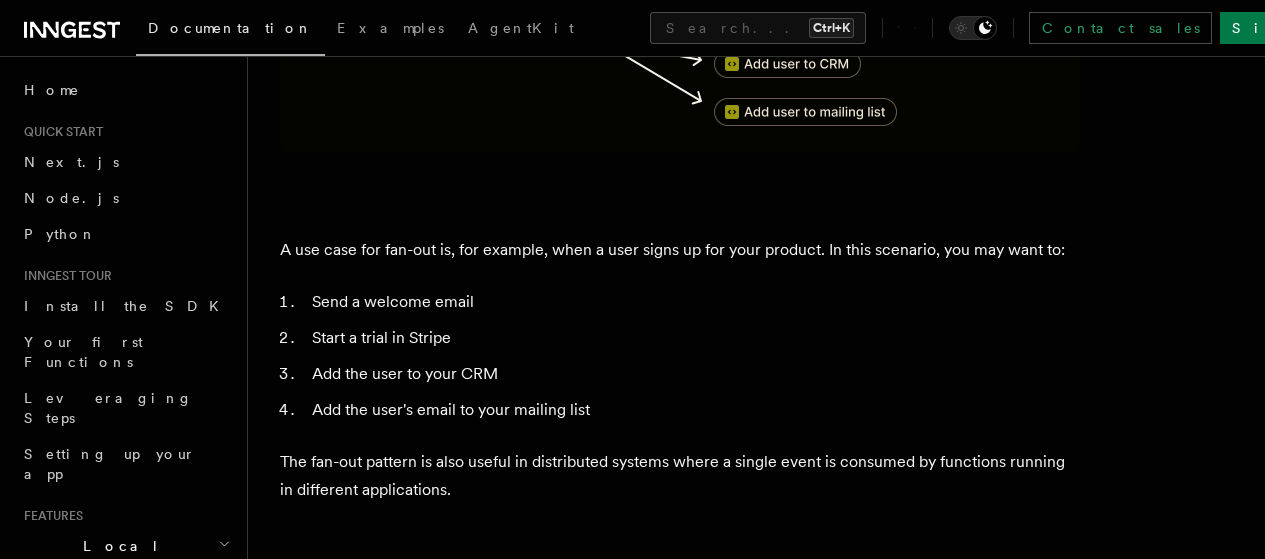 scroll, scrollTop: 540, scrollLeft: 0, axis: vertical 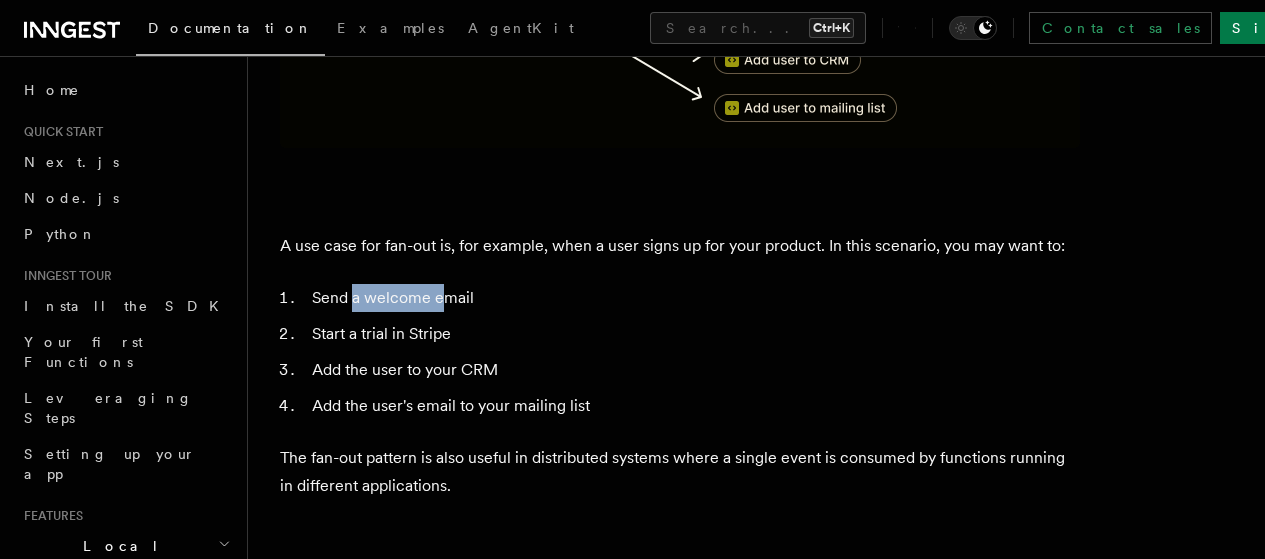 drag, startPoint x: 352, startPoint y: 293, endPoint x: 438, endPoint y: 293, distance: 86 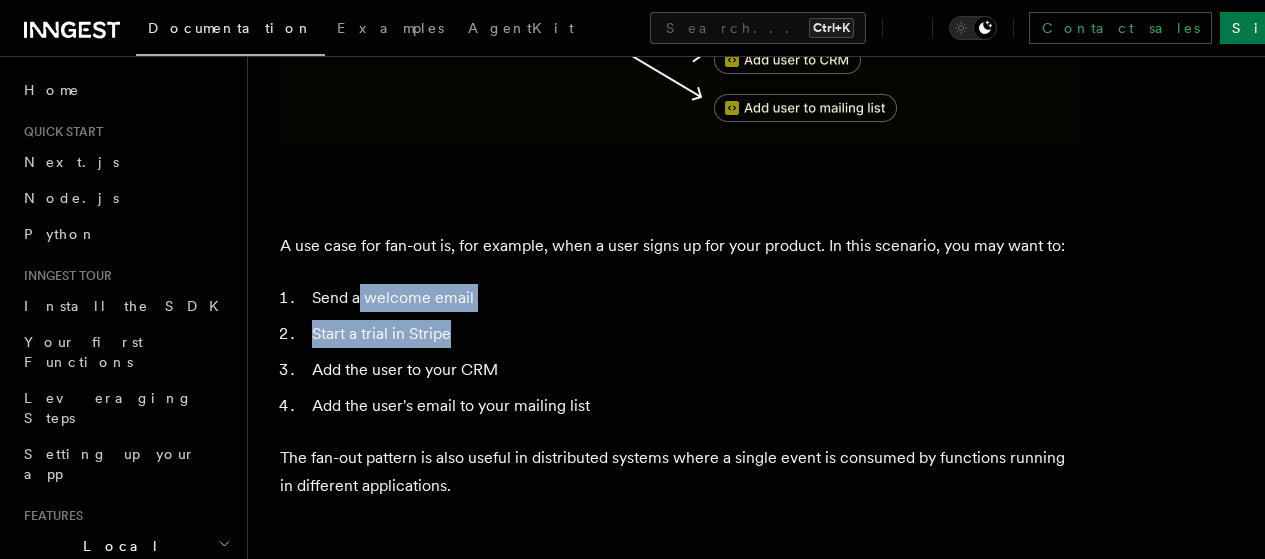 drag, startPoint x: 360, startPoint y: 302, endPoint x: 472, endPoint y: 323, distance: 113.951744 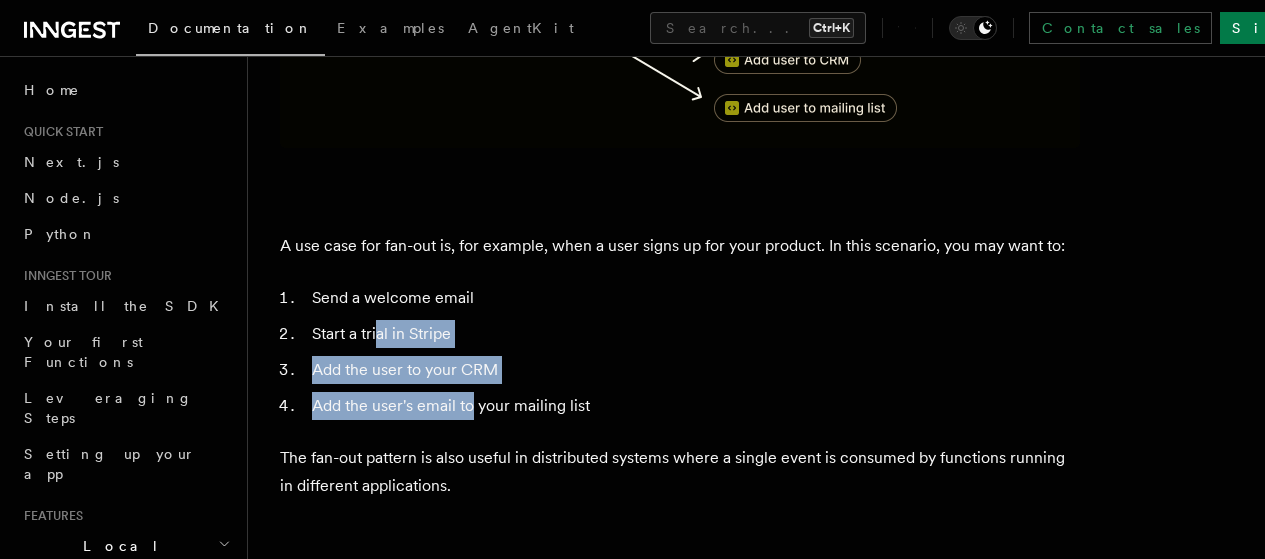 drag, startPoint x: 378, startPoint y: 334, endPoint x: 470, endPoint y: 422, distance: 127.310646 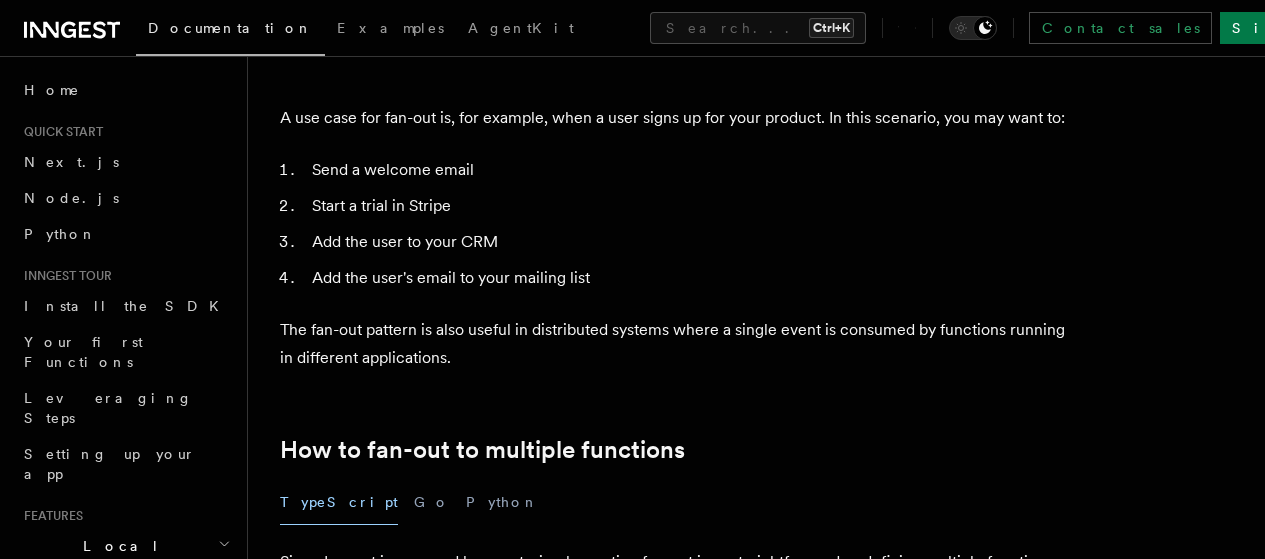 scroll, scrollTop: 680, scrollLeft: 0, axis: vertical 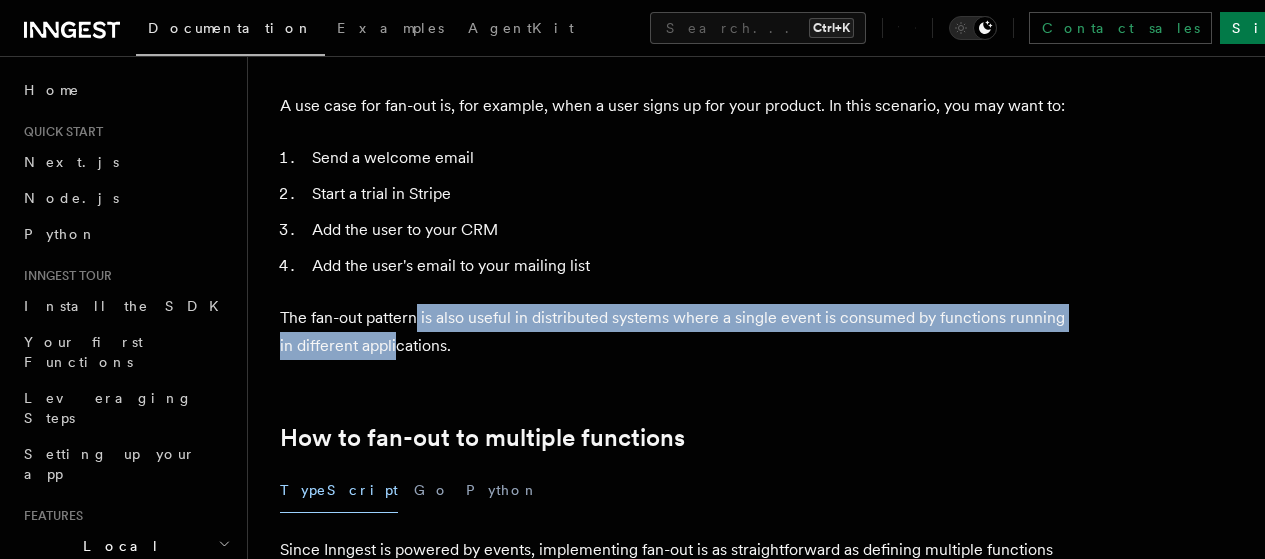 drag, startPoint x: 418, startPoint y: 305, endPoint x: 452, endPoint y: 357, distance: 62.1289 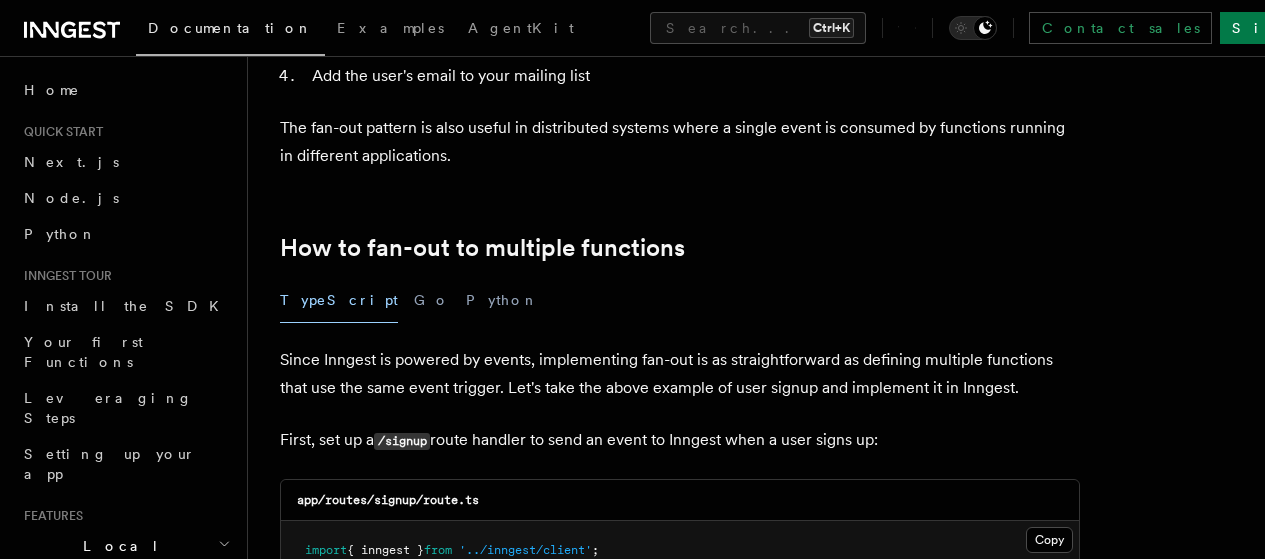 scroll, scrollTop: 880, scrollLeft: 0, axis: vertical 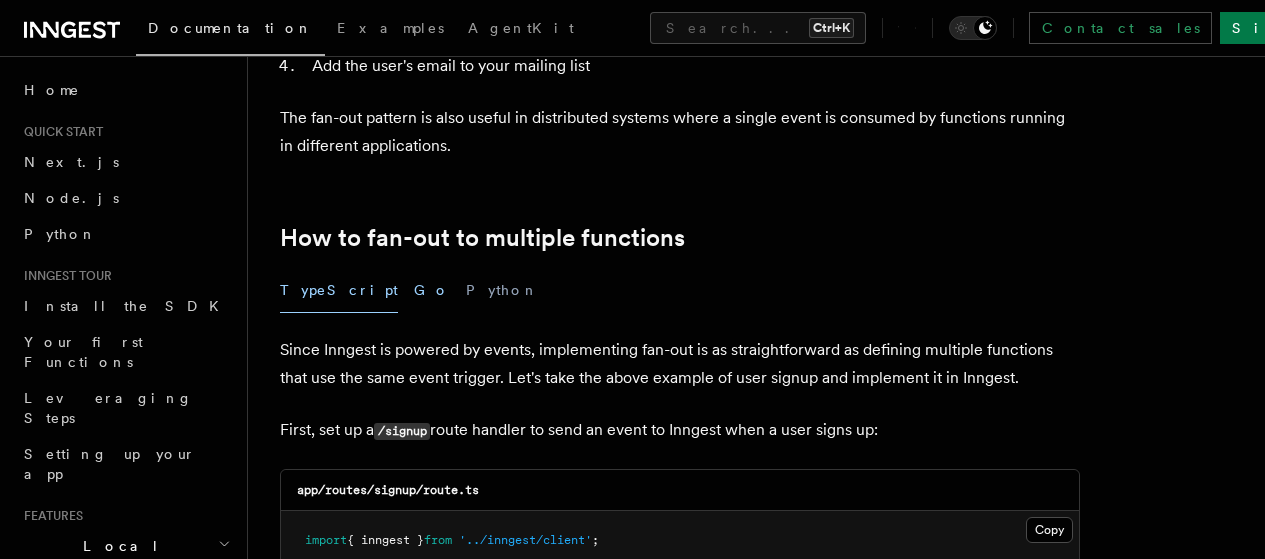 click on "Go" at bounding box center [432, 290] 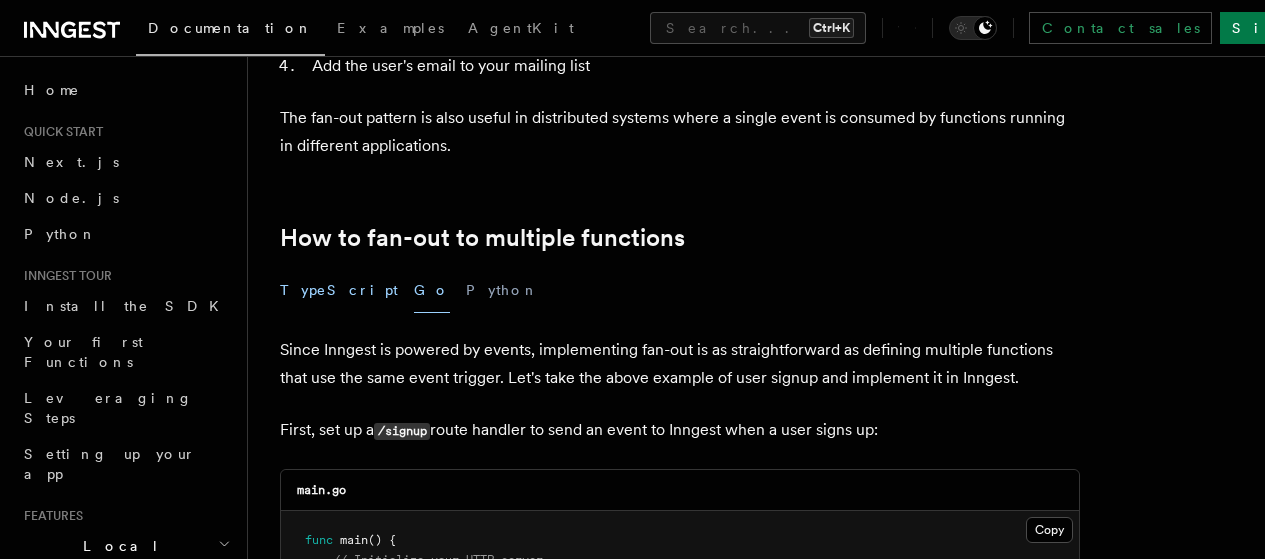 click on "TypeScript" at bounding box center [339, 290] 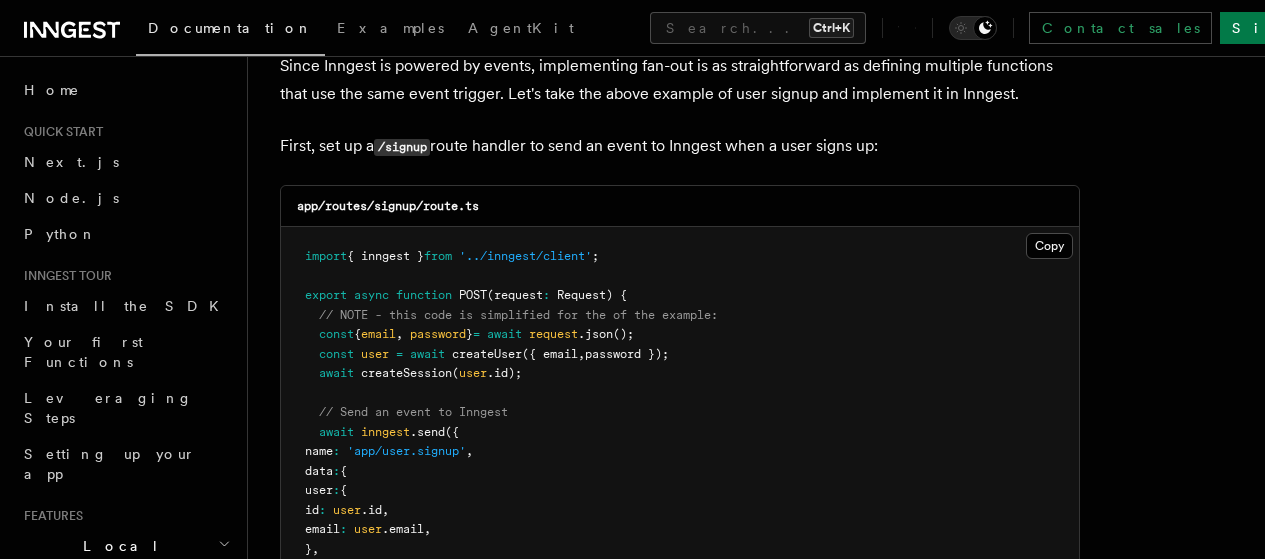 scroll, scrollTop: 1193, scrollLeft: 0, axis: vertical 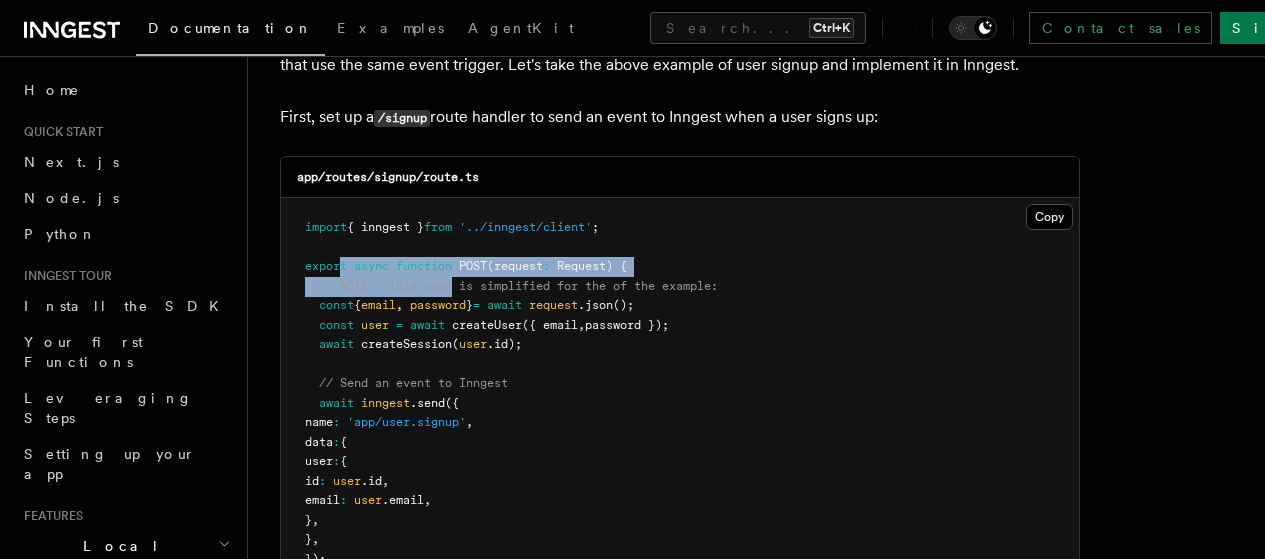 drag, startPoint x: 340, startPoint y: 303, endPoint x: 456, endPoint y: 318, distance: 116.965805 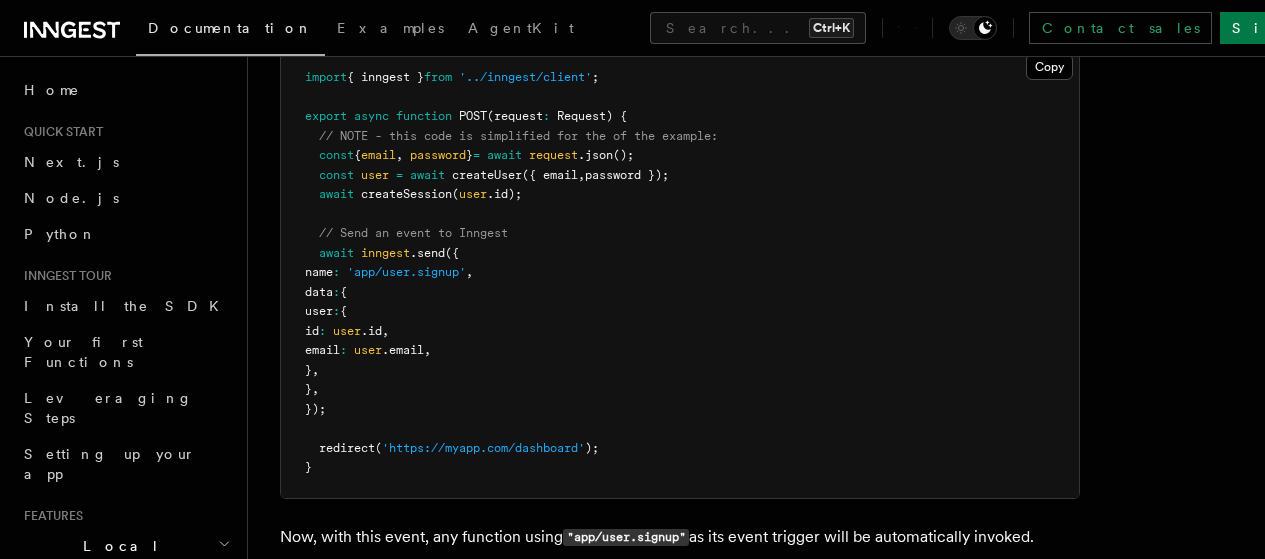scroll, scrollTop: 1360, scrollLeft: 0, axis: vertical 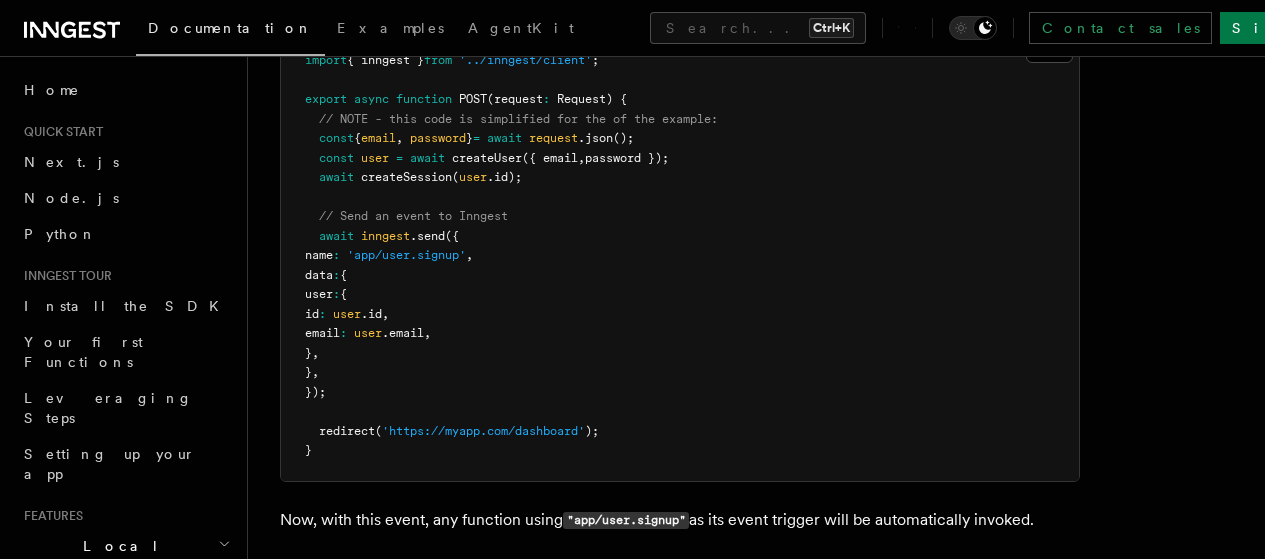drag, startPoint x: 347, startPoint y: 340, endPoint x: 492, endPoint y: 380, distance: 150.41609 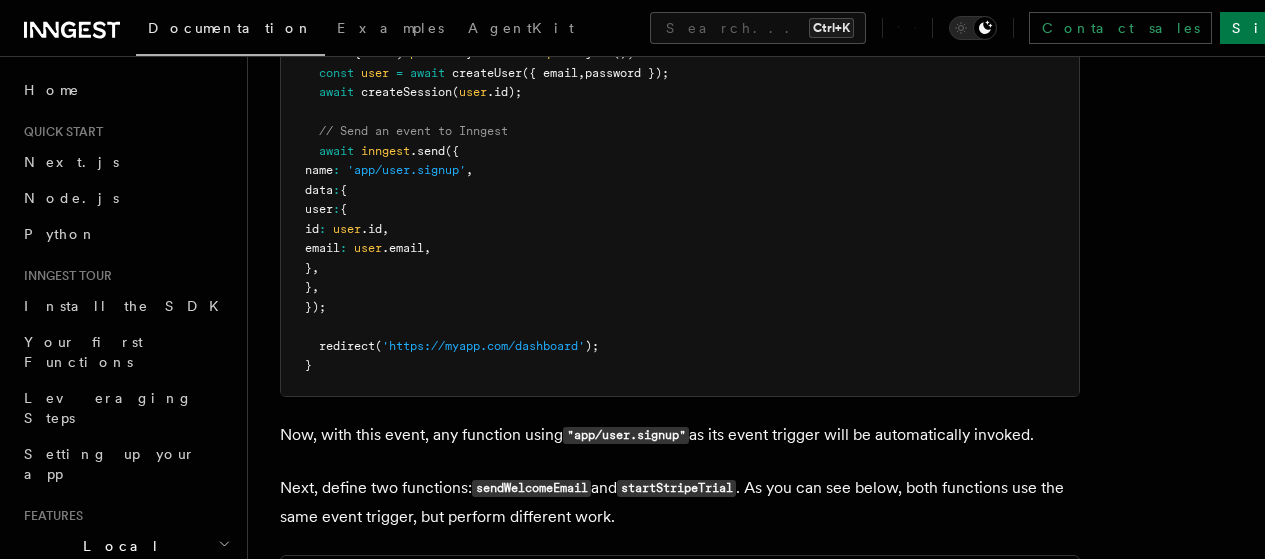 scroll, scrollTop: 1446, scrollLeft: 0, axis: vertical 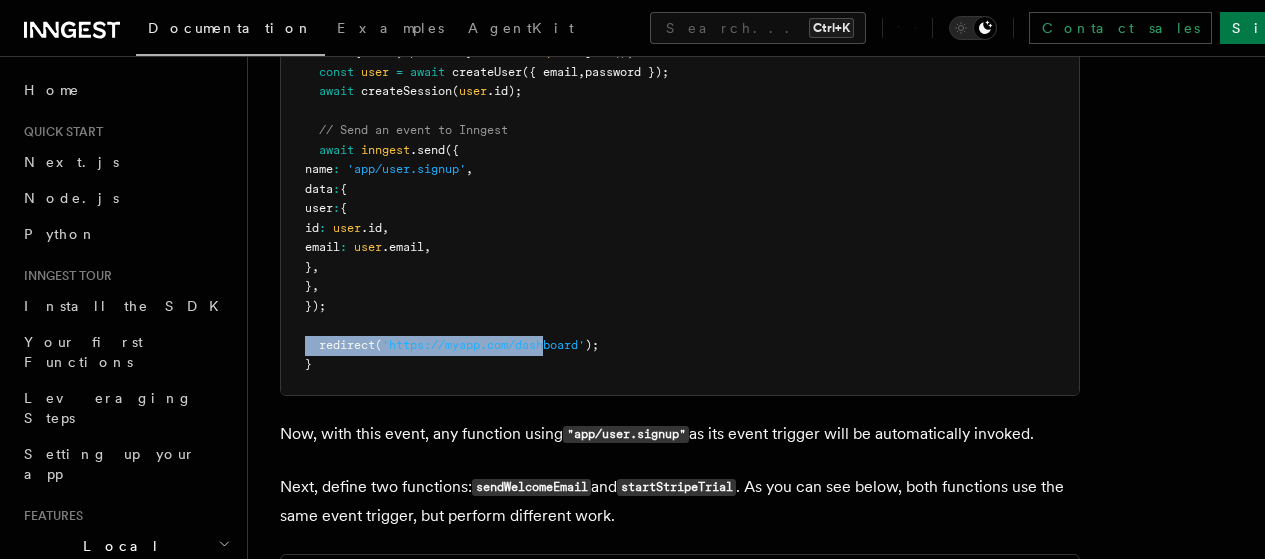 drag, startPoint x: 300, startPoint y: 378, endPoint x: 547, endPoint y: 374, distance: 247.03238 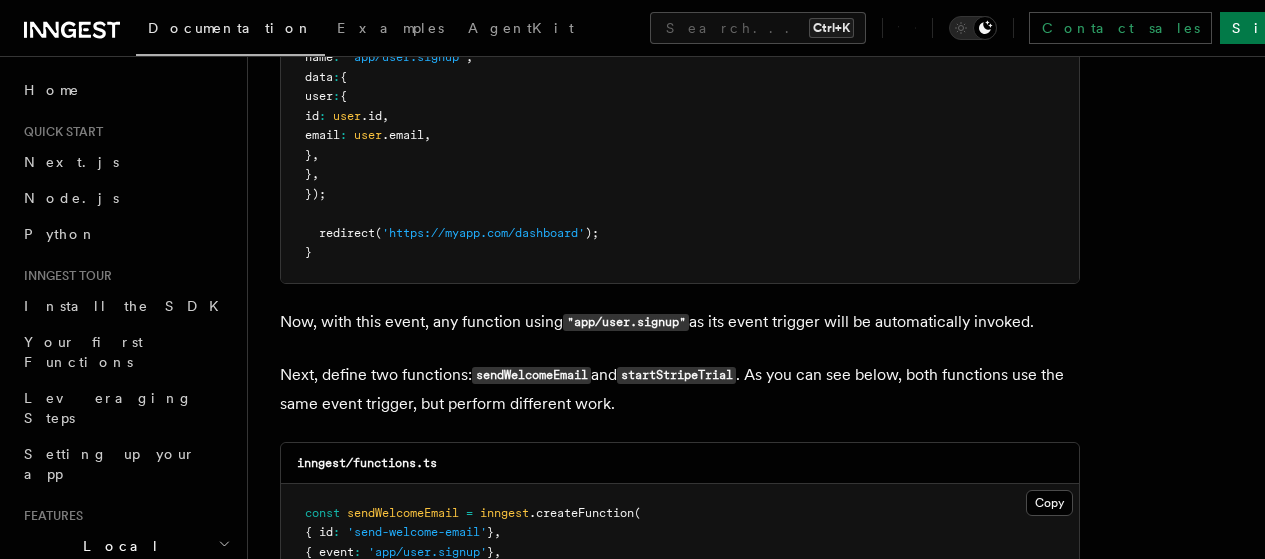 scroll, scrollTop: 1560, scrollLeft: 0, axis: vertical 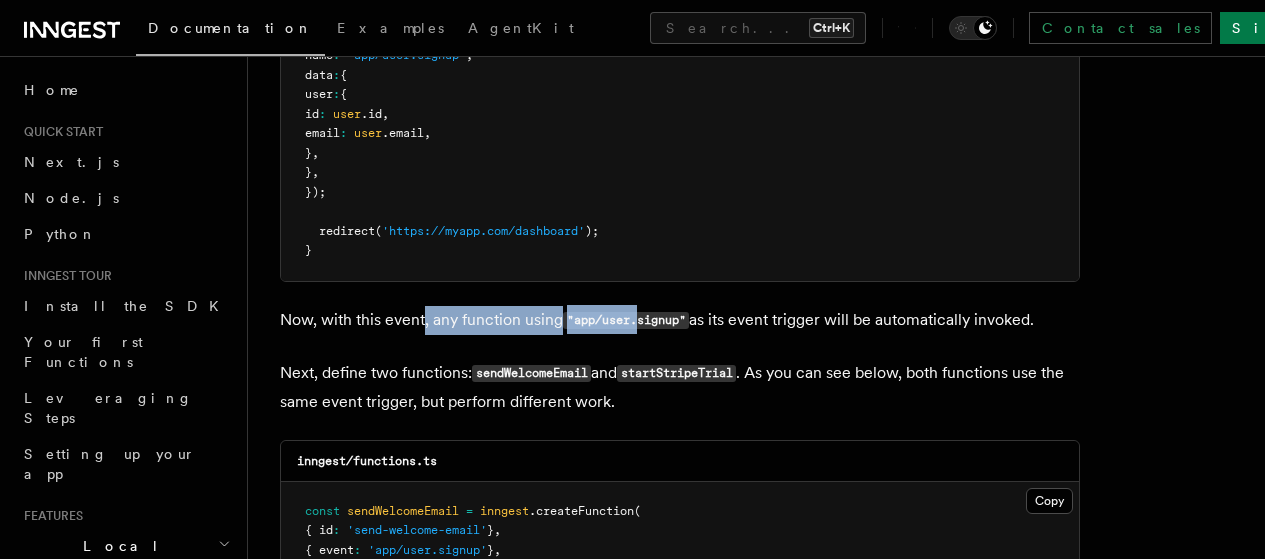 drag, startPoint x: 425, startPoint y: 368, endPoint x: 640, endPoint y: 359, distance: 215.1883 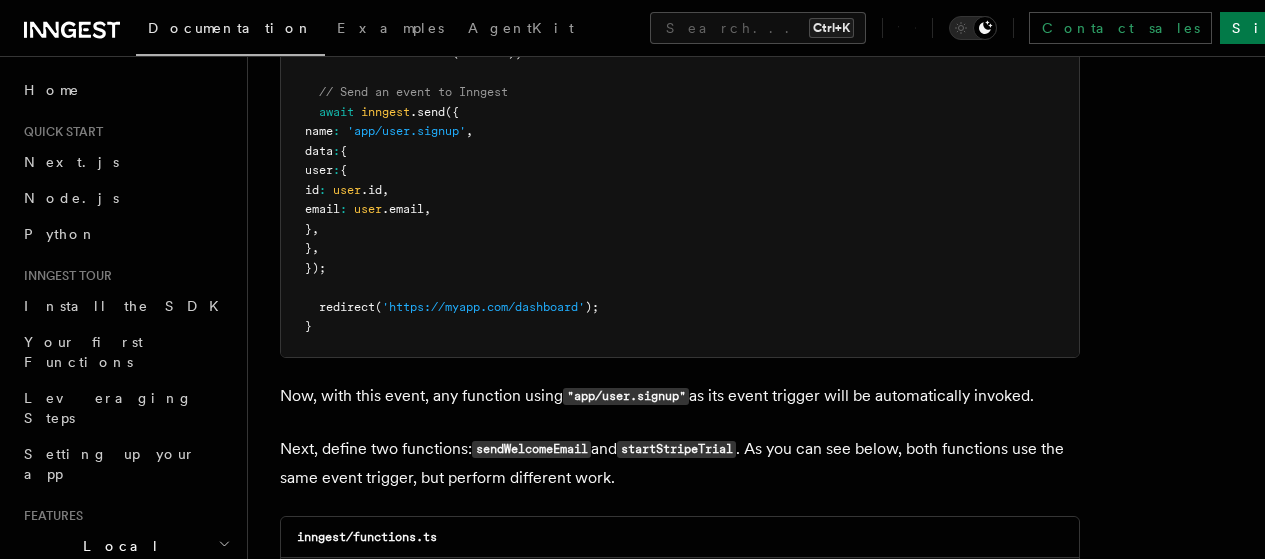 scroll, scrollTop: 1480, scrollLeft: 0, axis: vertical 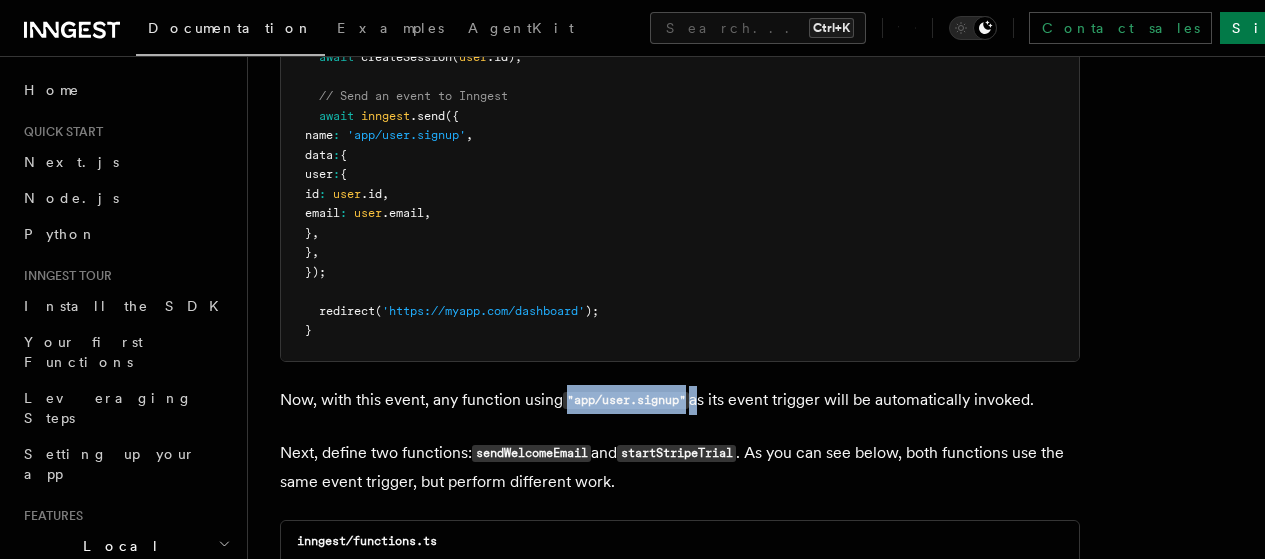 drag, startPoint x: 567, startPoint y: 435, endPoint x: 698, endPoint y: 439, distance: 131.06105 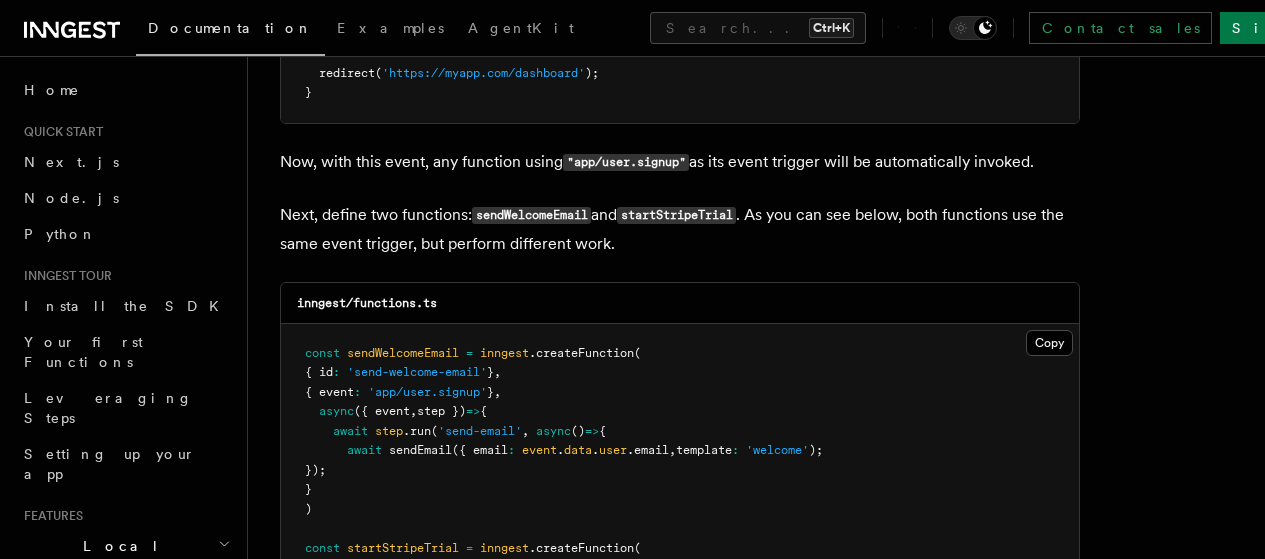 scroll, scrollTop: 1746, scrollLeft: 0, axis: vertical 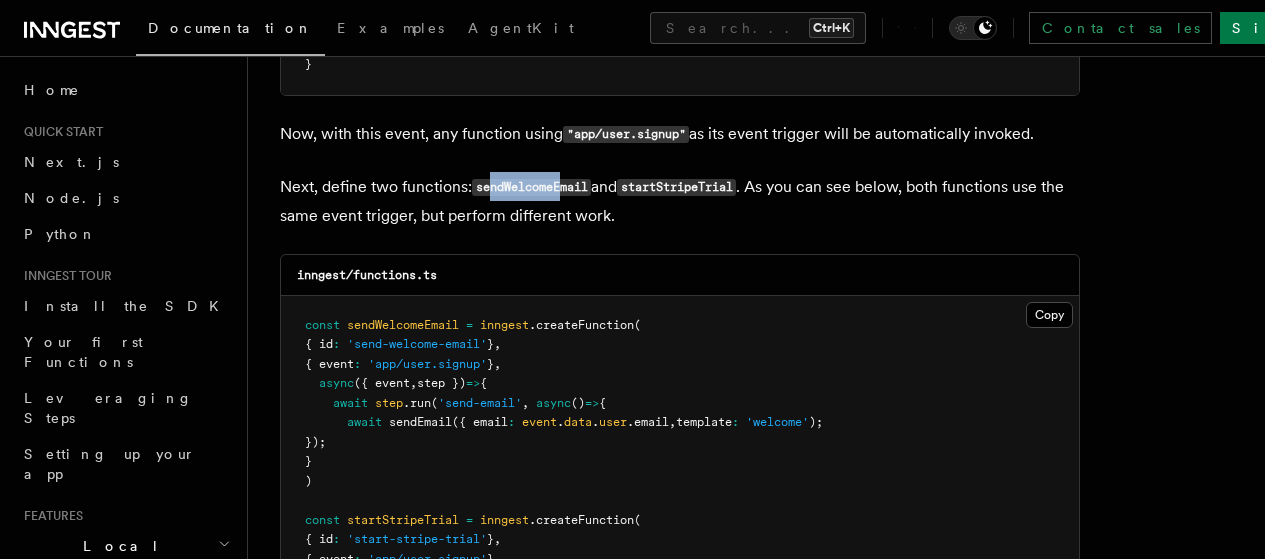 drag, startPoint x: 496, startPoint y: 258, endPoint x: 566, endPoint y: 262, distance: 70.11419 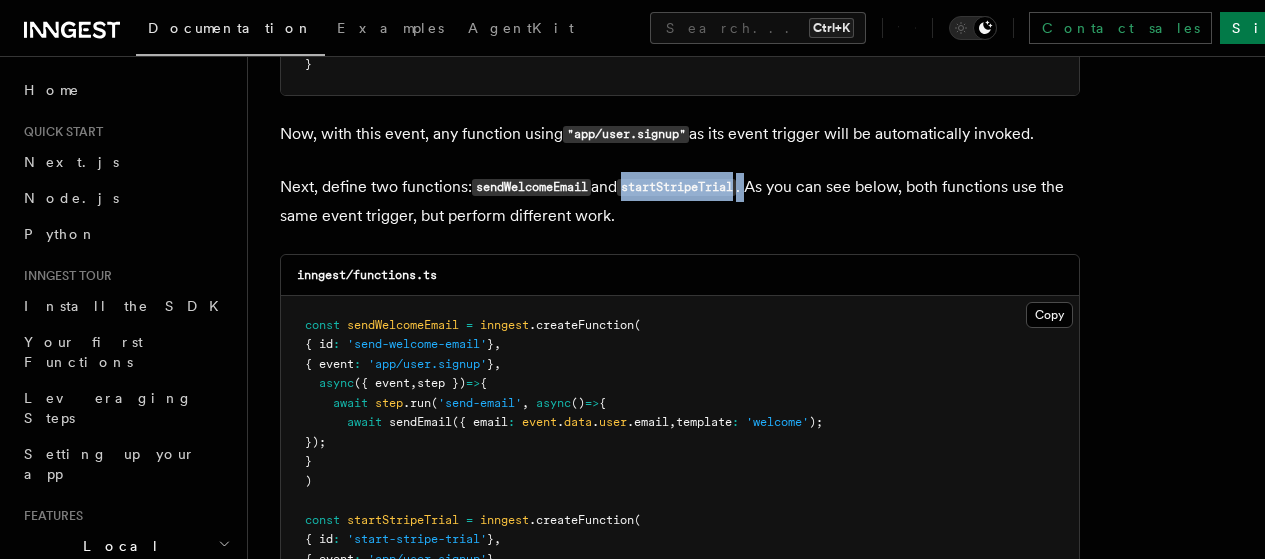 drag, startPoint x: 638, startPoint y: 258, endPoint x: 761, endPoint y: 244, distance: 123.79418 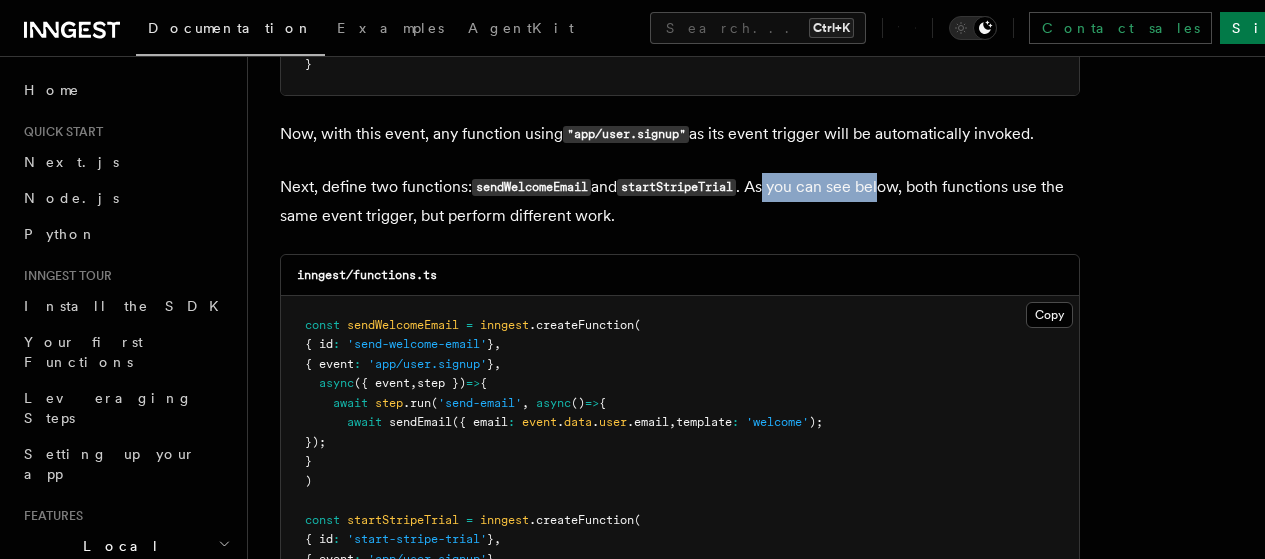 drag, startPoint x: 778, startPoint y: 255, endPoint x: 896, endPoint y: 255, distance: 118 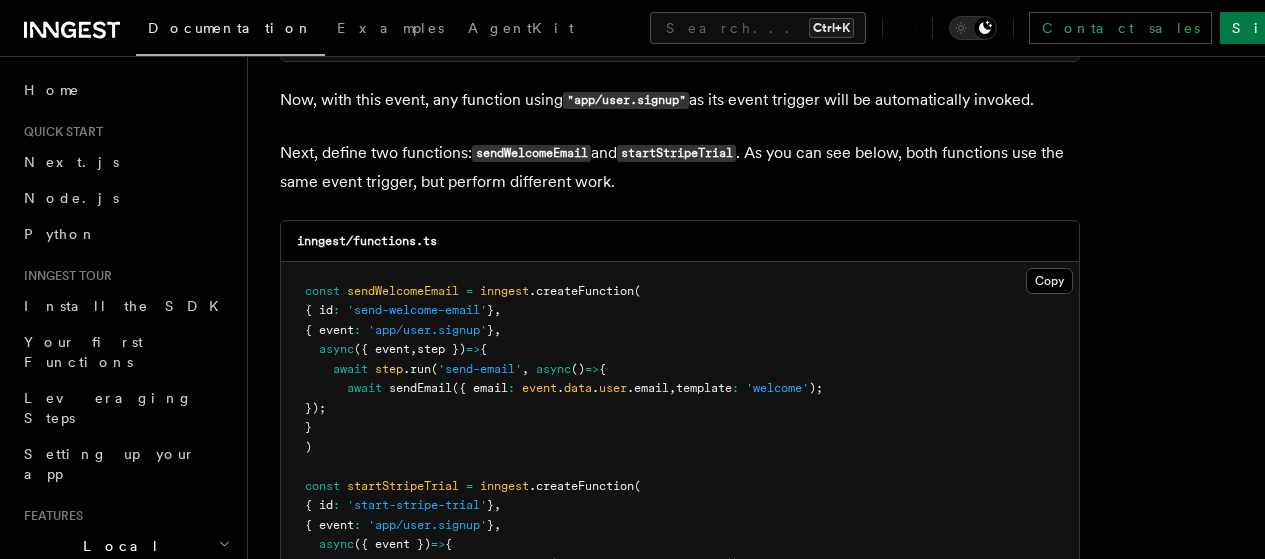 scroll, scrollTop: 1793, scrollLeft: 0, axis: vertical 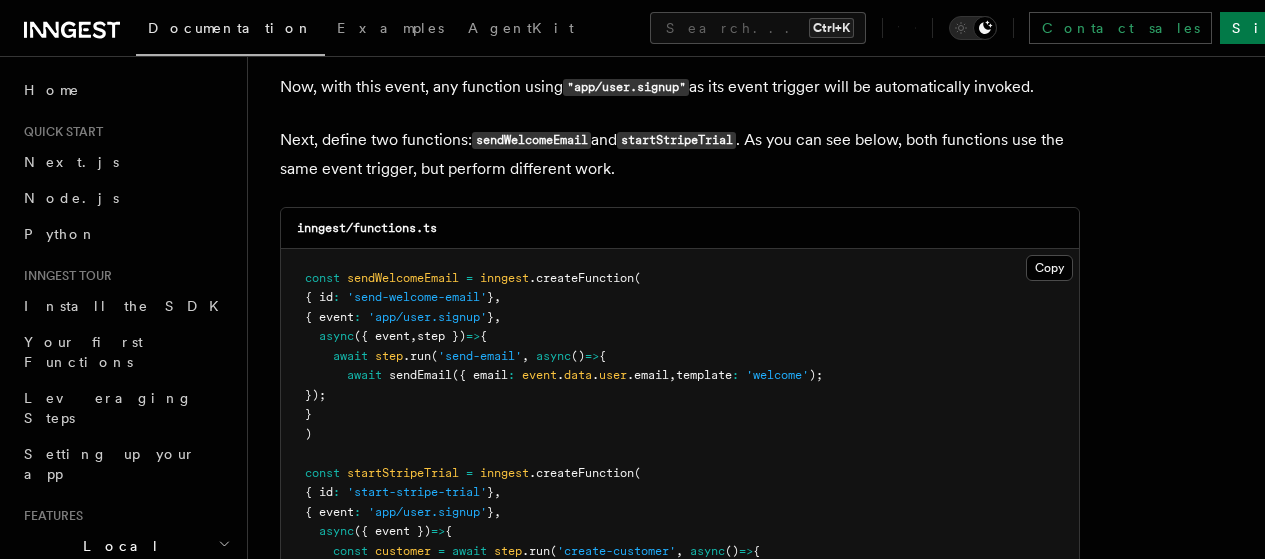drag, startPoint x: 421, startPoint y: 398, endPoint x: 503, endPoint y: 469, distance: 108.46658 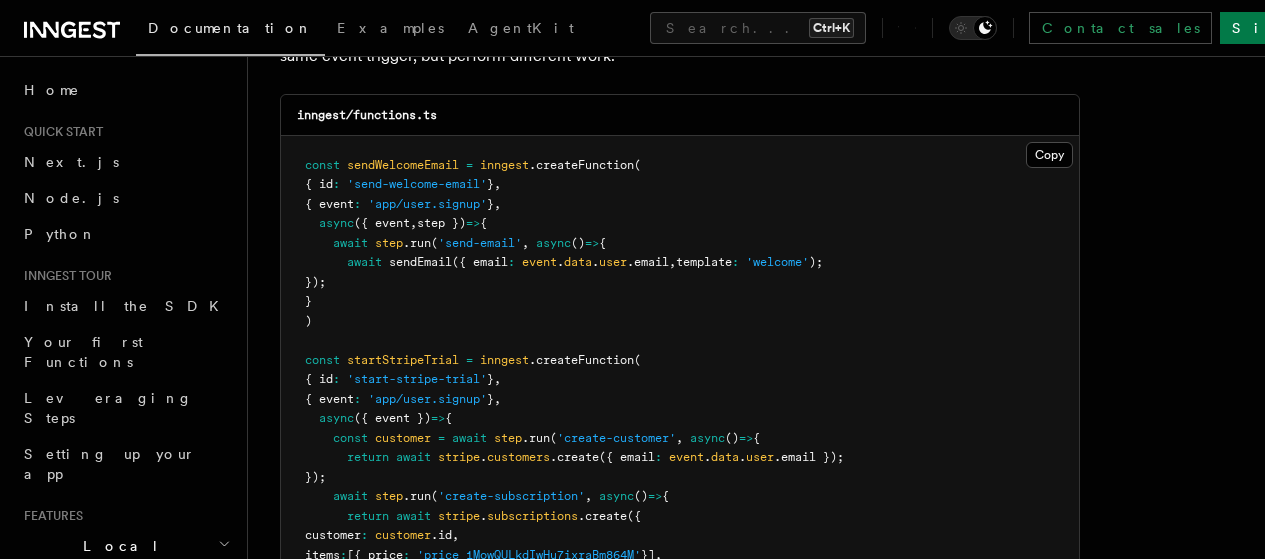 scroll, scrollTop: 1913, scrollLeft: 0, axis: vertical 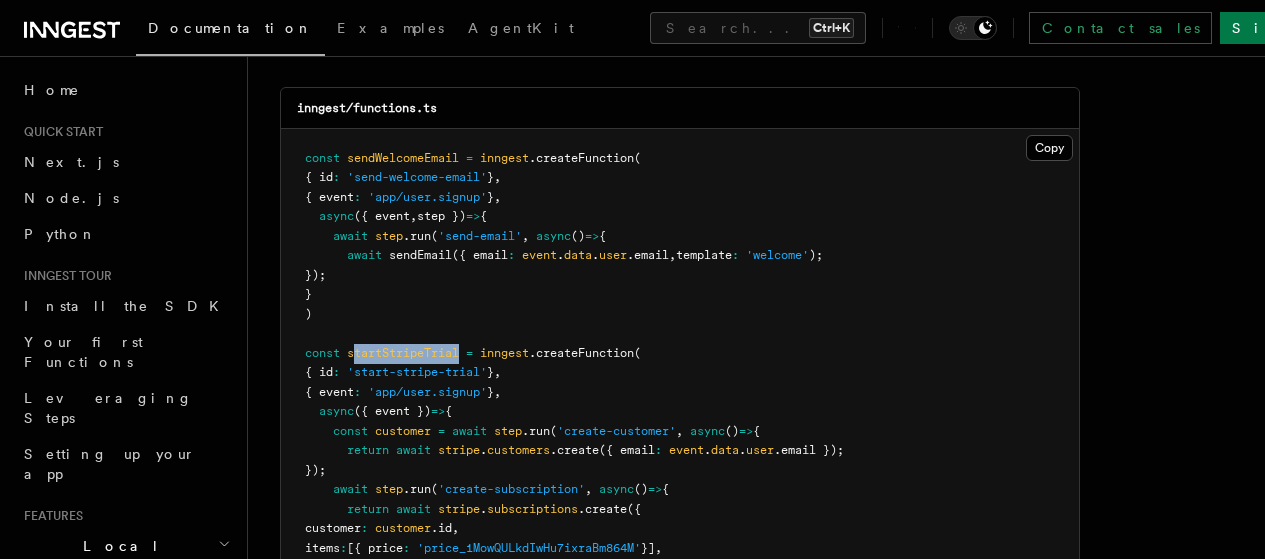 drag, startPoint x: 354, startPoint y: 414, endPoint x: 464, endPoint y: 413, distance: 110.00455 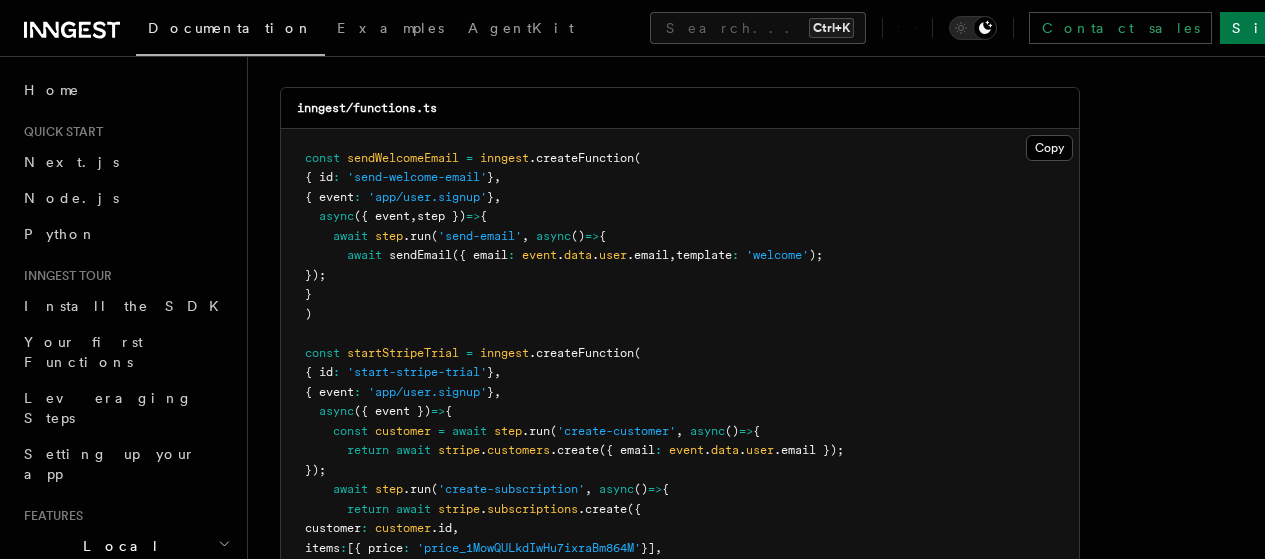 click at bounding box center [462, 353] 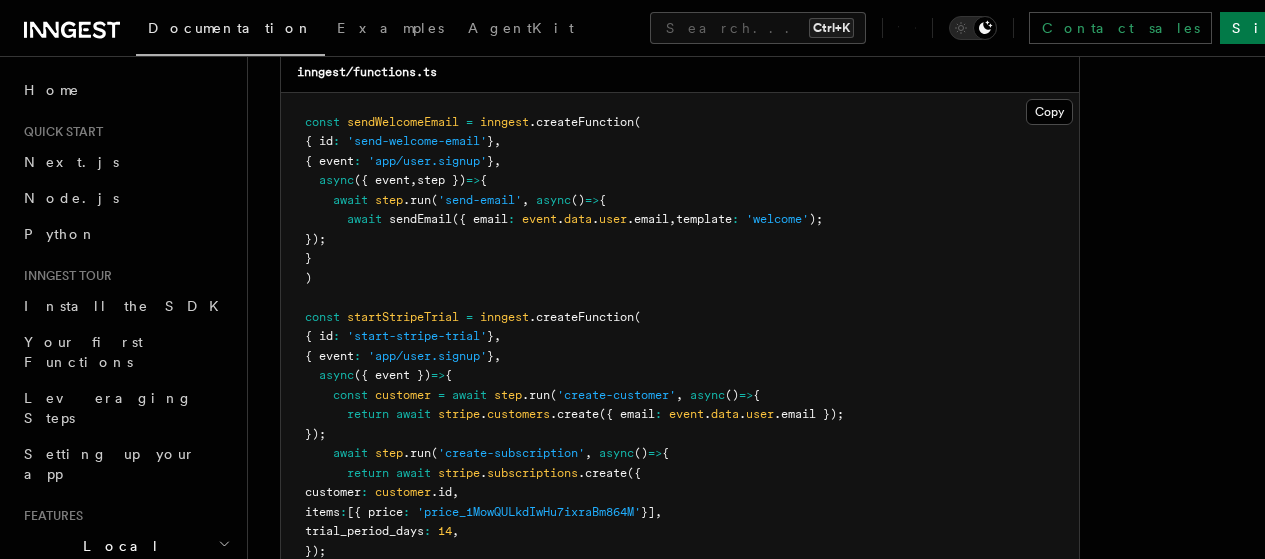 scroll, scrollTop: 1980, scrollLeft: 0, axis: vertical 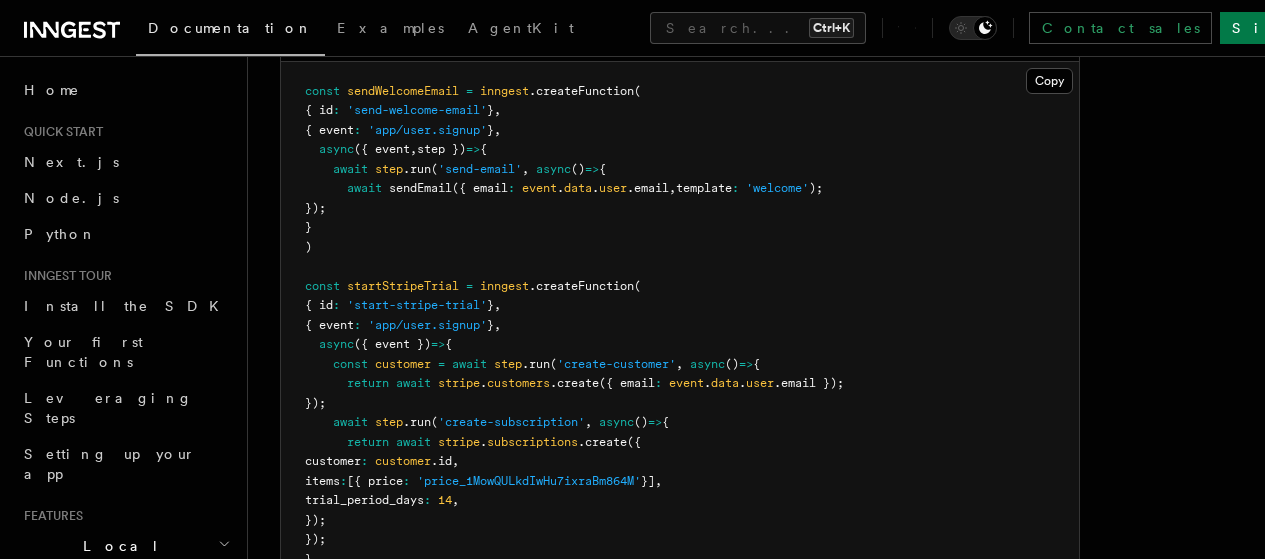 drag, startPoint x: 365, startPoint y: 384, endPoint x: 457, endPoint y: 391, distance: 92.26592 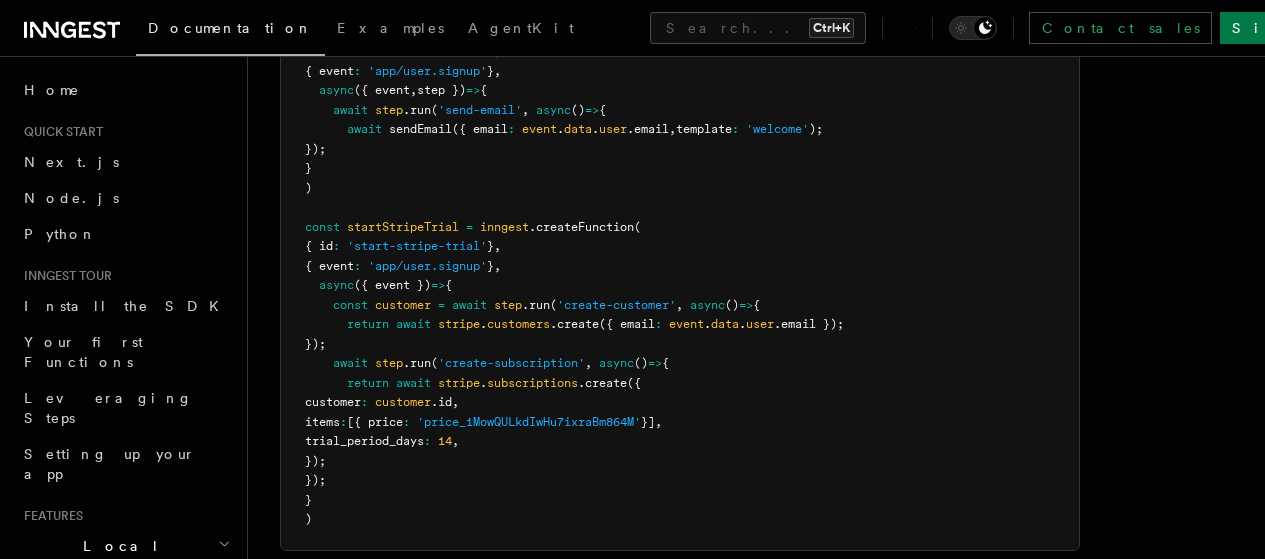 scroll, scrollTop: 2066, scrollLeft: 0, axis: vertical 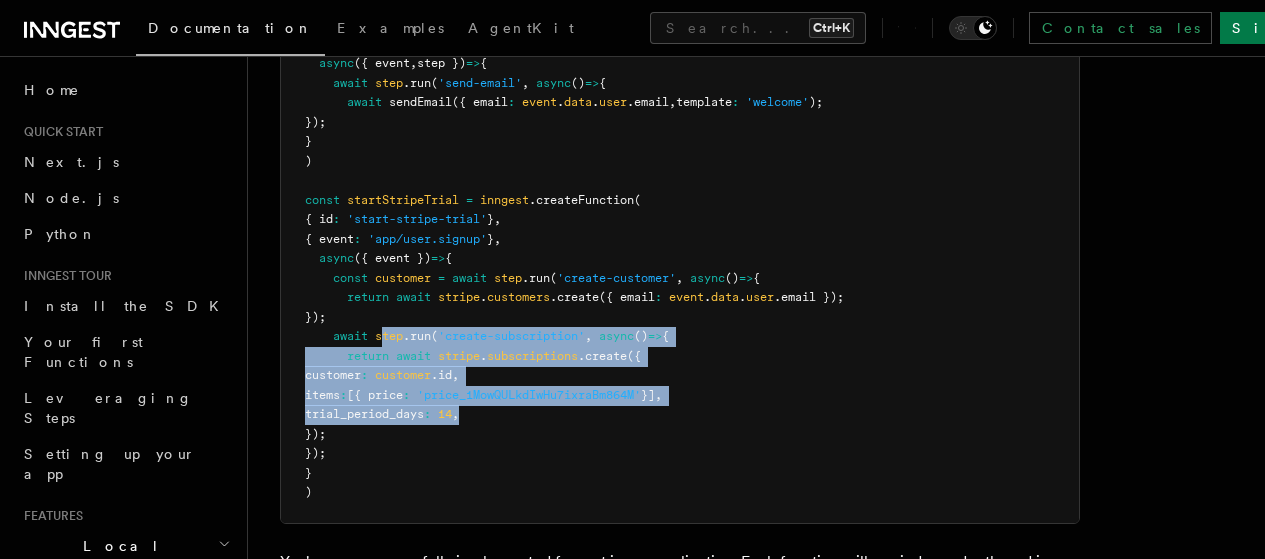 drag, startPoint x: 383, startPoint y: 403, endPoint x: 517, endPoint y: 483, distance: 156.06409 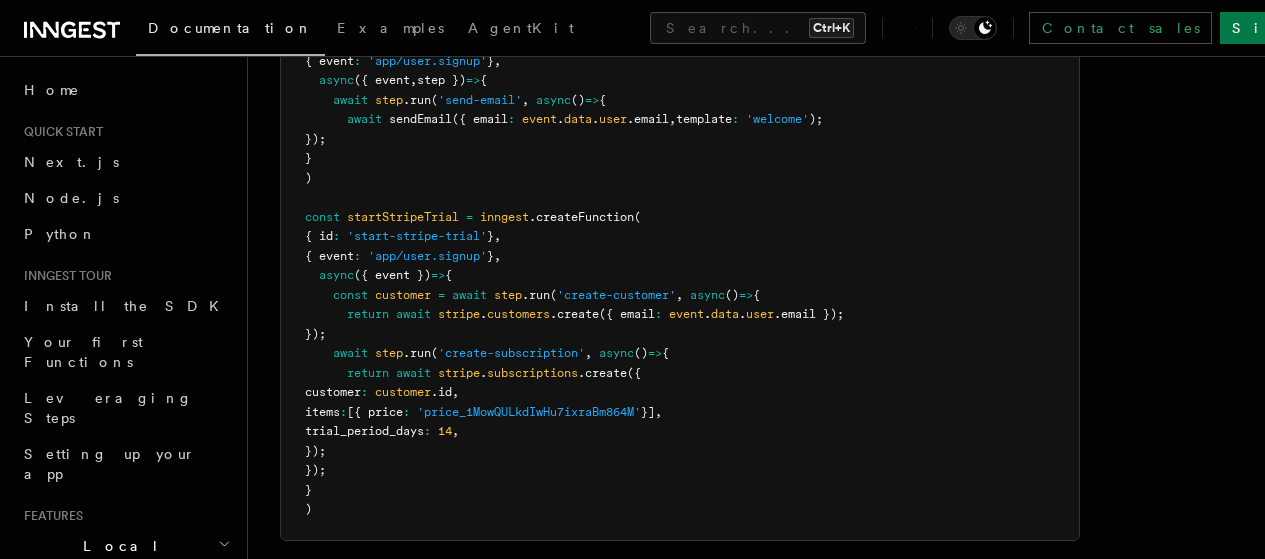 scroll, scrollTop: 2086, scrollLeft: 0, axis: vertical 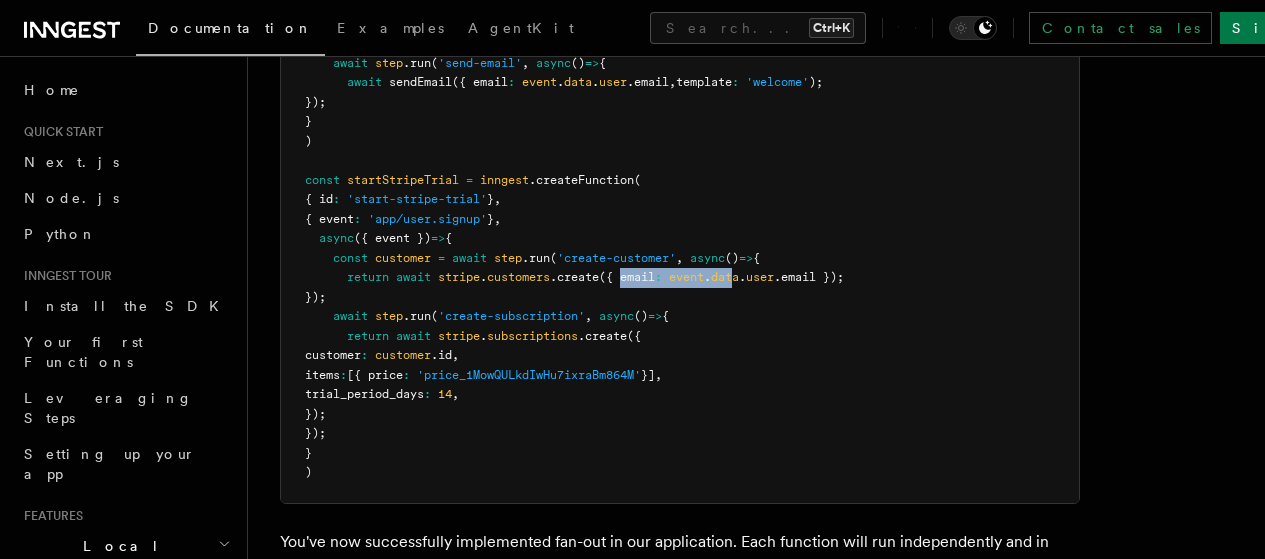 drag, startPoint x: 627, startPoint y: 347, endPoint x: 740, endPoint y: 340, distance: 113.216606 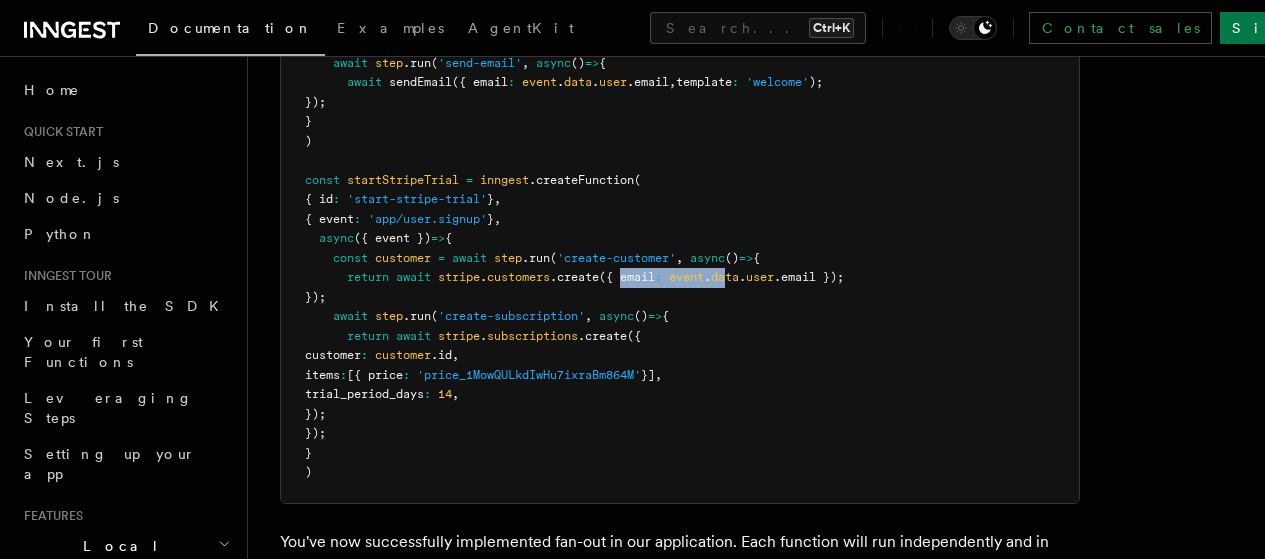 click on "data" at bounding box center (725, 277) 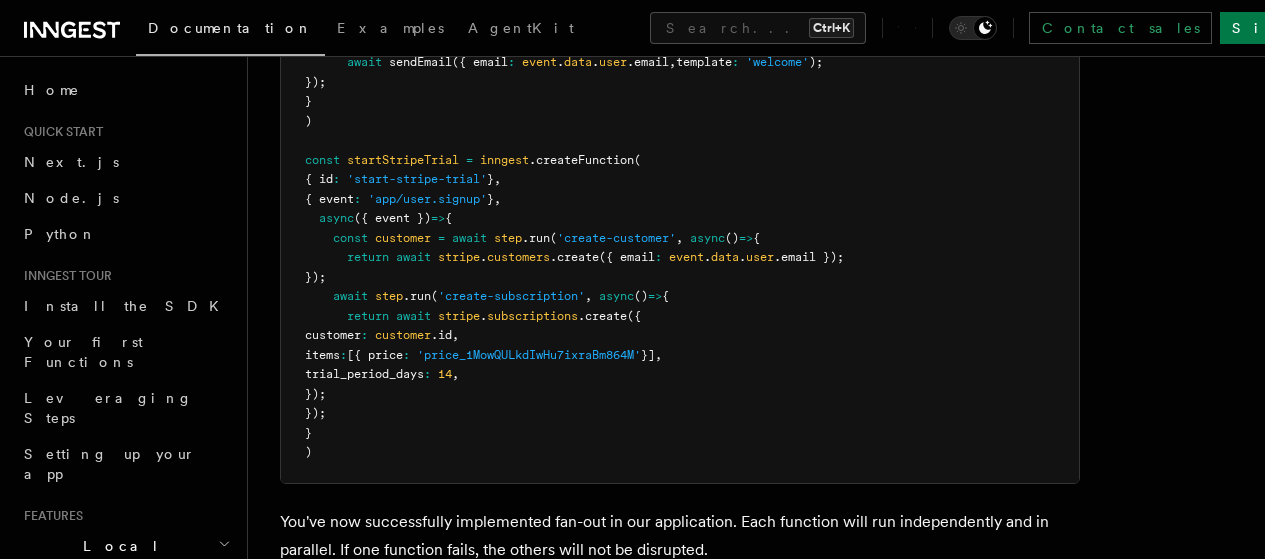 scroll, scrollTop: 2106, scrollLeft: 0, axis: vertical 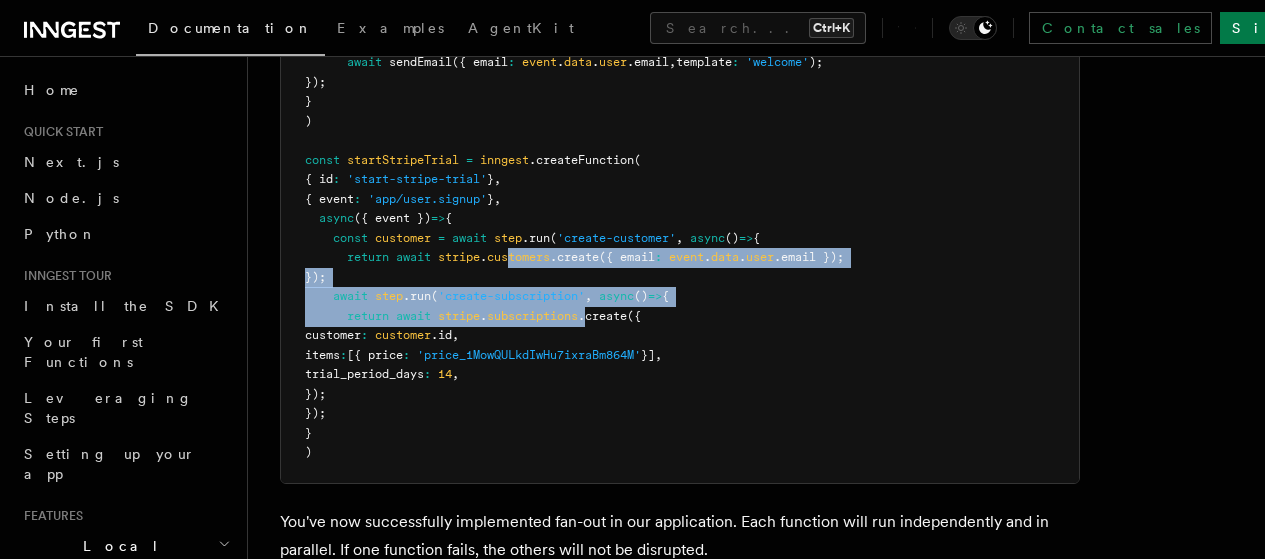 drag, startPoint x: 511, startPoint y: 330, endPoint x: 592, endPoint y: 379, distance: 94.66784 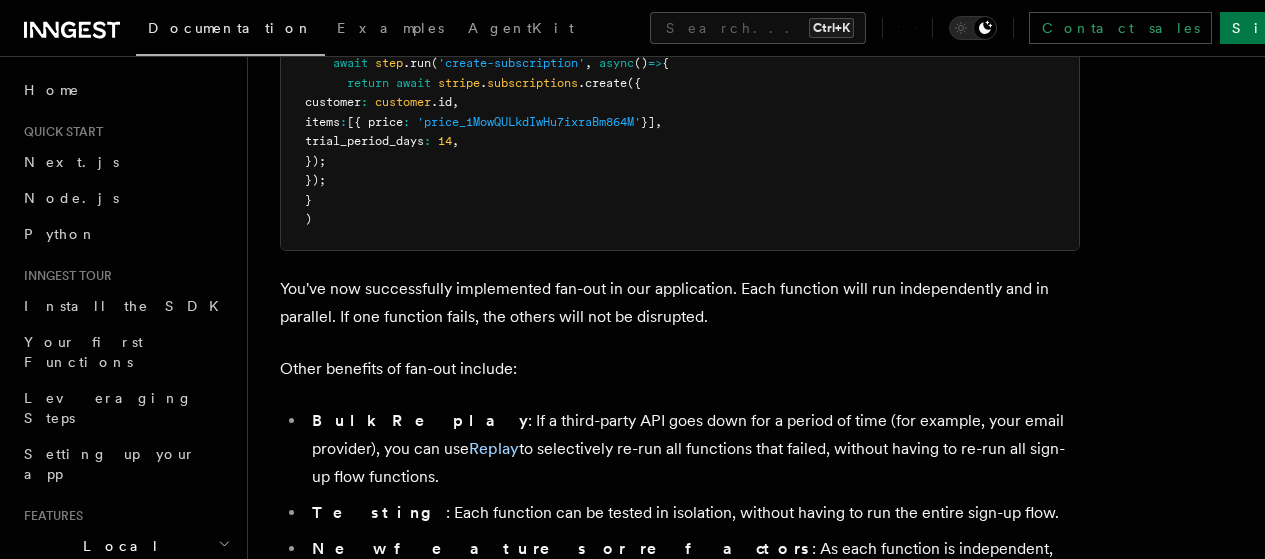 scroll, scrollTop: 2313, scrollLeft: 0, axis: vertical 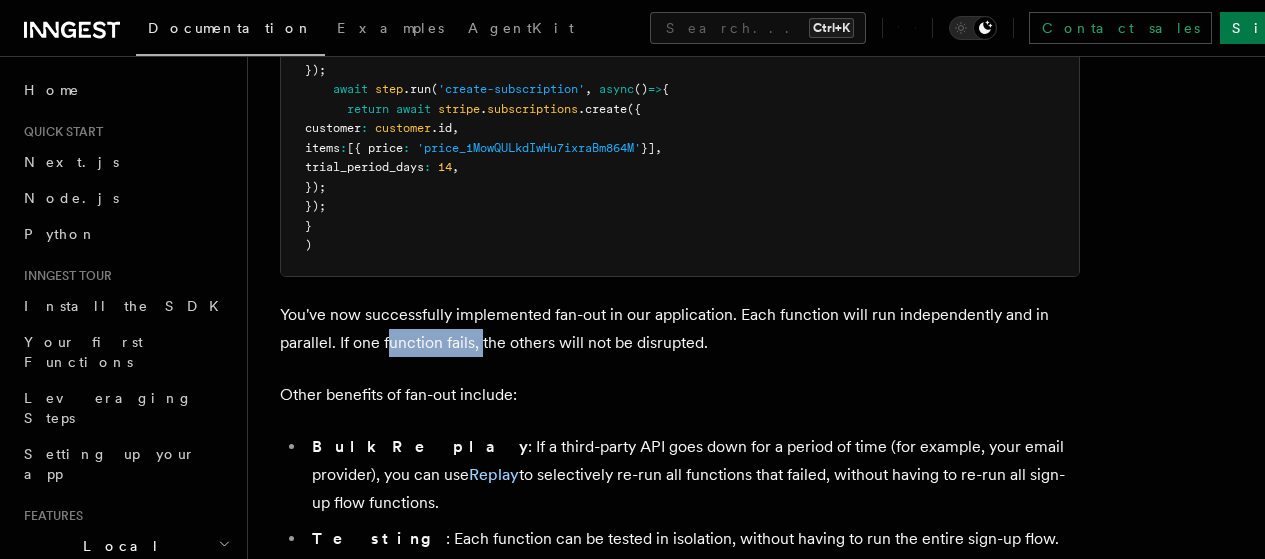 drag, startPoint x: 440, startPoint y: 413, endPoint x: 531, endPoint y: 409, distance: 91.08787 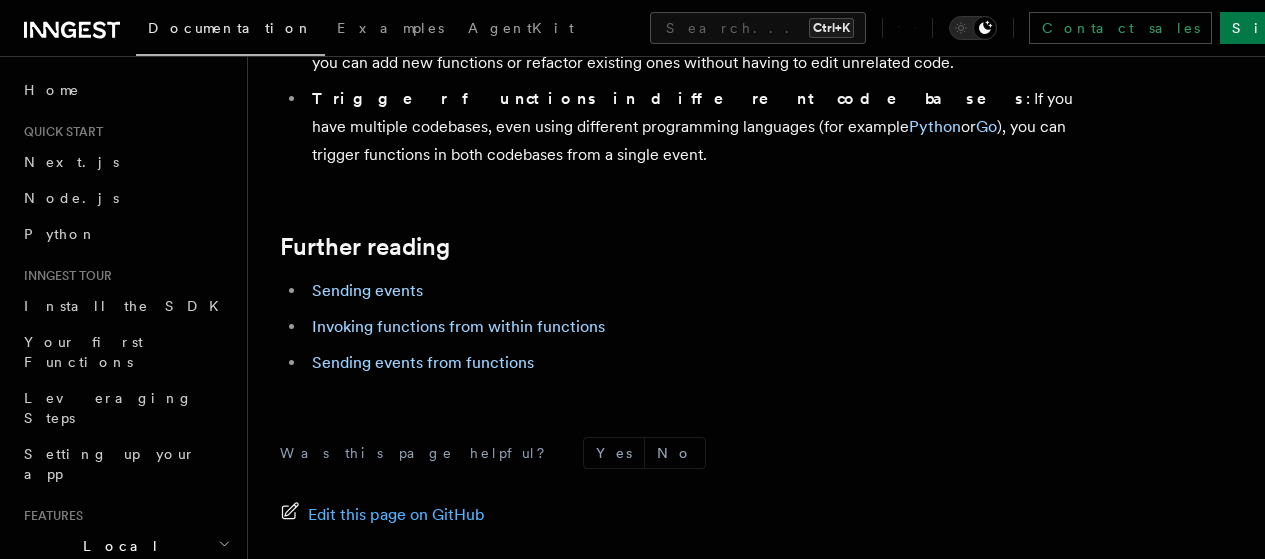 scroll, scrollTop: 2853, scrollLeft: 0, axis: vertical 